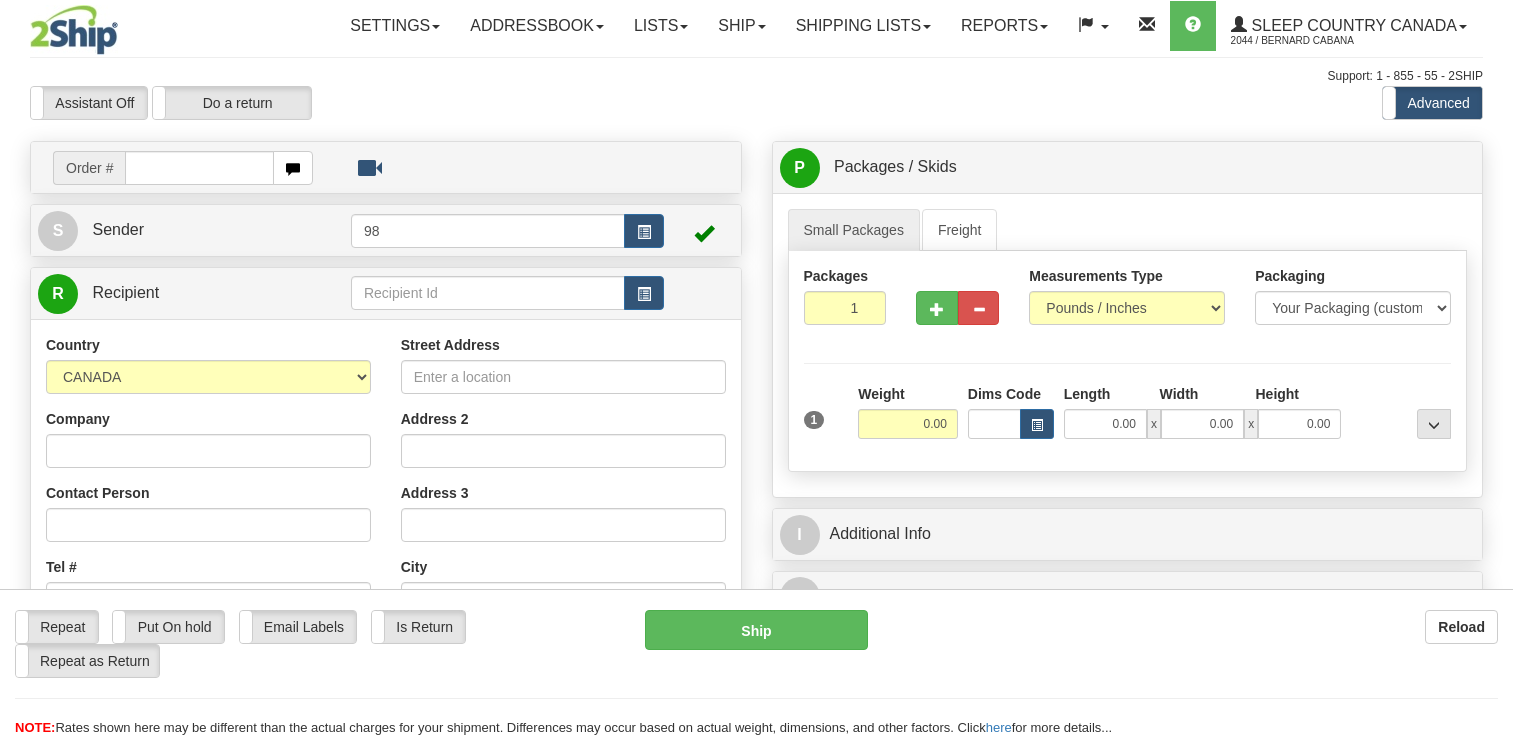 scroll, scrollTop: 0, scrollLeft: 0, axis: both 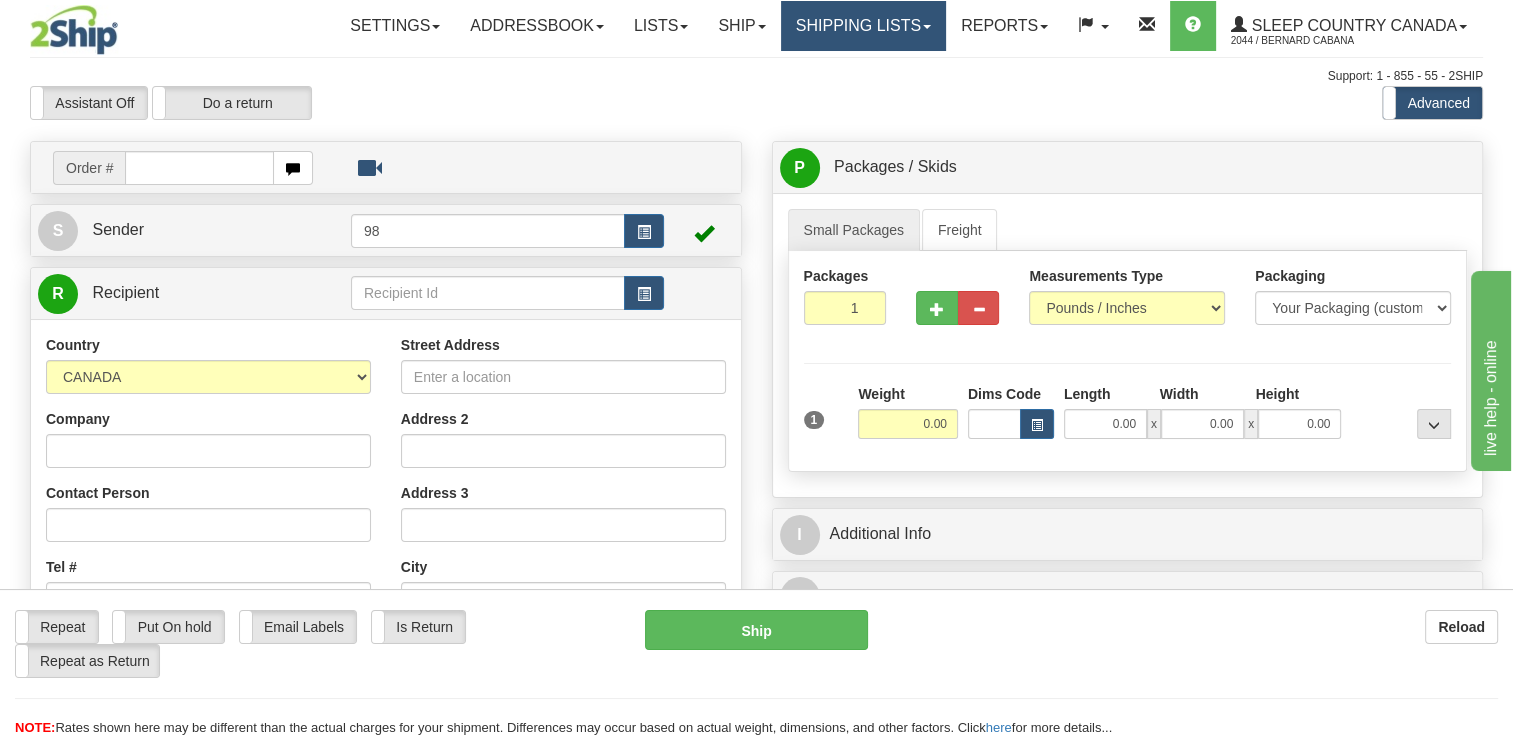 click on "Shipping lists" at bounding box center [863, 26] 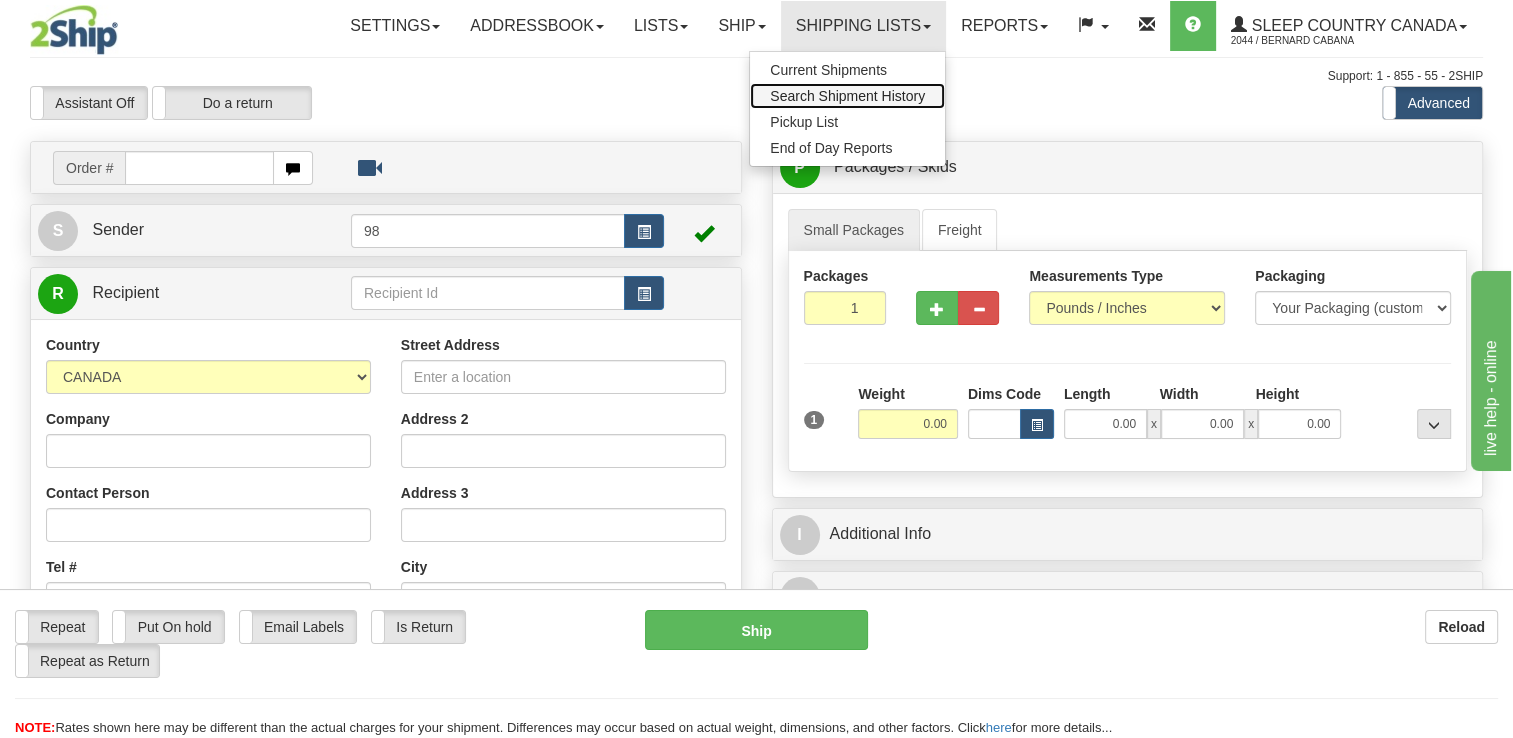 click on "Search Shipment History" at bounding box center (847, 96) 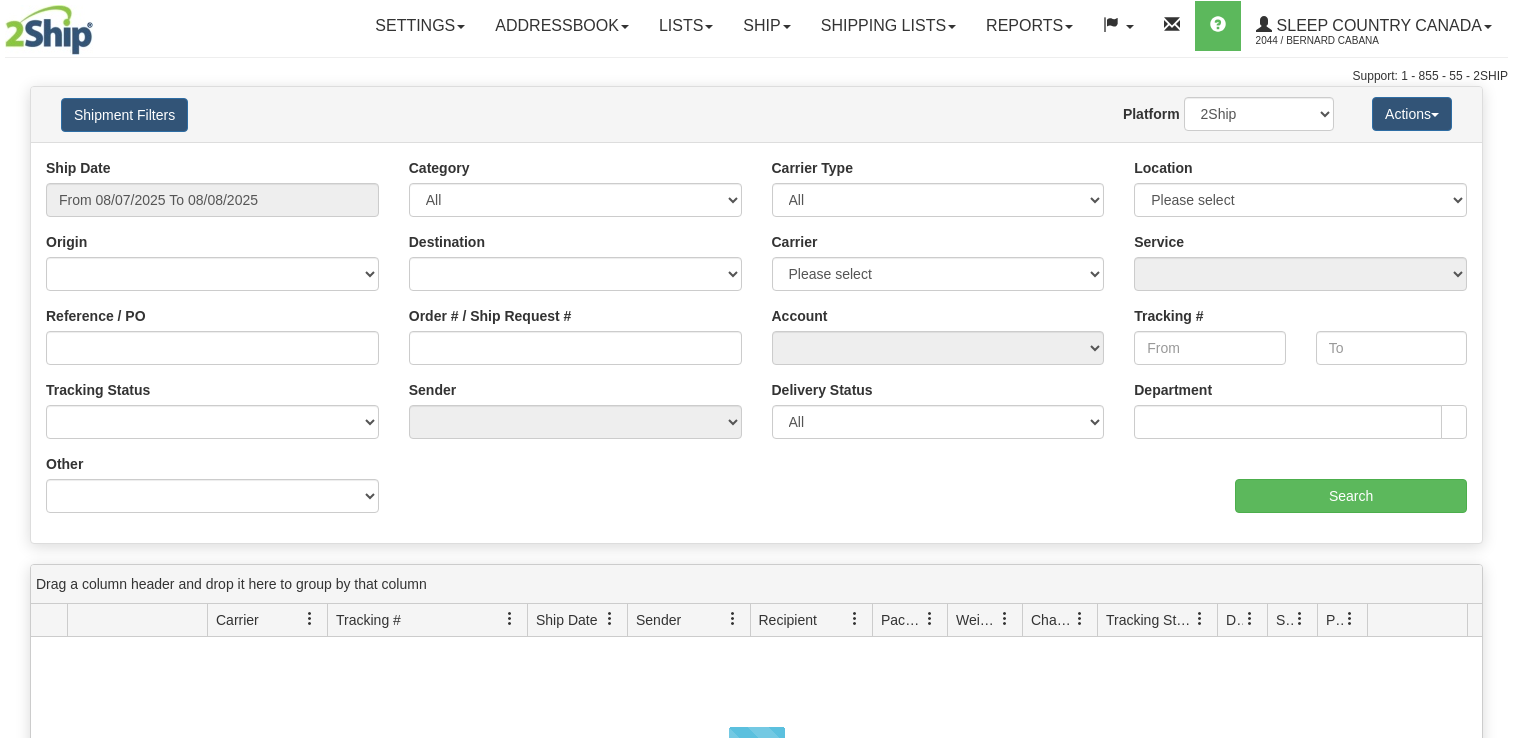scroll, scrollTop: 0, scrollLeft: 0, axis: both 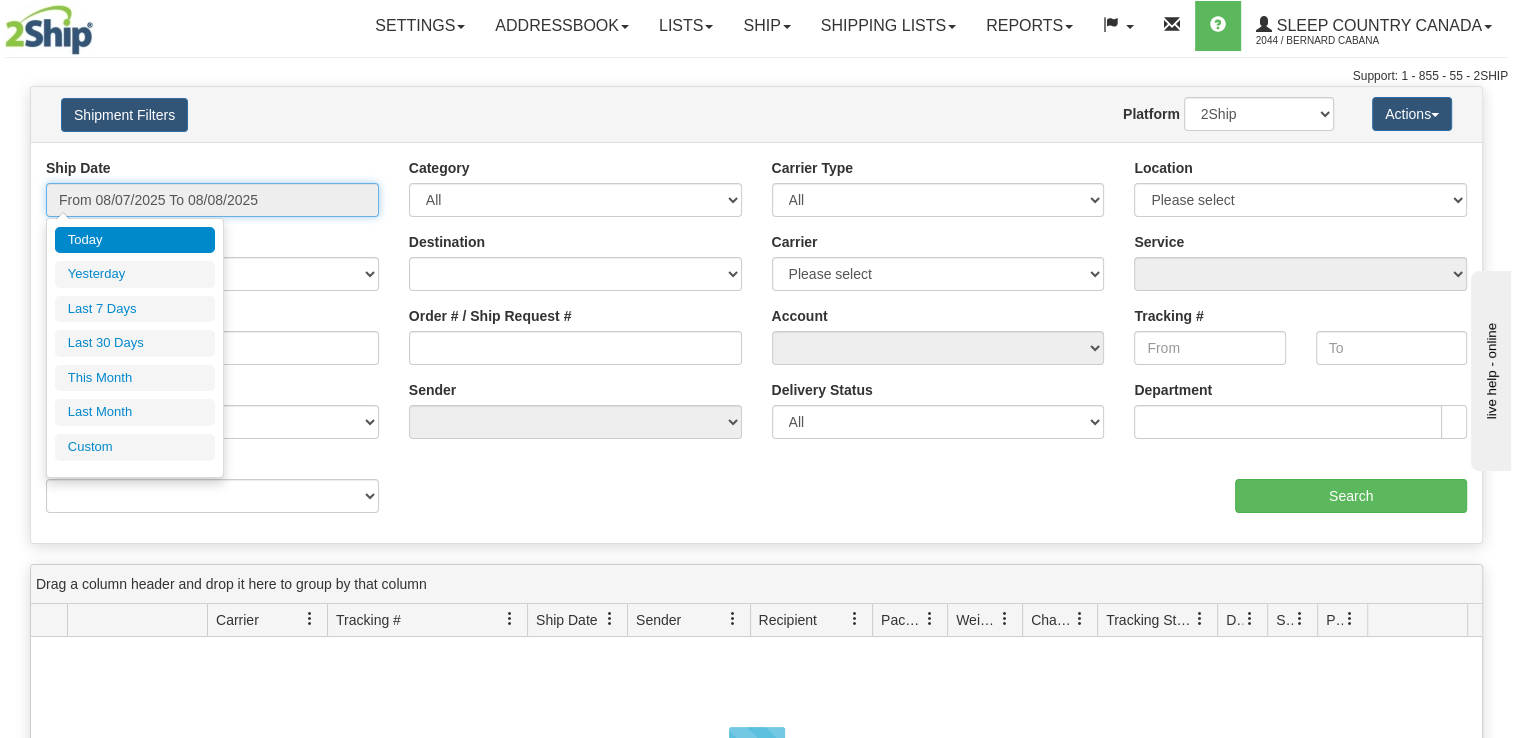 click on "From 08/07/2025 To 08/08/2025" at bounding box center [212, 200] 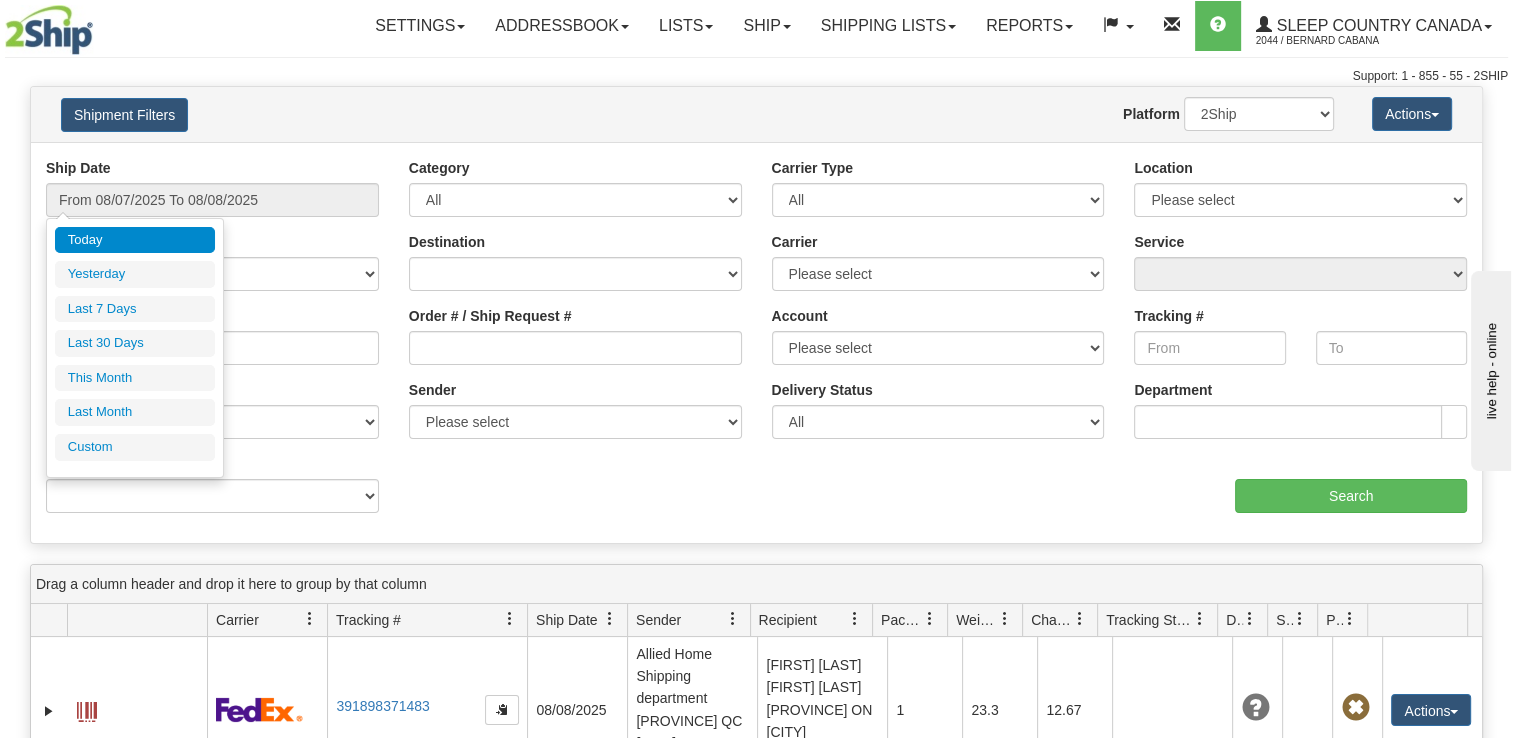drag, startPoint x: 117, startPoint y: 335, endPoint x: 416, endPoint y: 290, distance: 302.36734 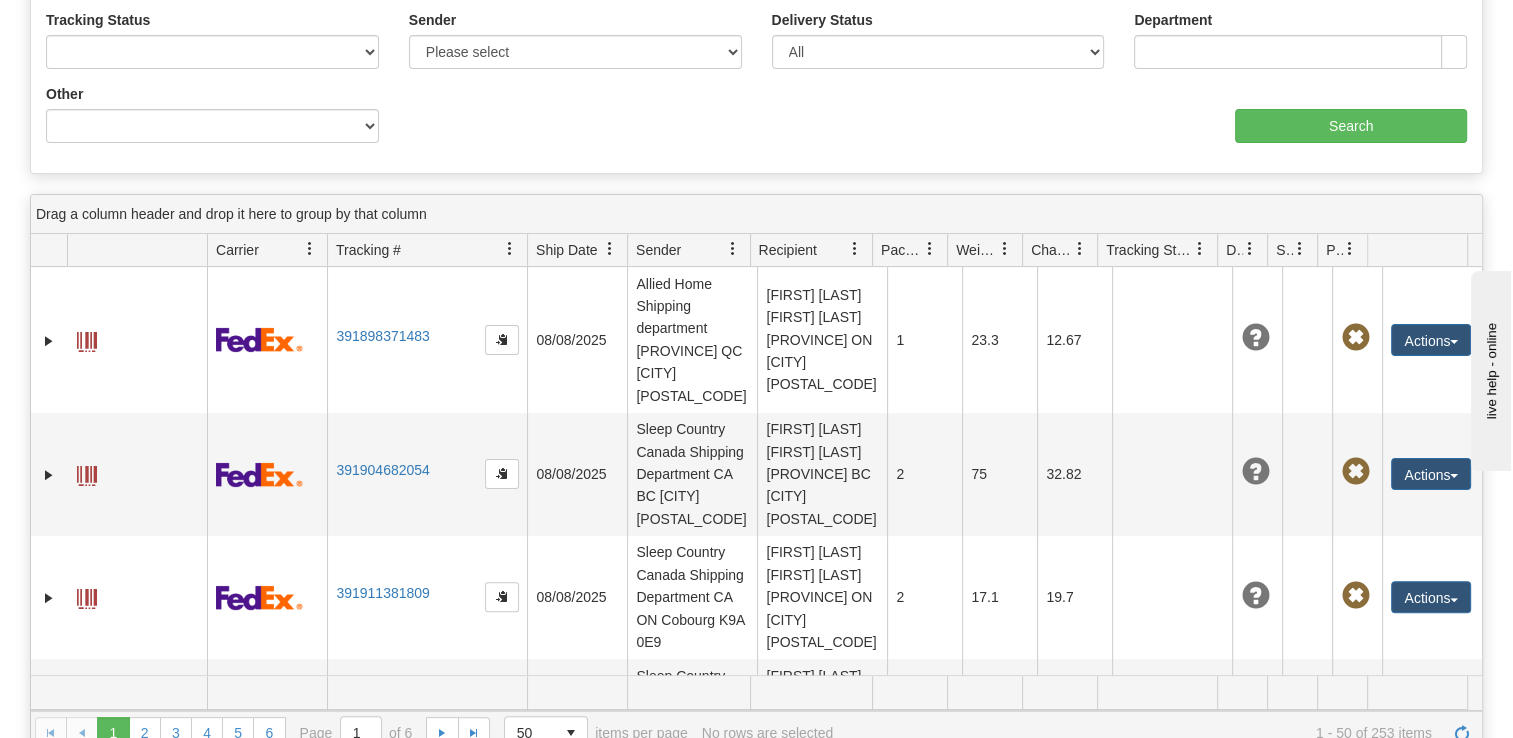 scroll, scrollTop: 400, scrollLeft: 0, axis: vertical 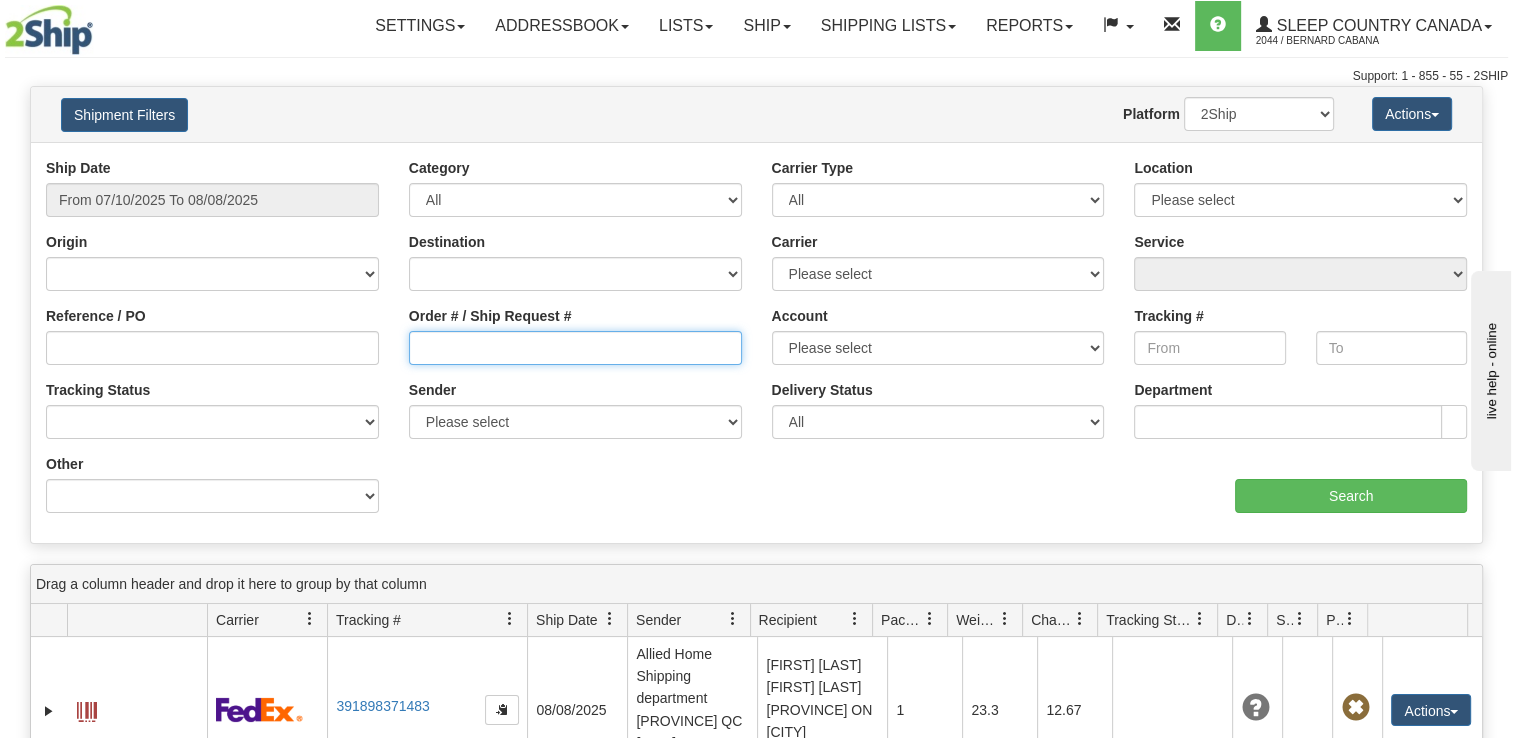 drag, startPoint x: 551, startPoint y: 334, endPoint x: 572, endPoint y: 331, distance: 21.213203 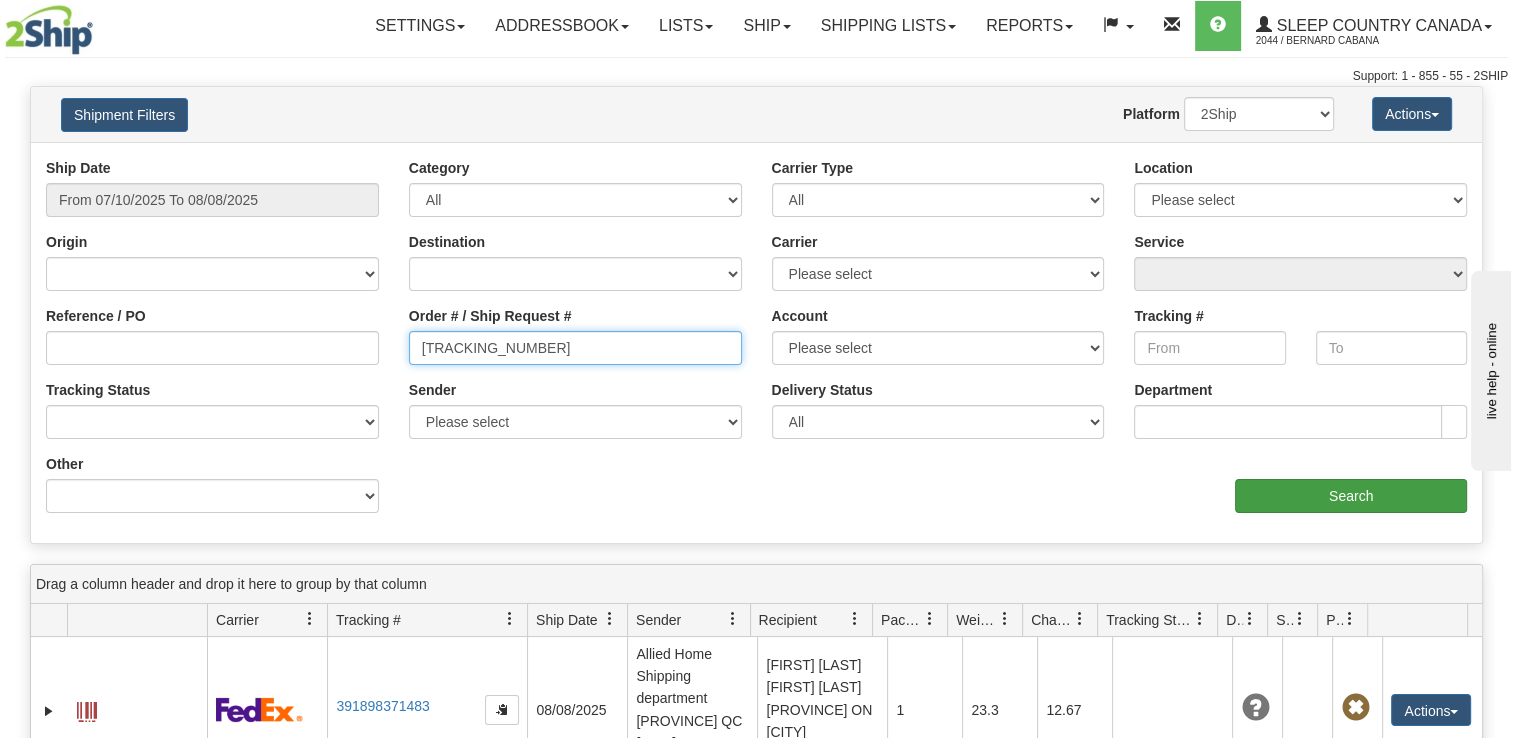 type on "9002H930907" 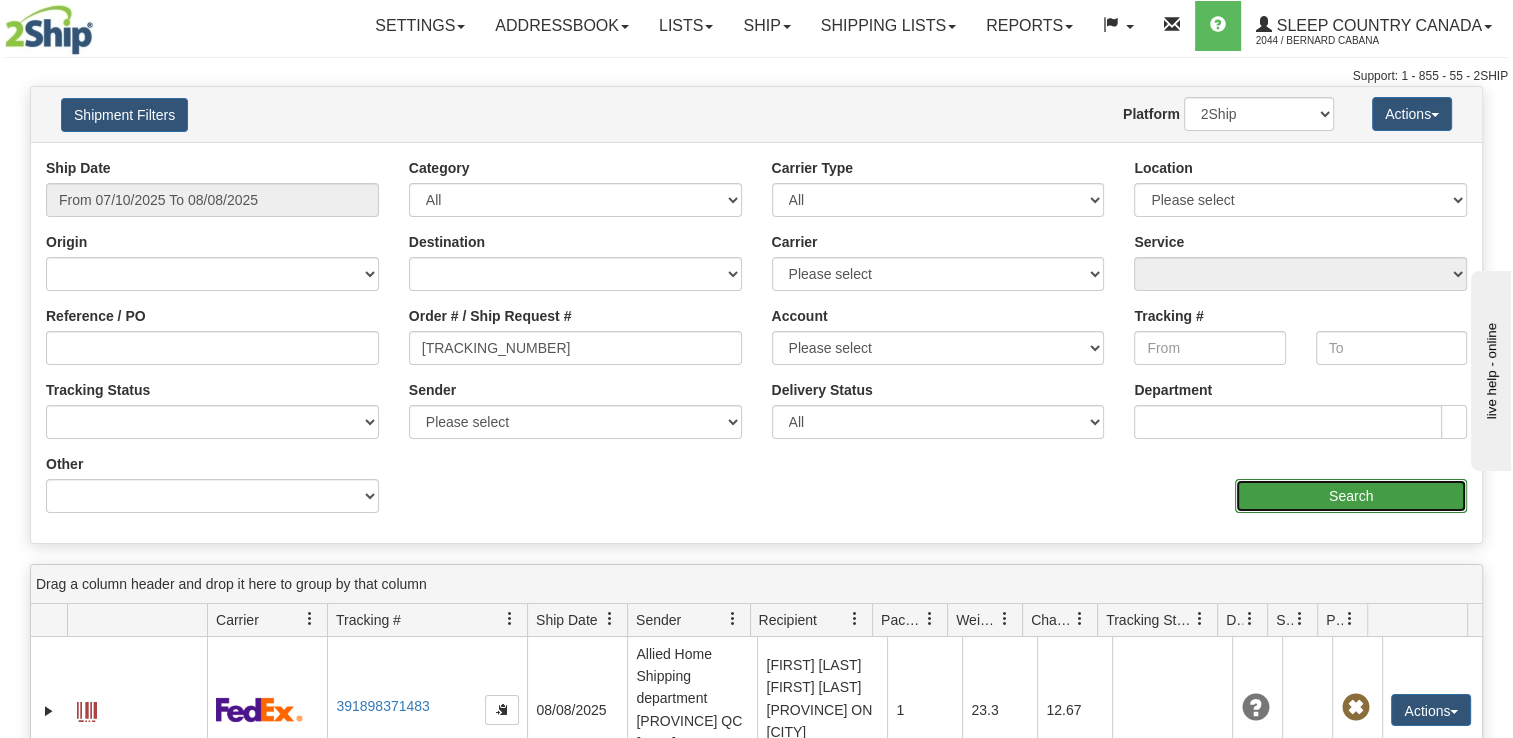 click on "Search" at bounding box center (1351, 496) 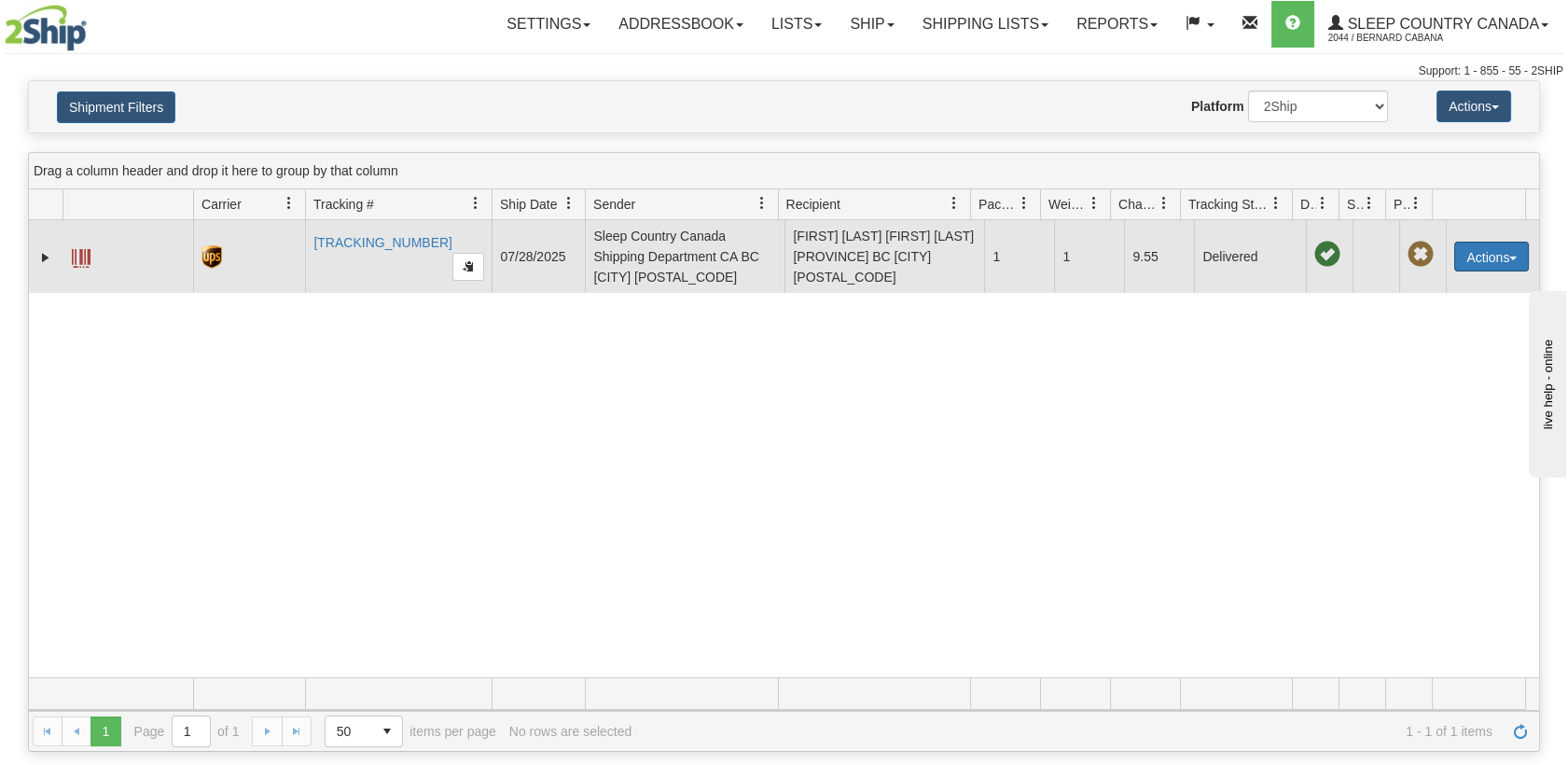 click on "Actions" at bounding box center [1492, 257] 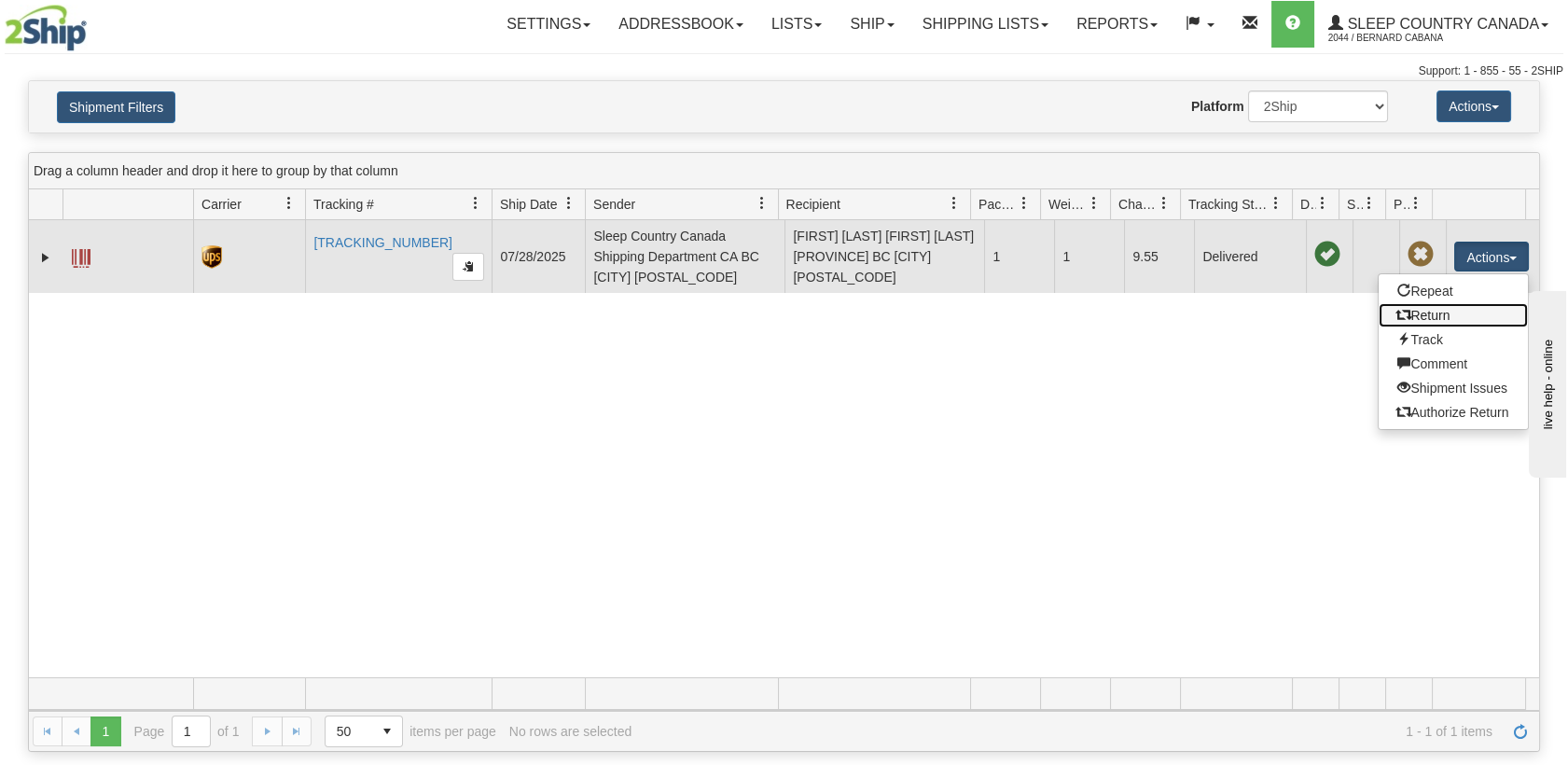 click on "Return" at bounding box center (1453, 315) 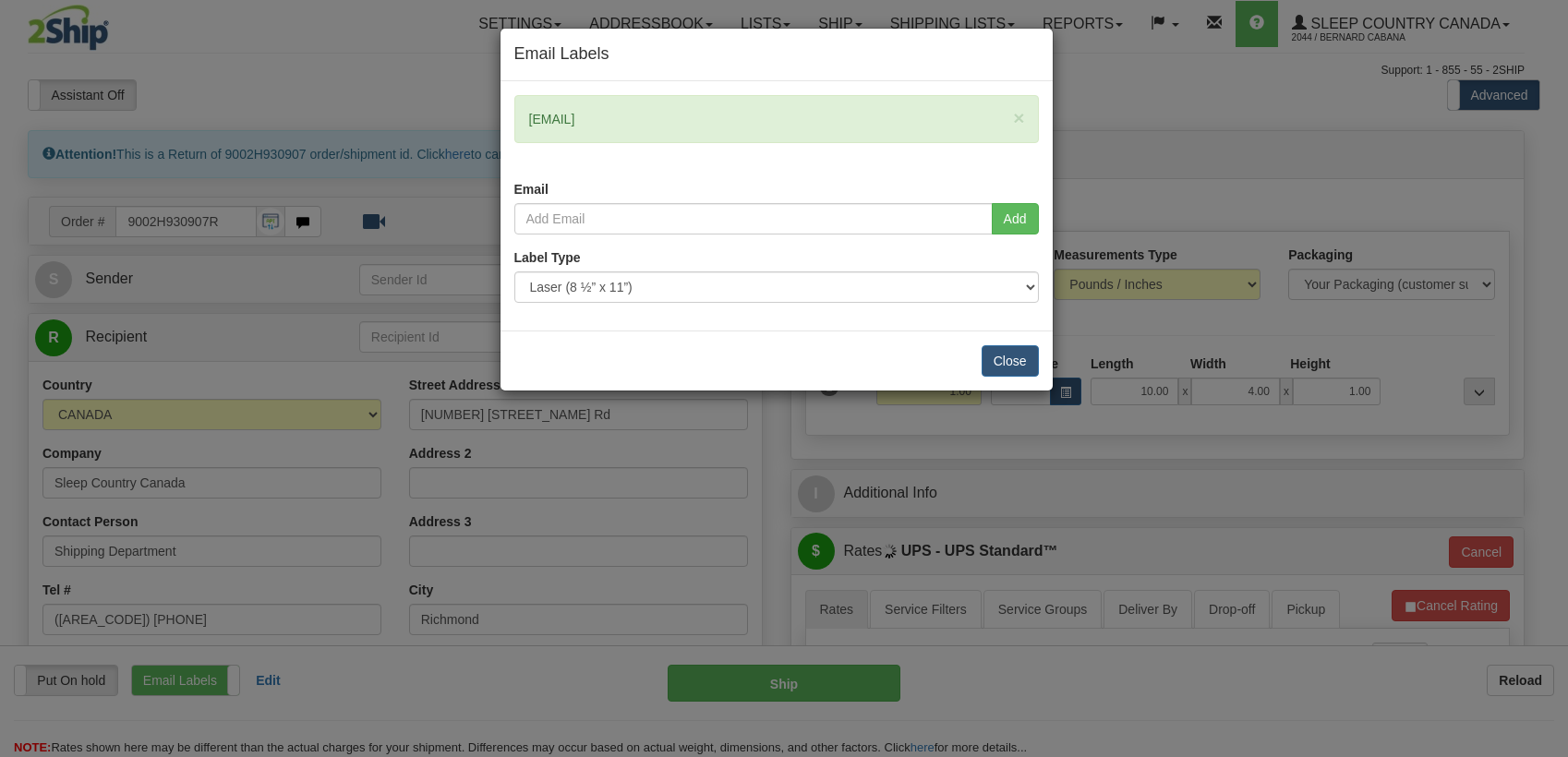 scroll, scrollTop: 0, scrollLeft: 0, axis: both 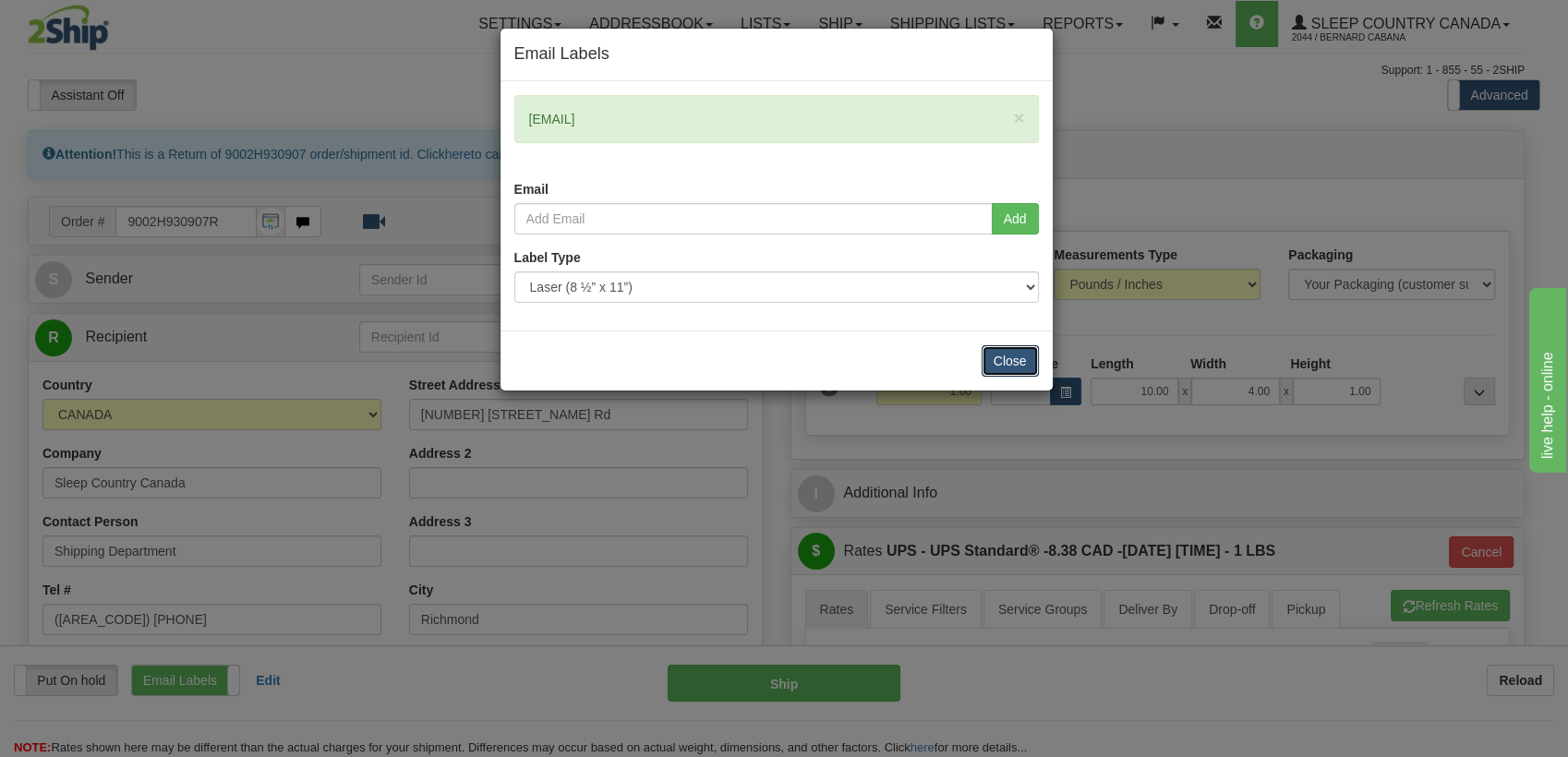 drag, startPoint x: 1014, startPoint y: 357, endPoint x: 636, endPoint y: 294, distance: 383.214 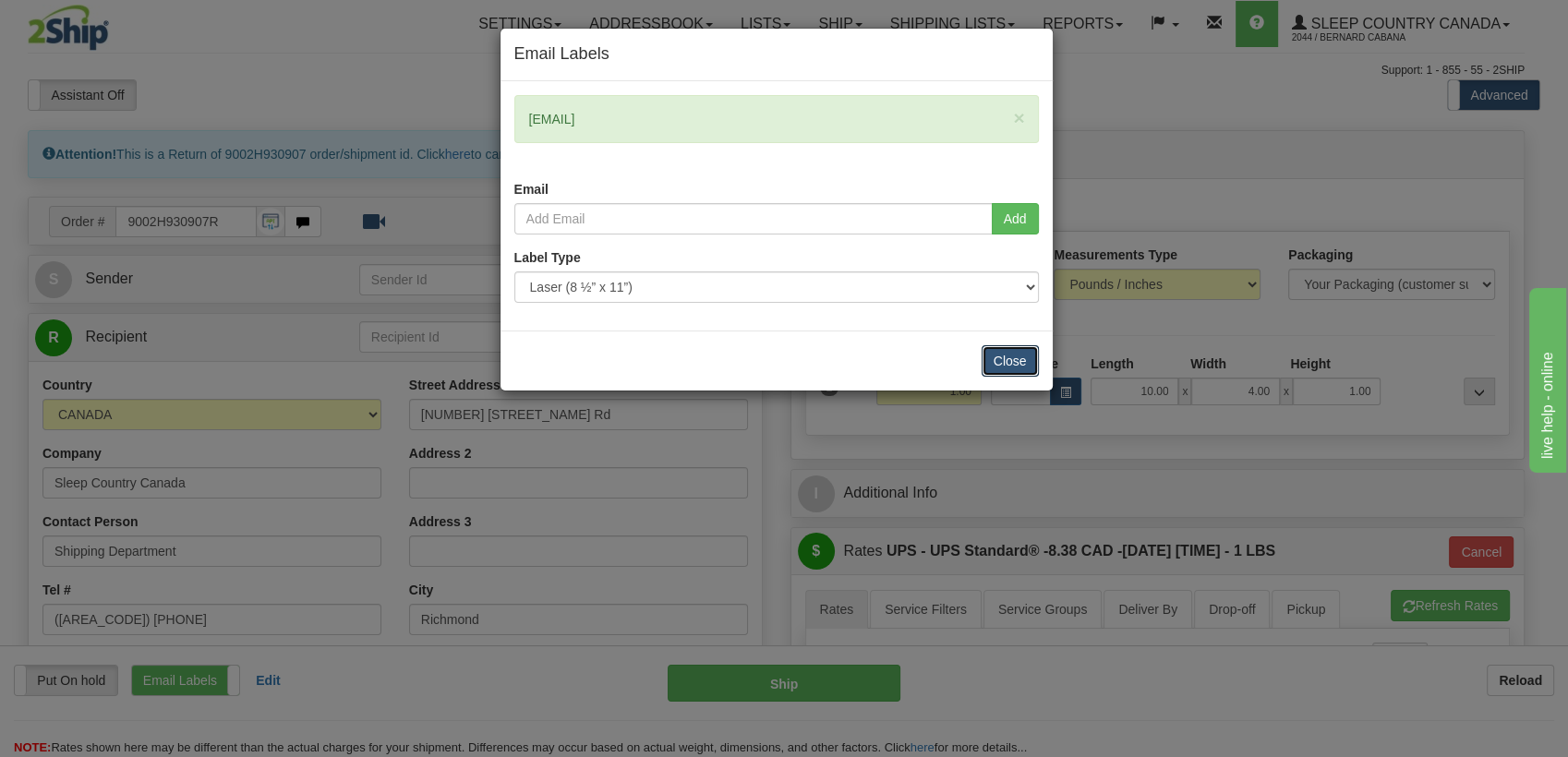 click on "Email Labels
×
[EMAIL]
Email
Add
Label Type Use Default
Default" at bounding box center (777, 210) 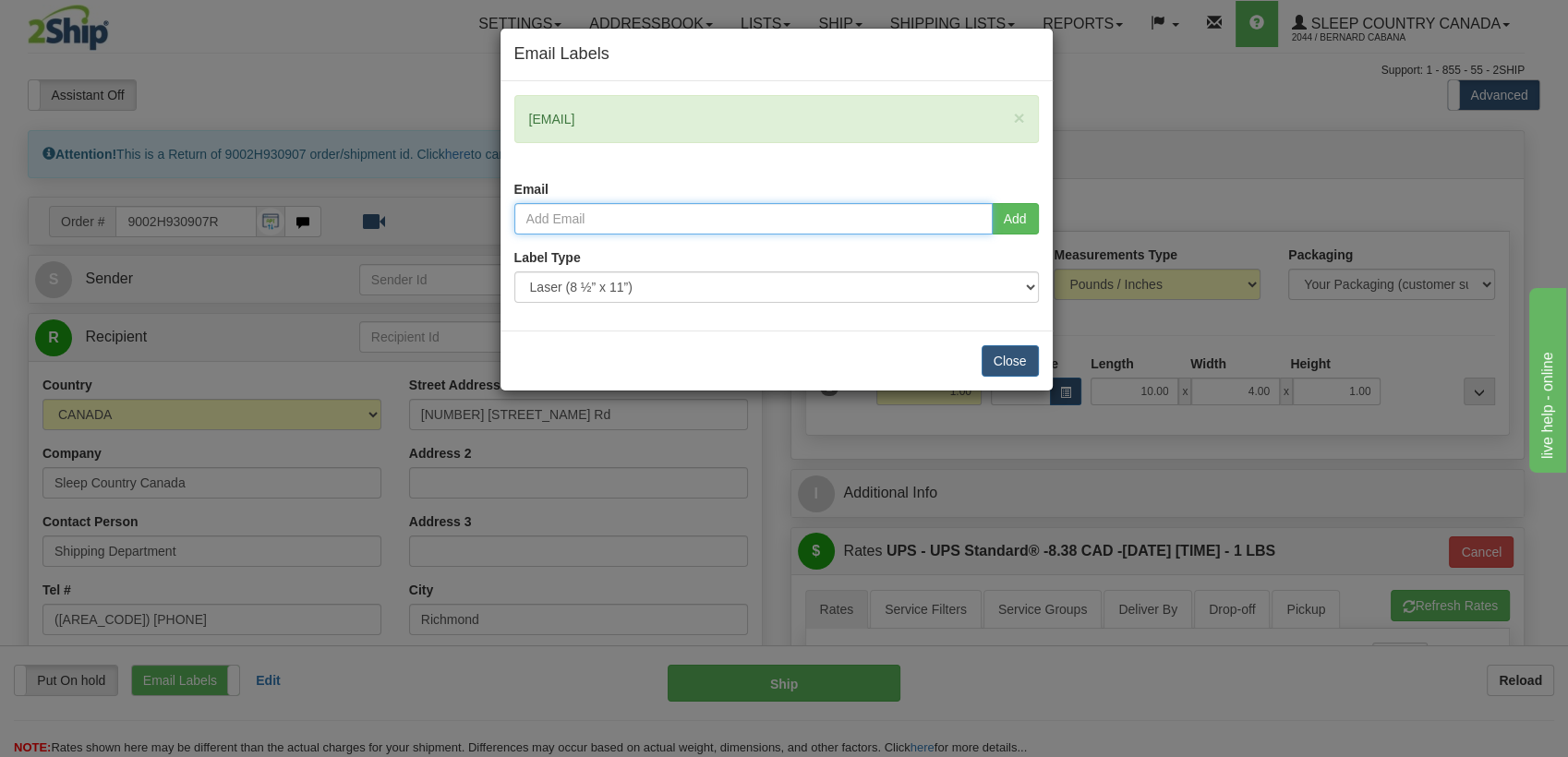 click at bounding box center (754, 219) 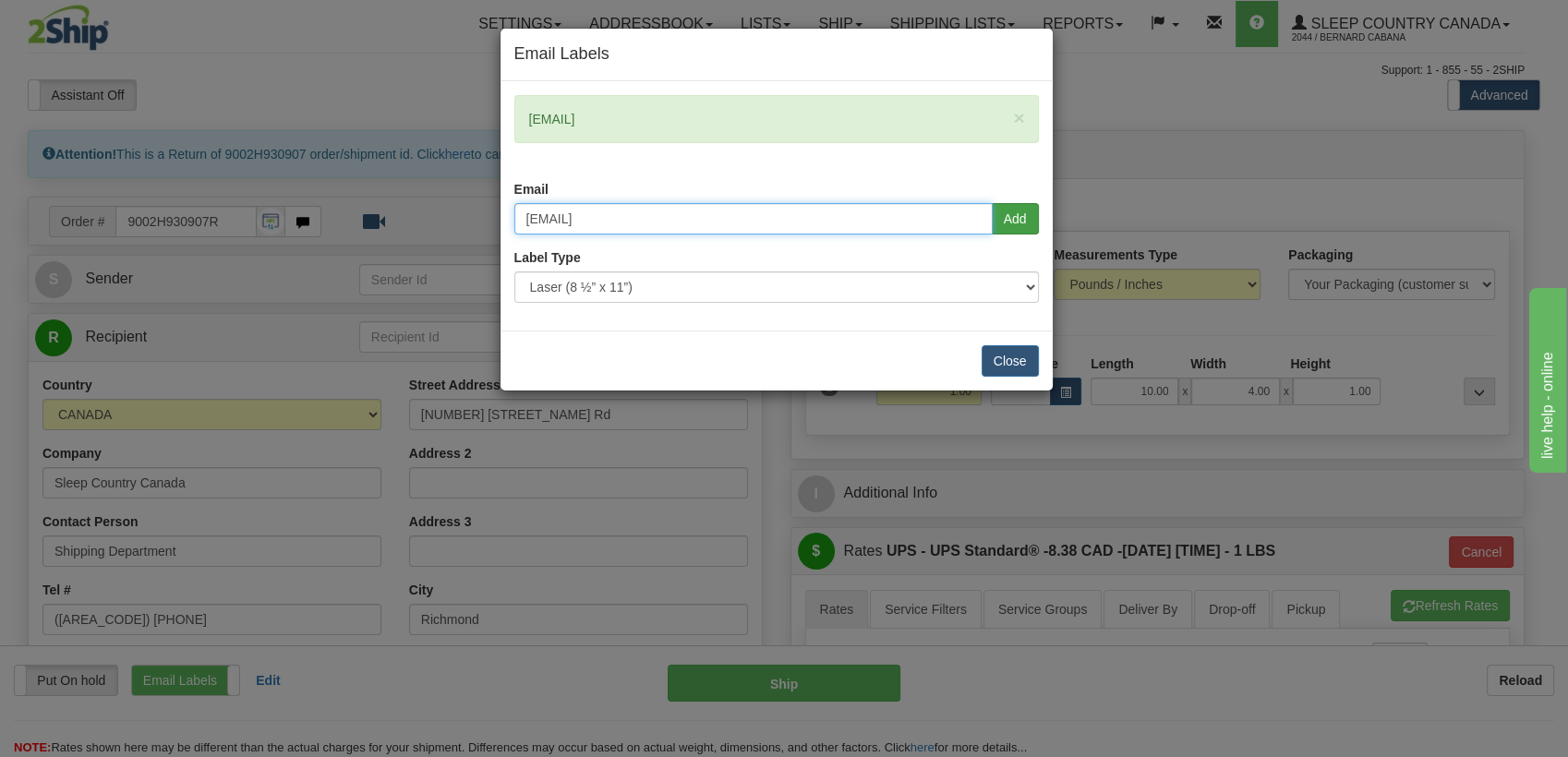 type on "[EMAIL]" 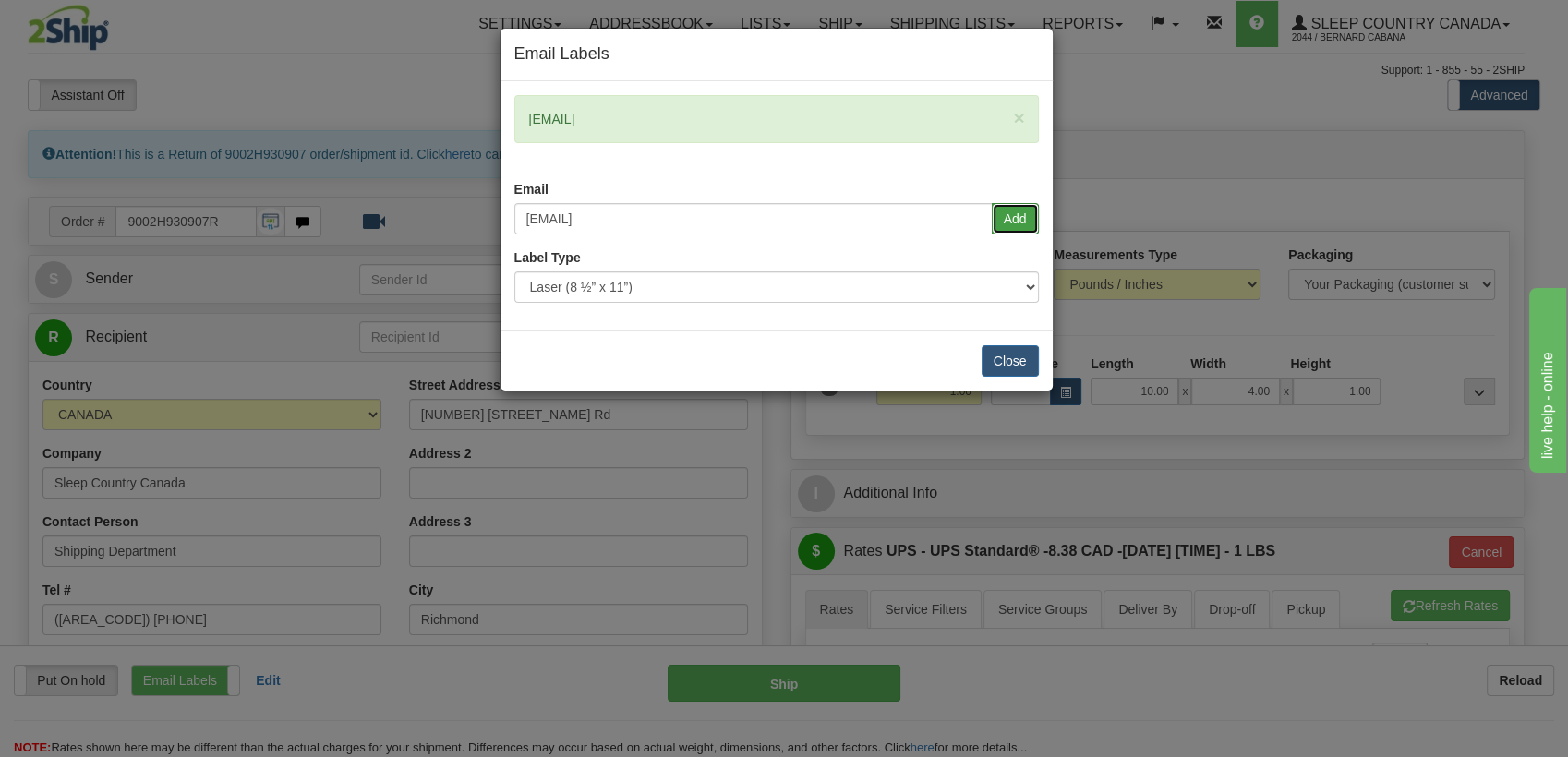 click on "Add" at bounding box center [1015, 219] 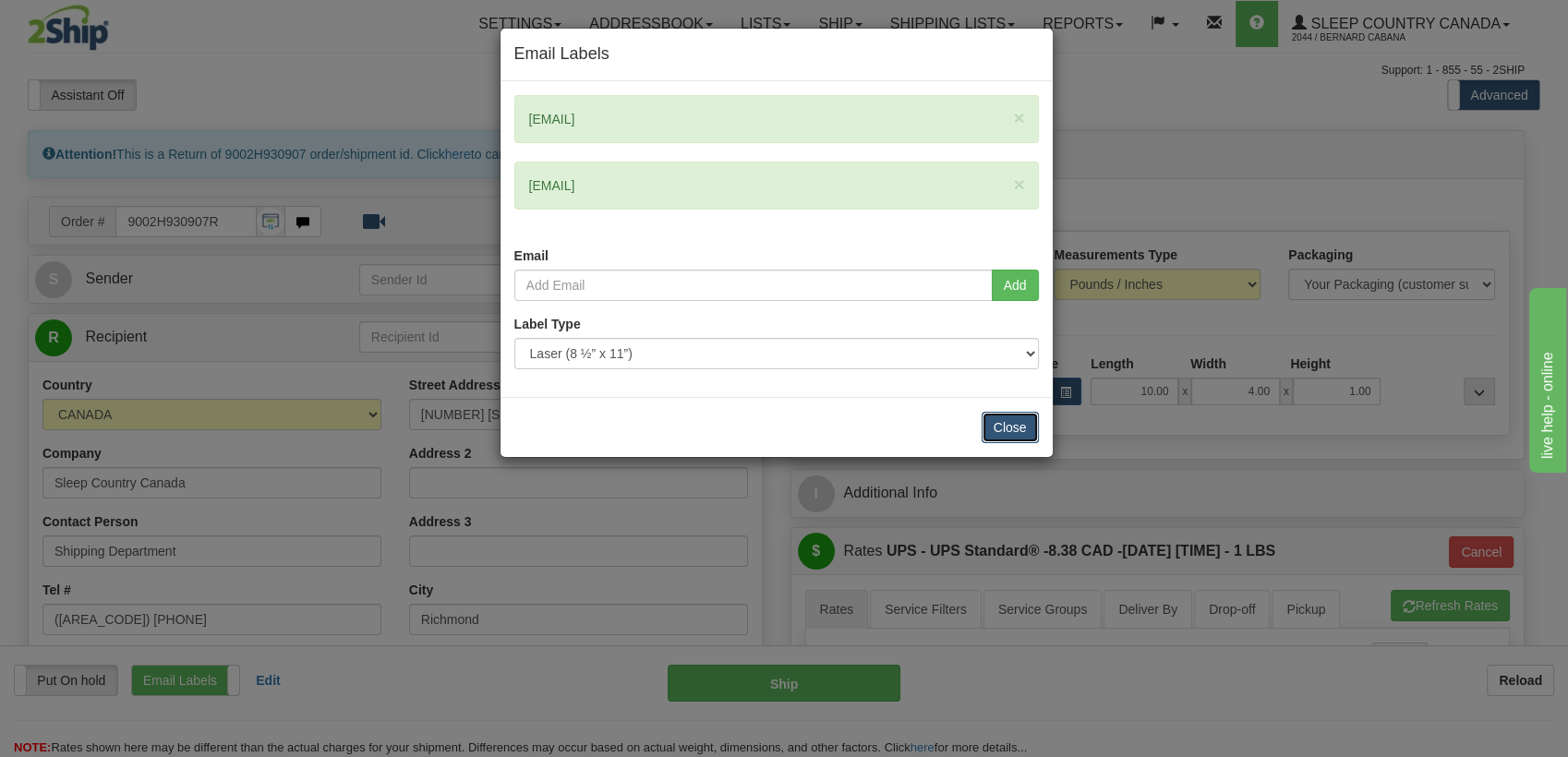 click on "Close" at bounding box center [1010, 427] 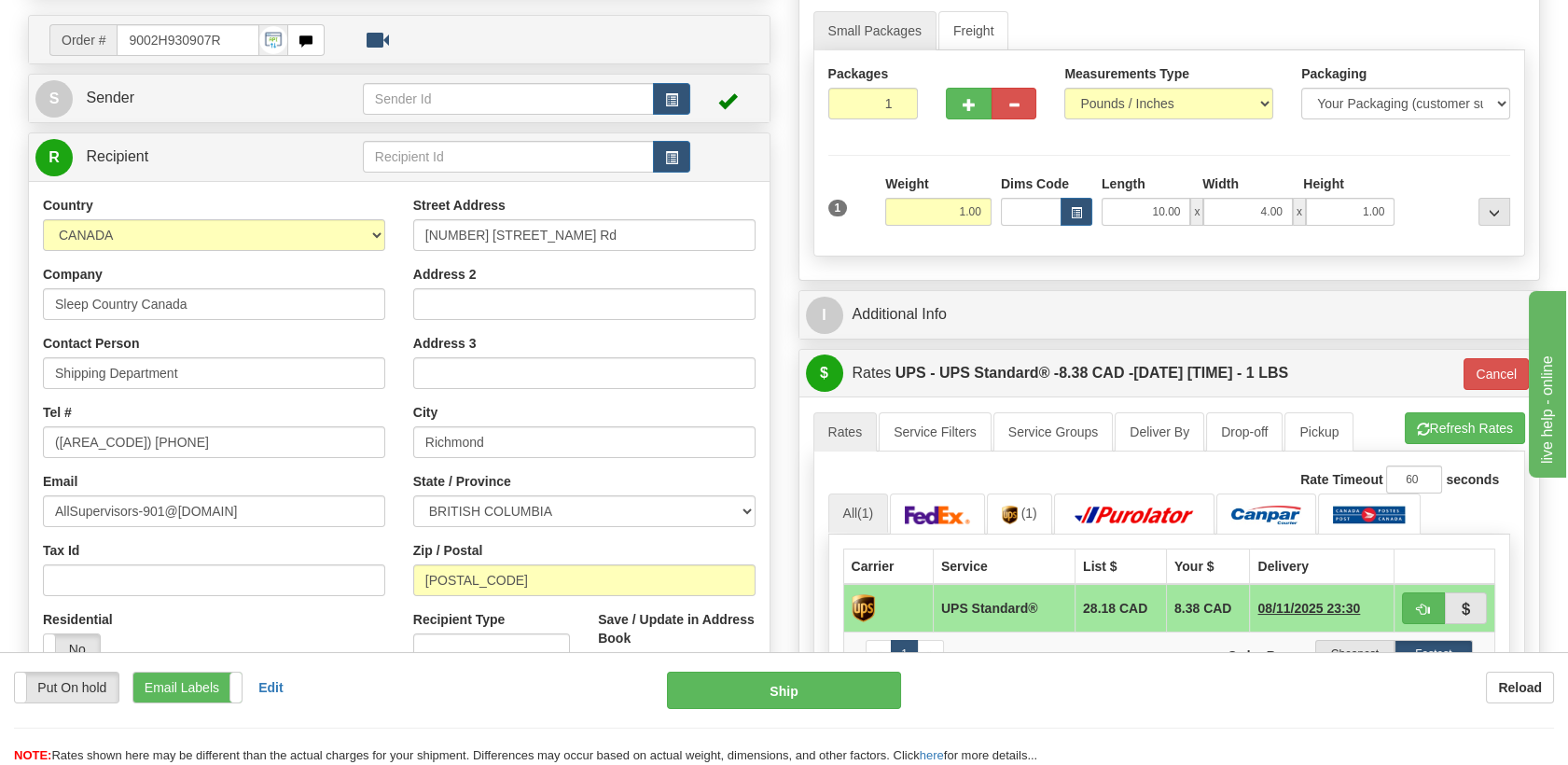 scroll, scrollTop: 311, scrollLeft: 0, axis: vertical 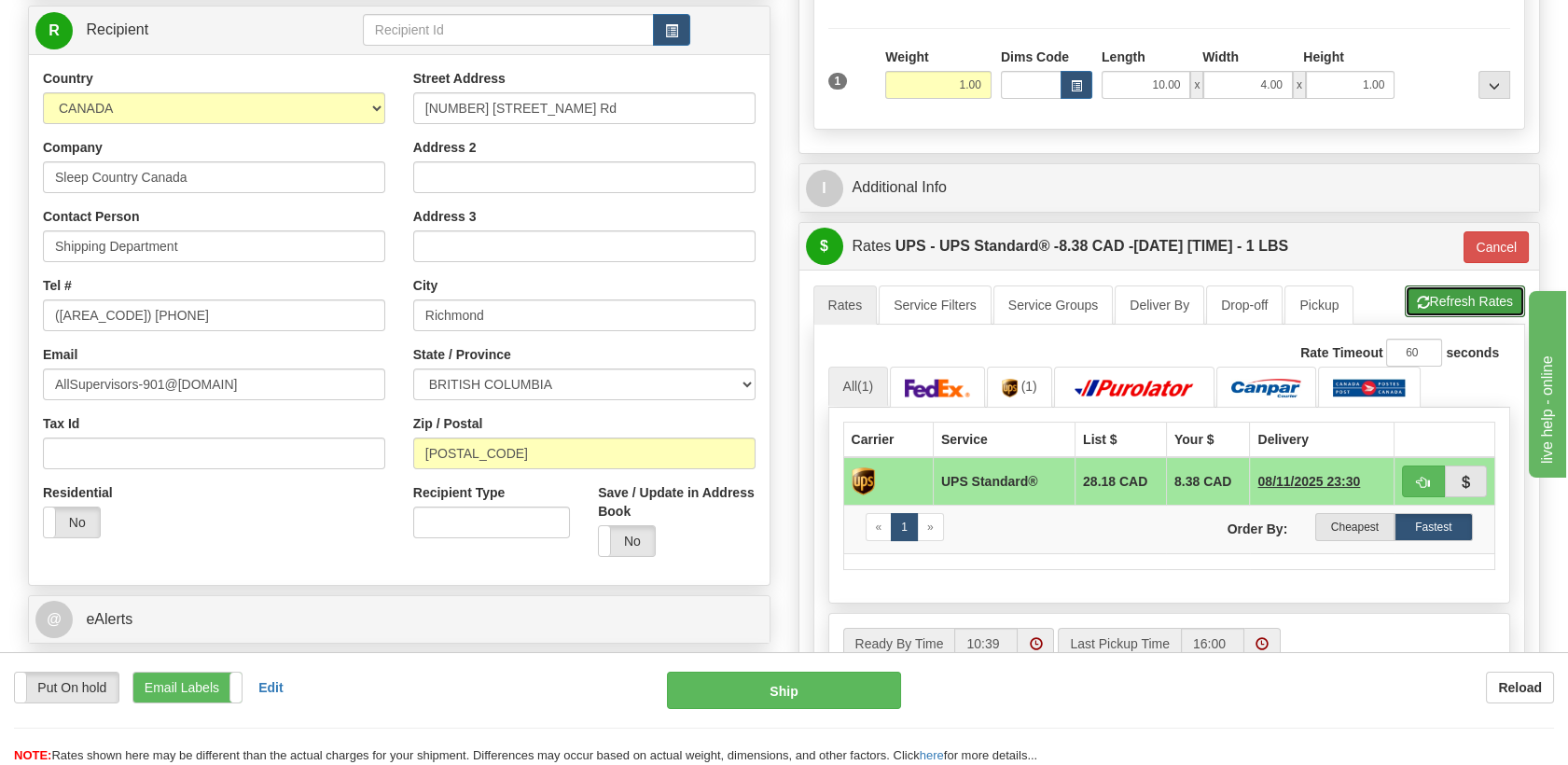 click on "Refresh Rates" at bounding box center [1464, 301] 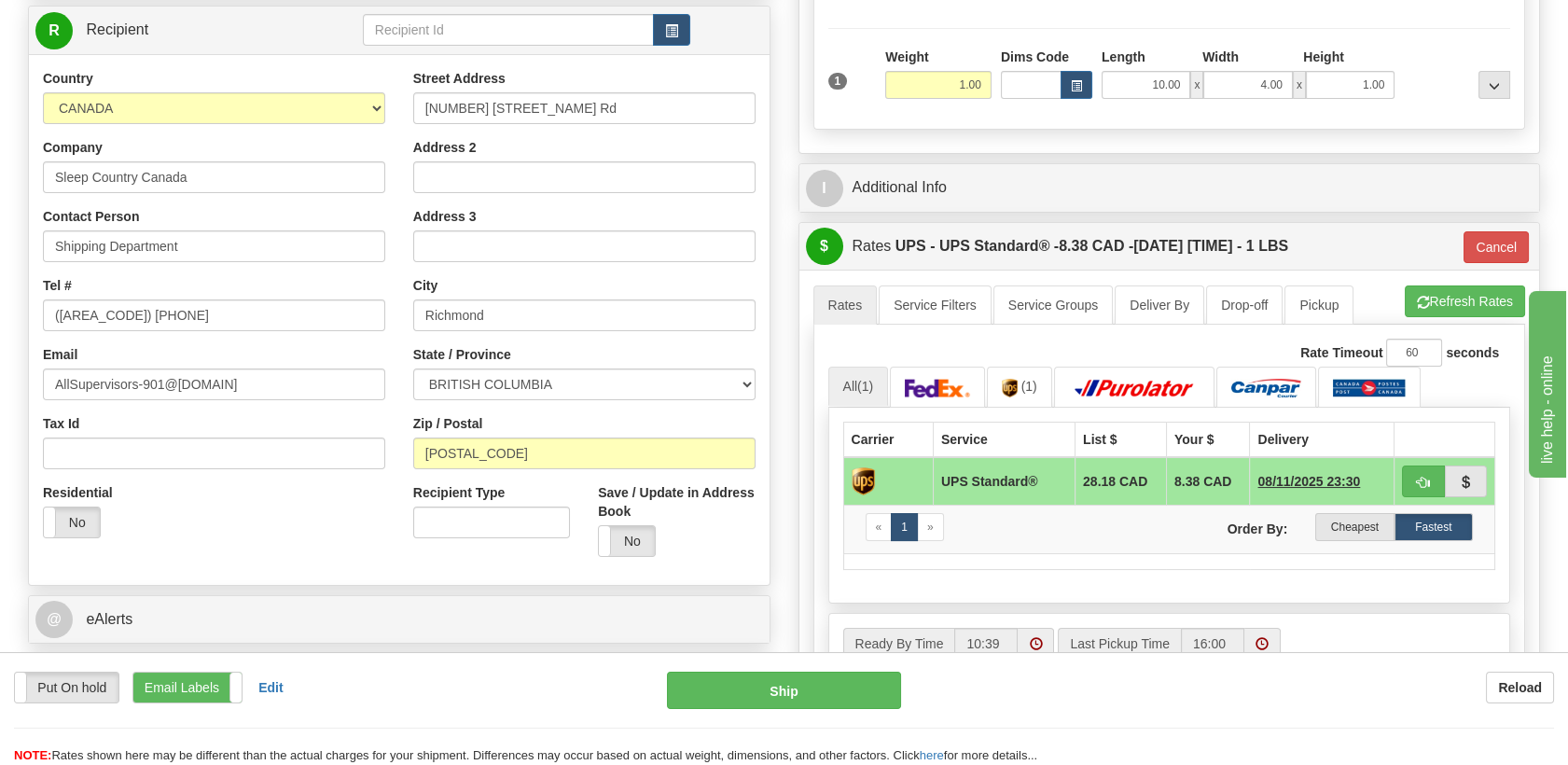 type on "11" 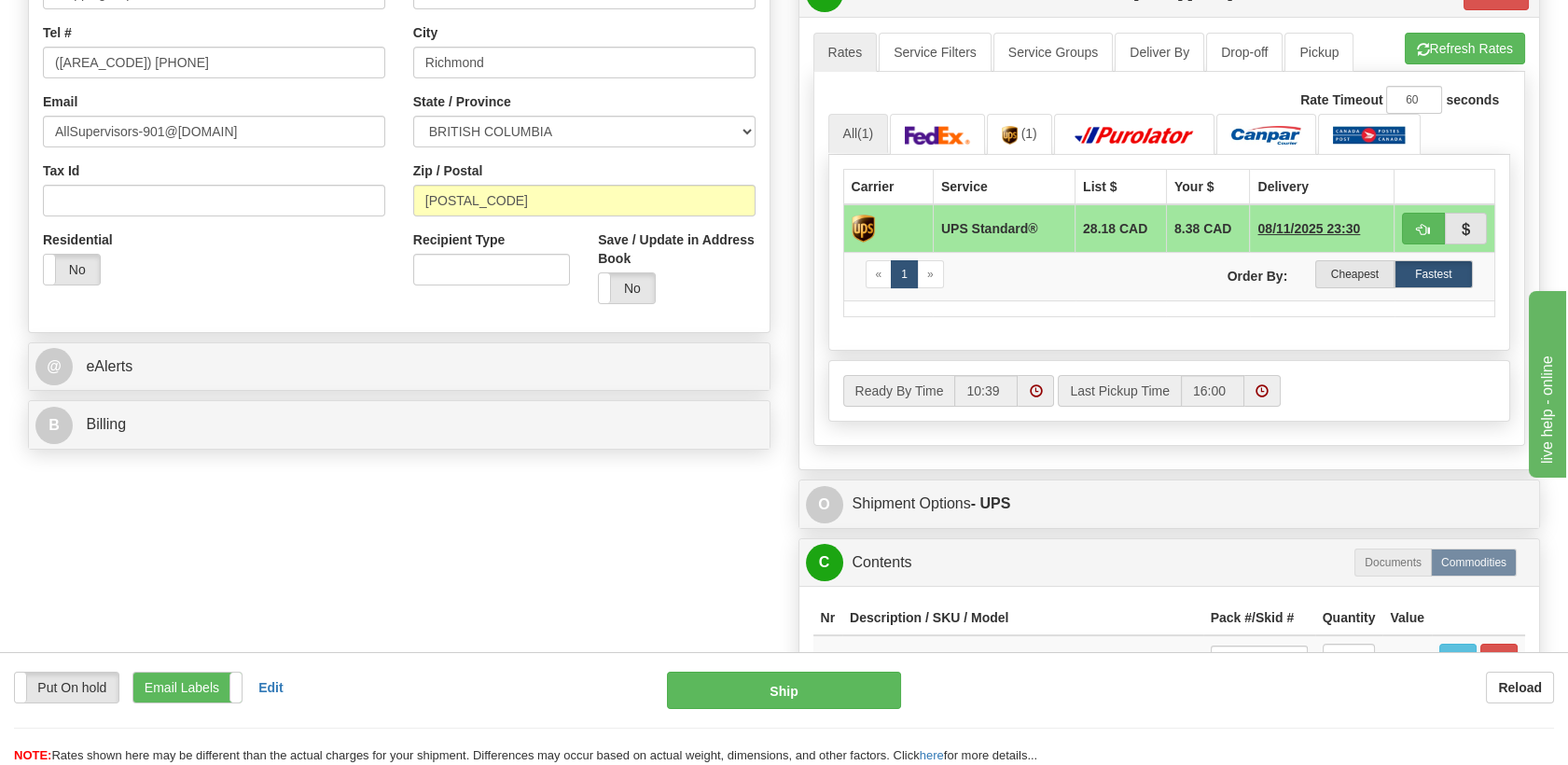 scroll, scrollTop: 621, scrollLeft: 0, axis: vertical 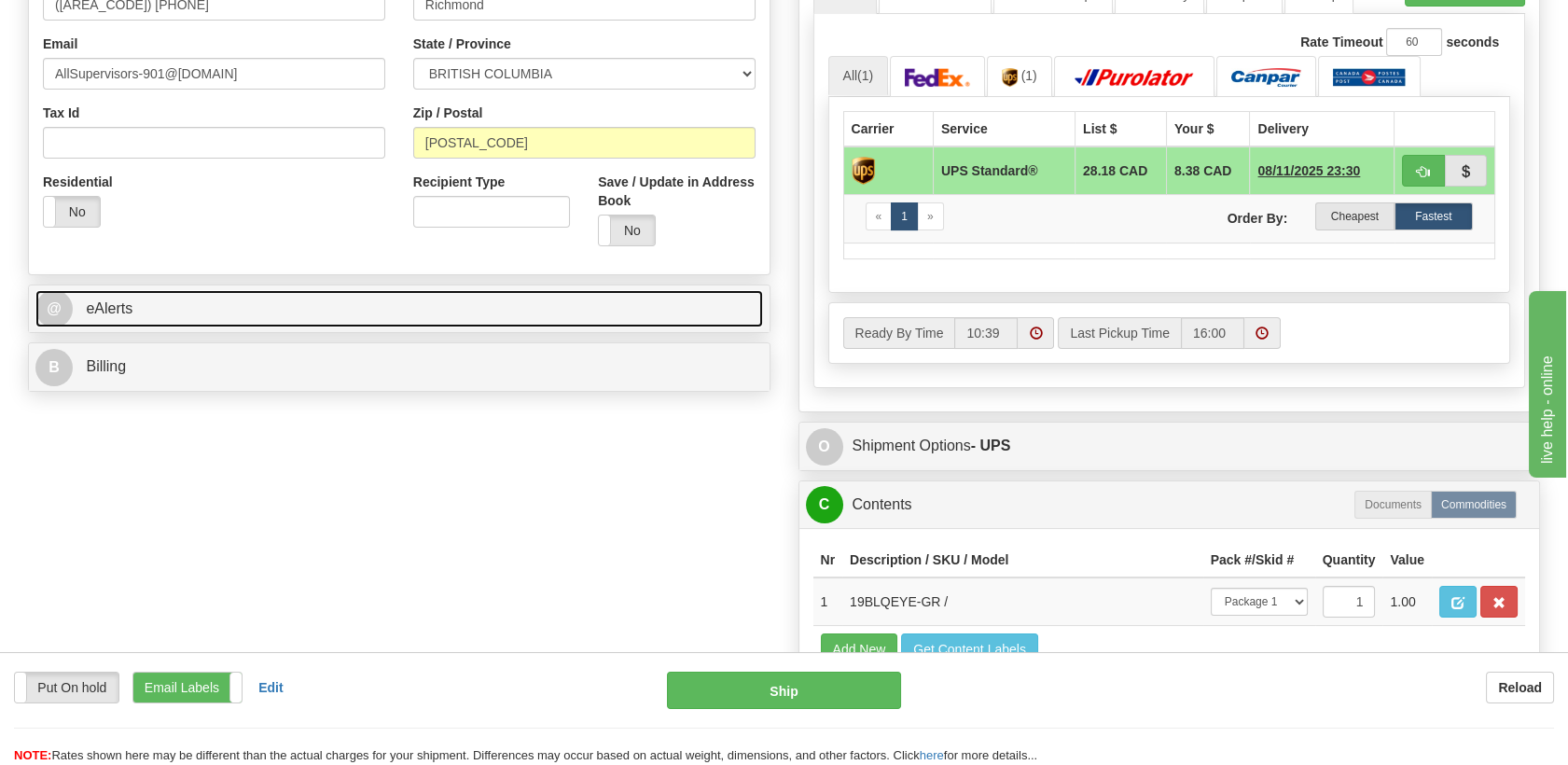 click on "@
eAlerts" at bounding box center (399, 309) 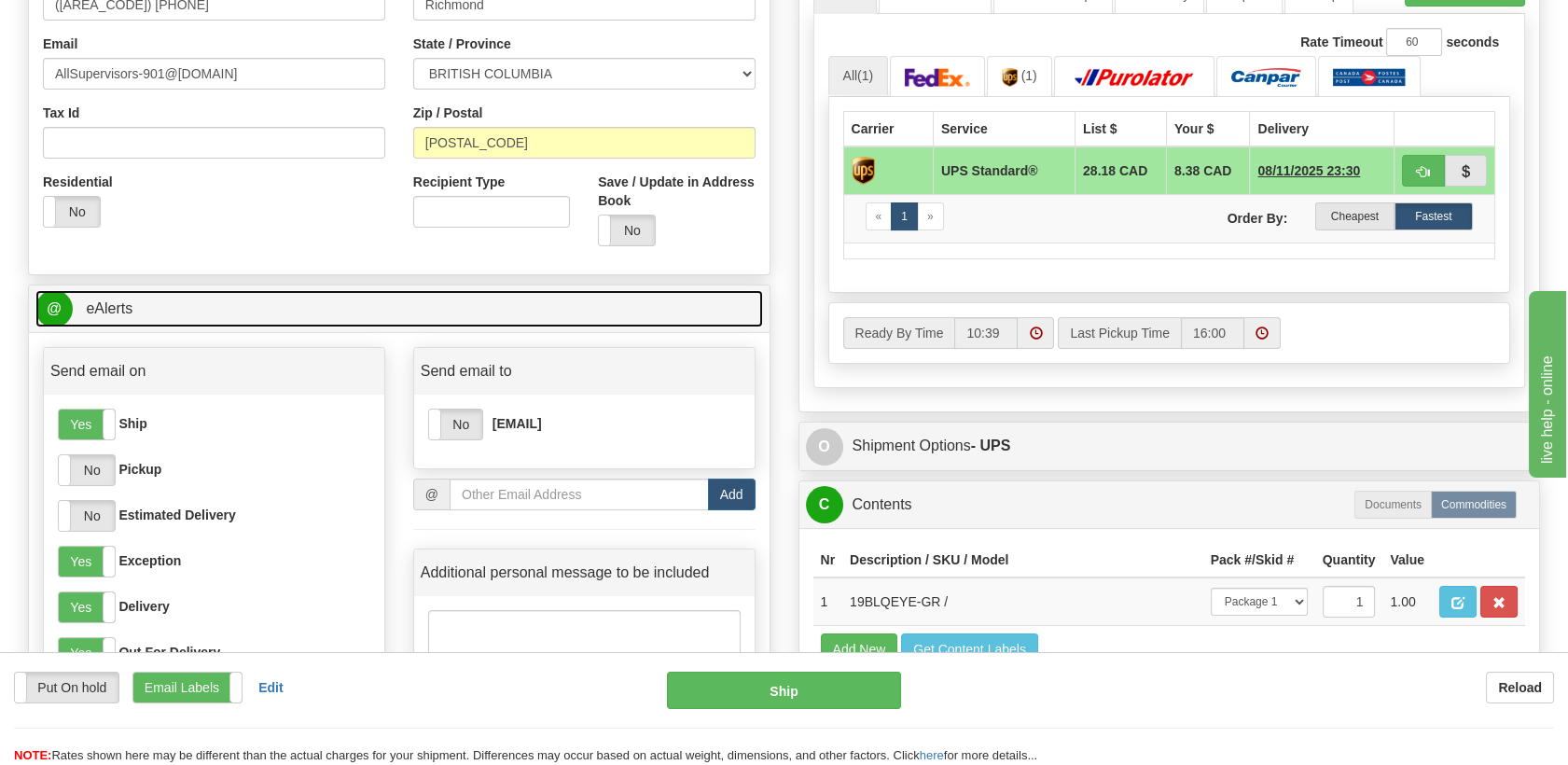 drag, startPoint x: 156, startPoint y: 303, endPoint x: 243, endPoint y: 322, distance: 89.05055 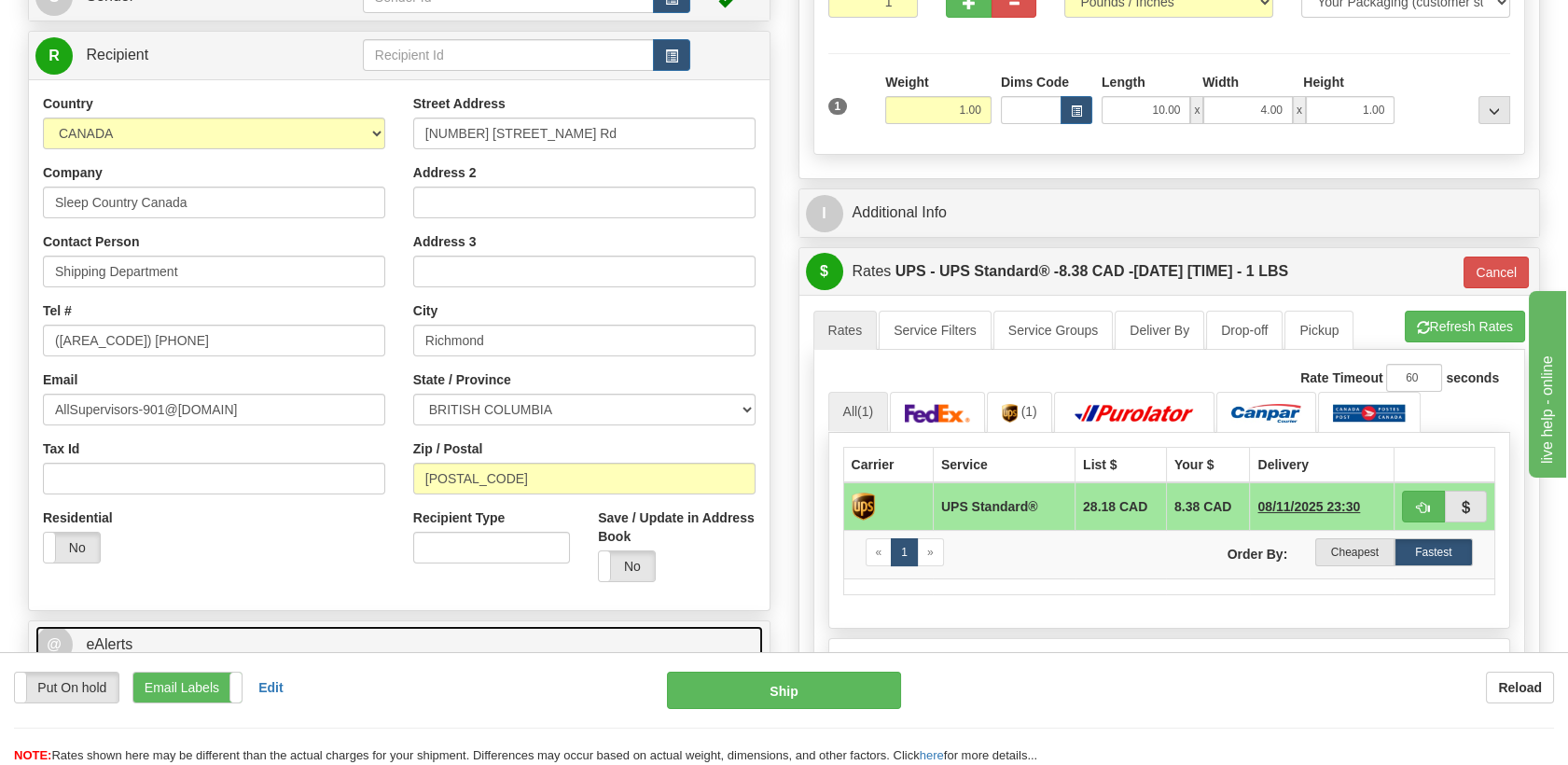 scroll, scrollTop: 104, scrollLeft: 0, axis: vertical 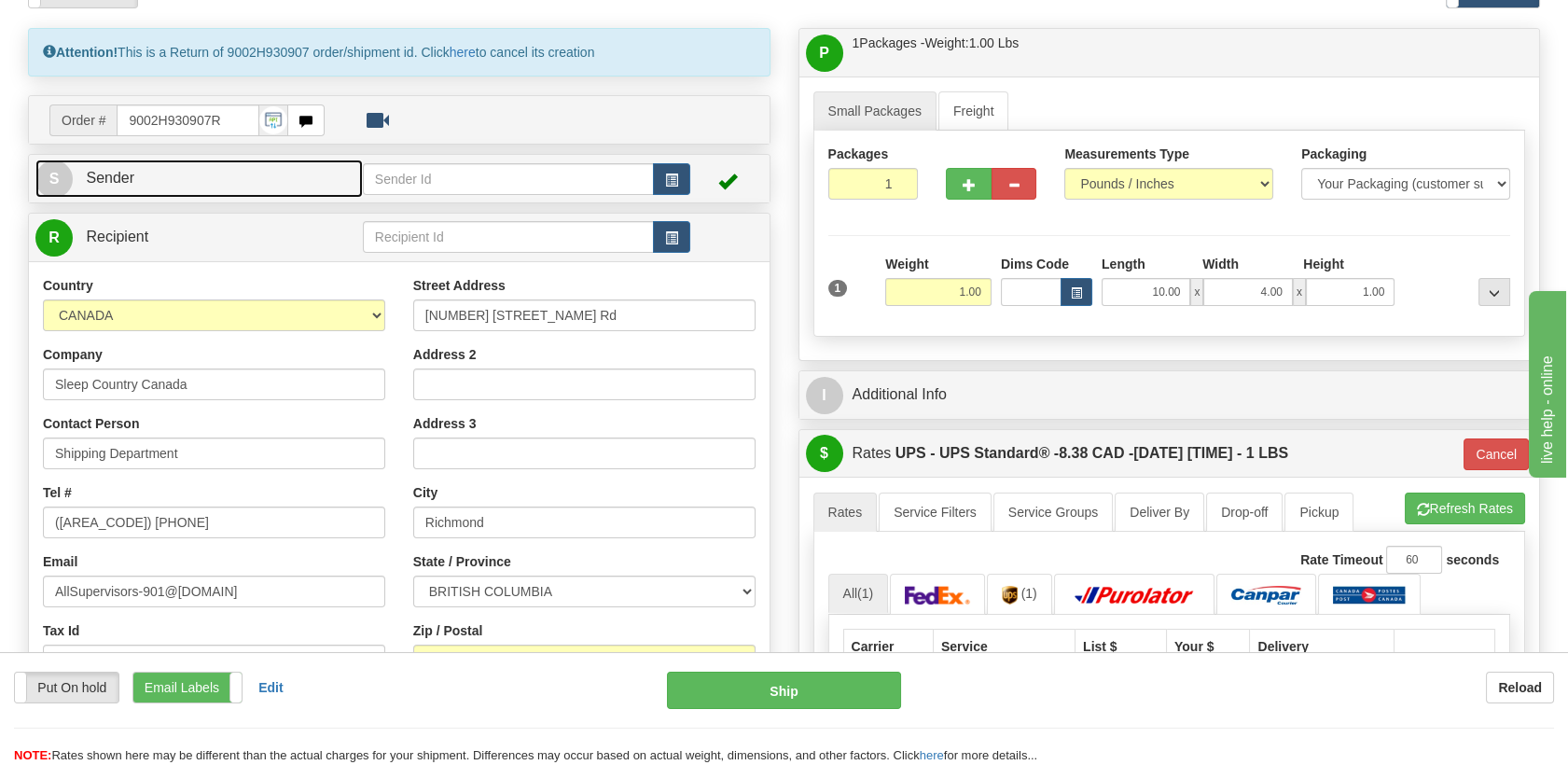 click on "S
Sender" at bounding box center [199, 178] 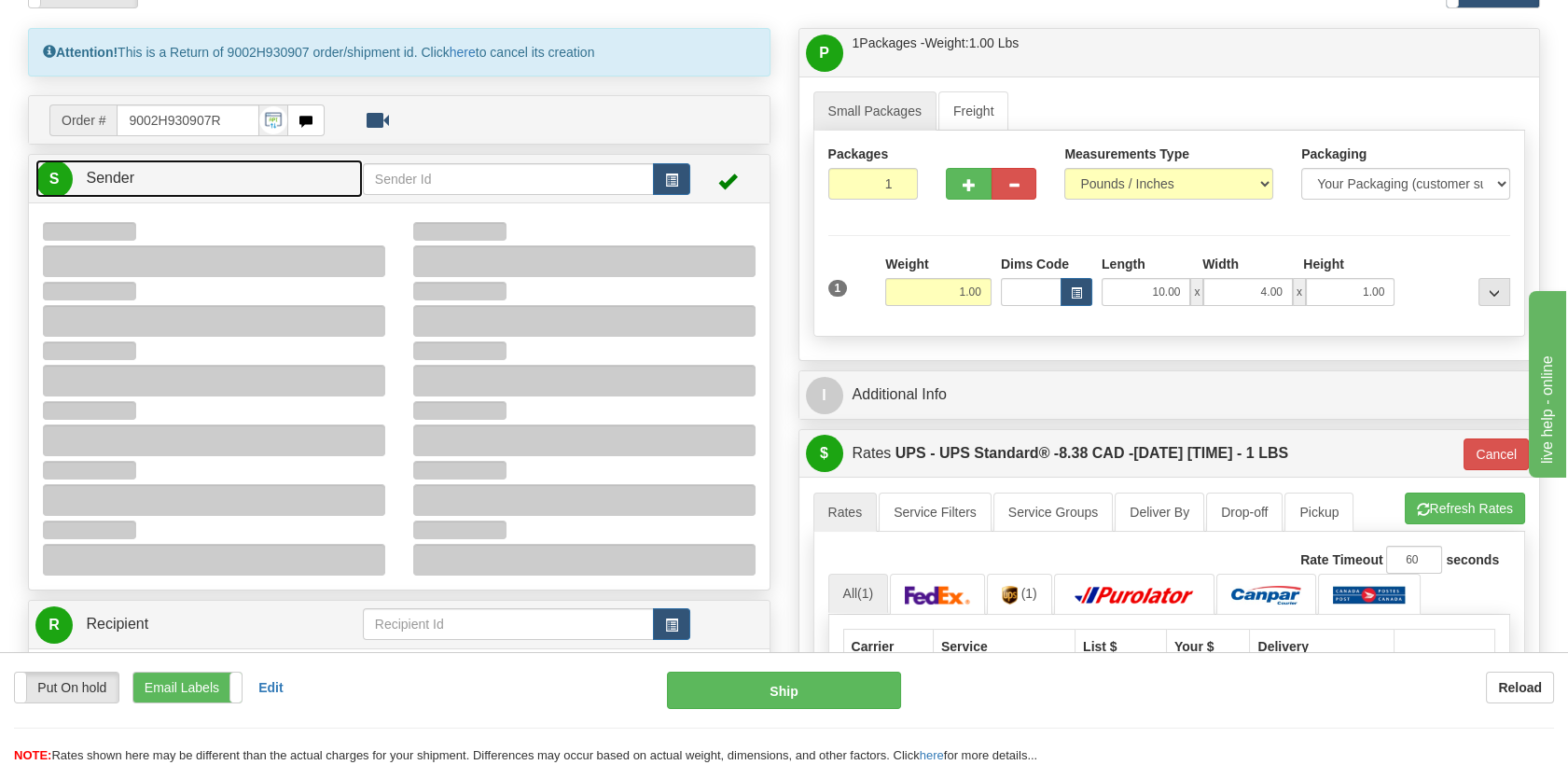 type on "18:45" 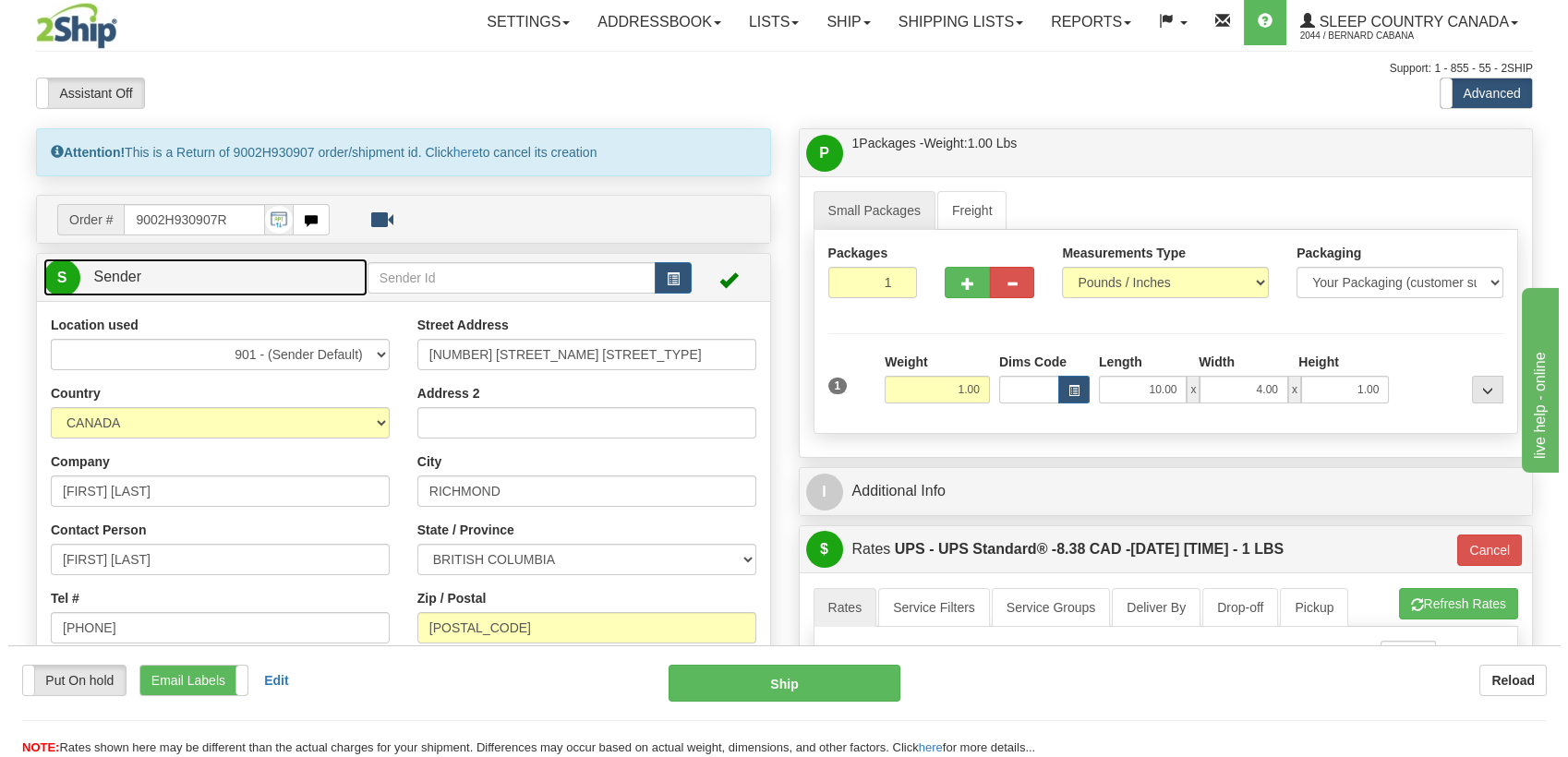 scroll, scrollTop: 0, scrollLeft: 0, axis: both 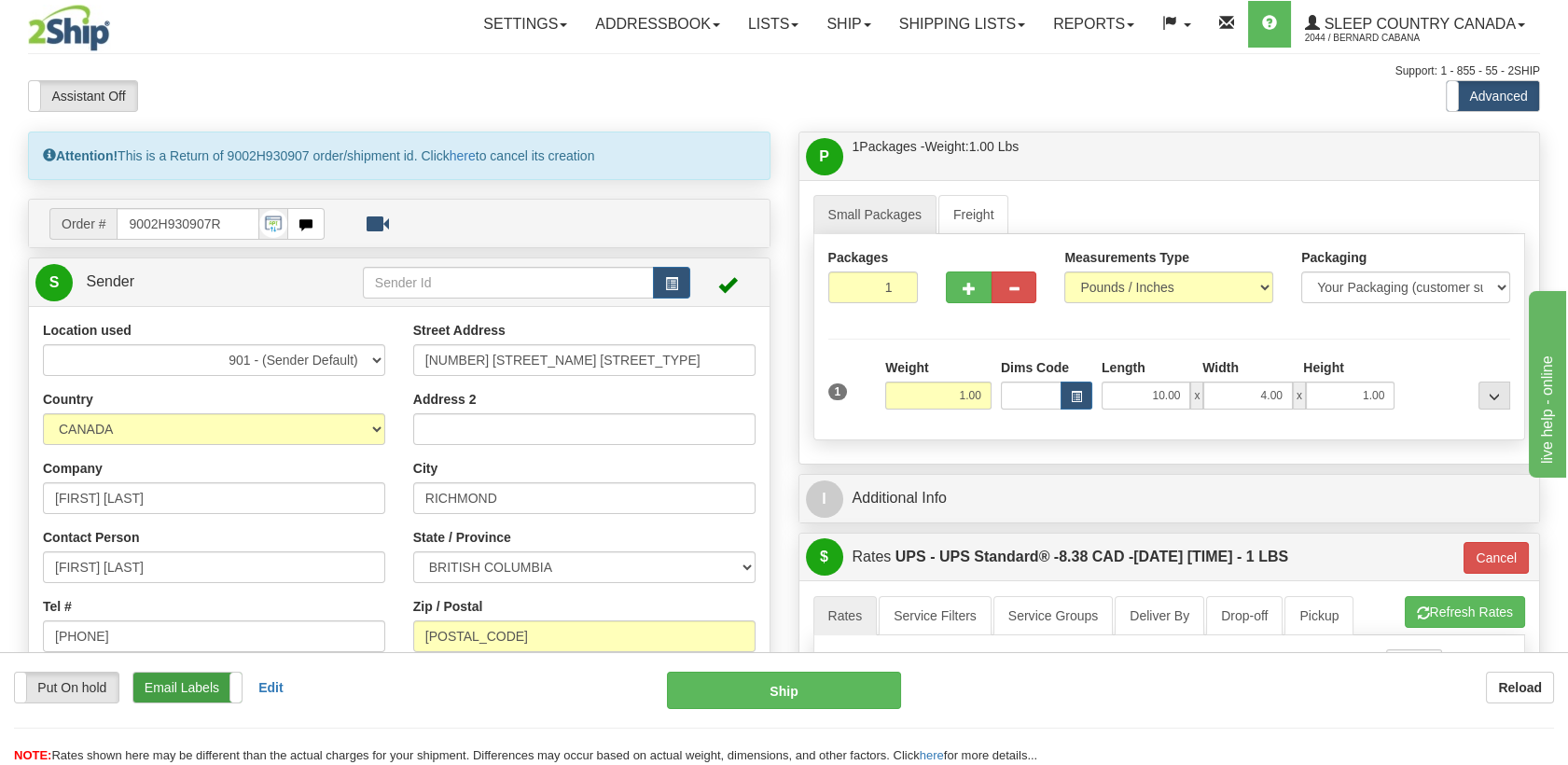 click on "Email Labels" at bounding box center [187, 688] 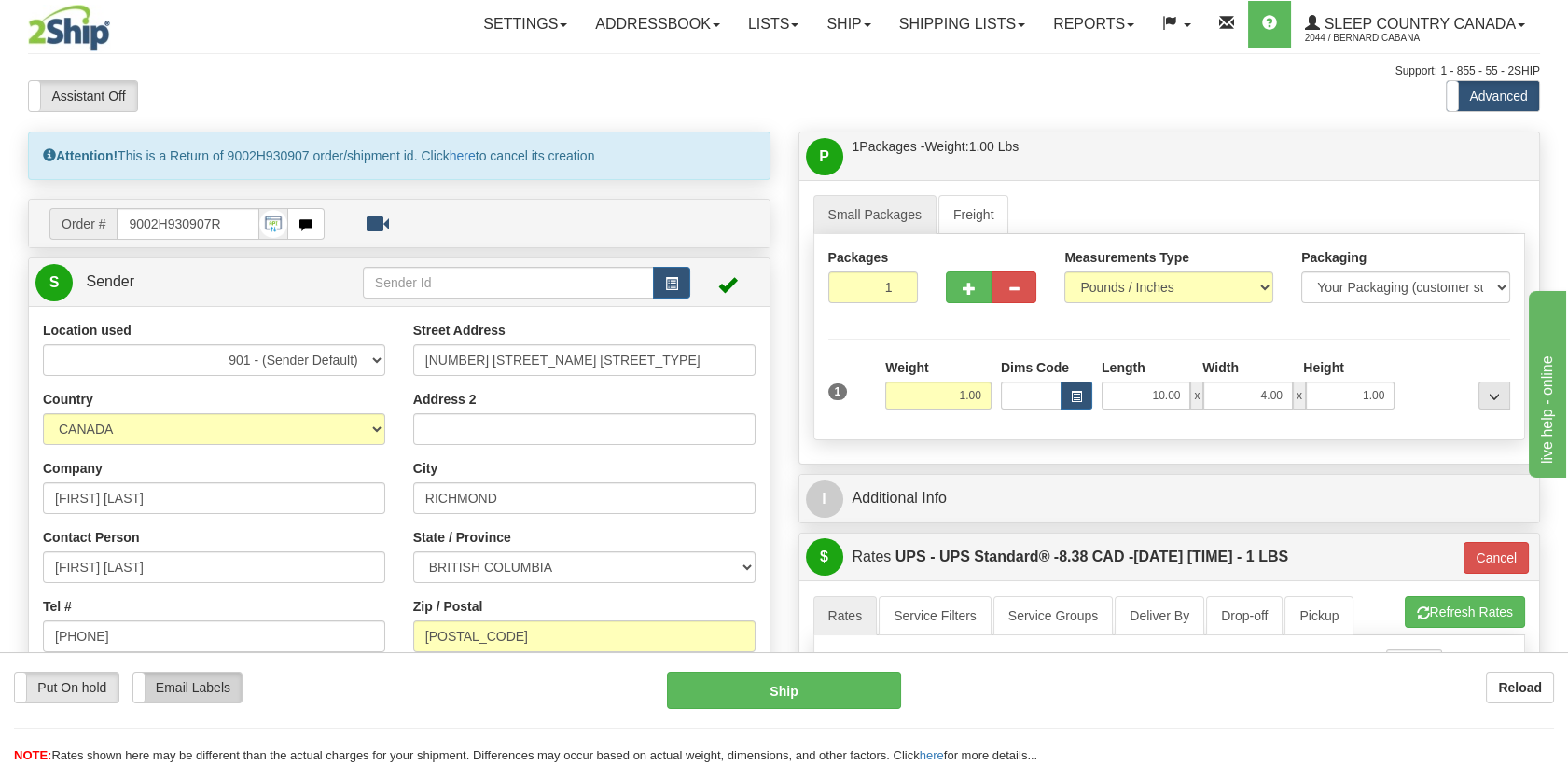 click on "Email Labels" at bounding box center [187, 688] 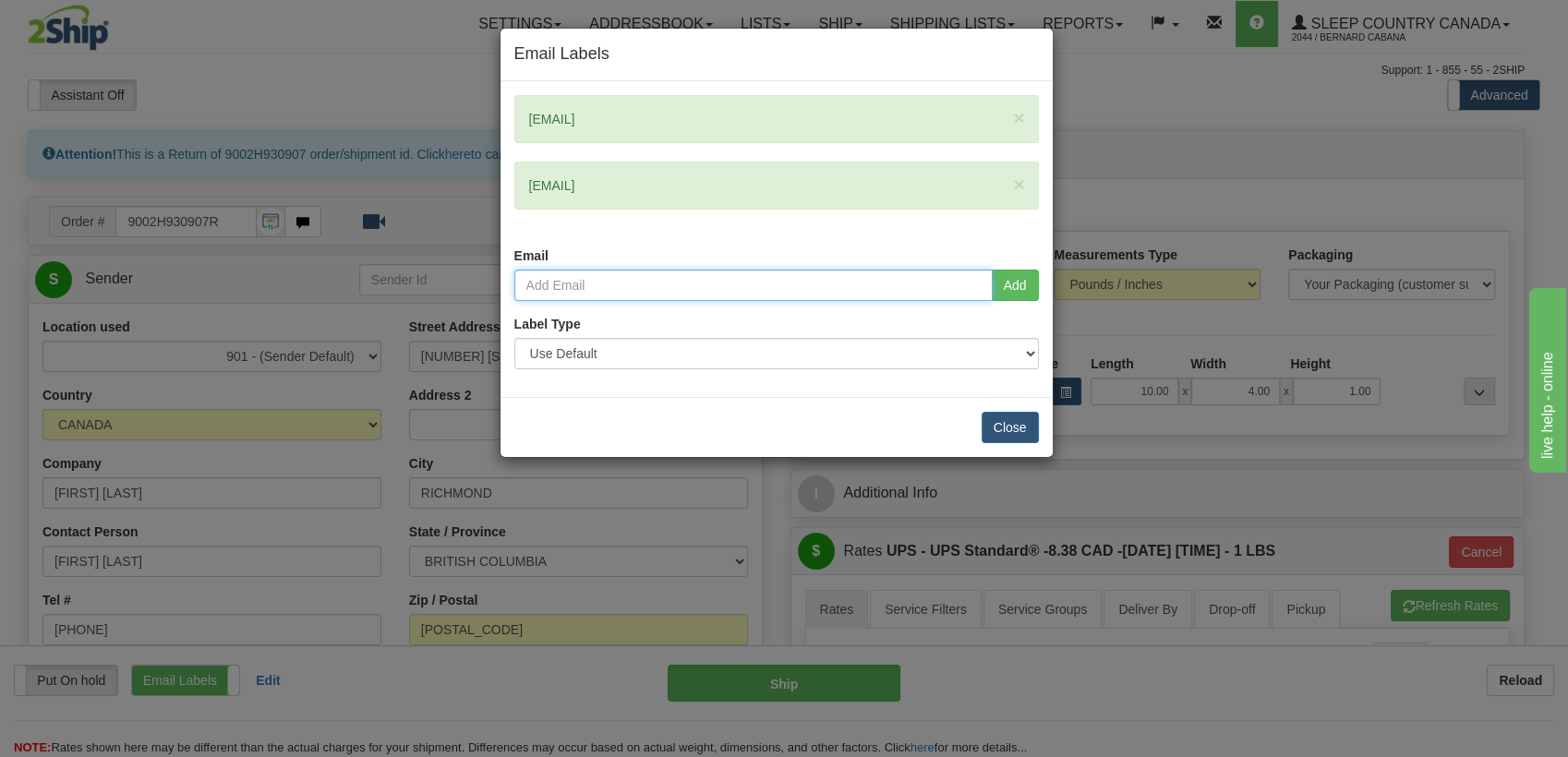 click at bounding box center (754, 285) 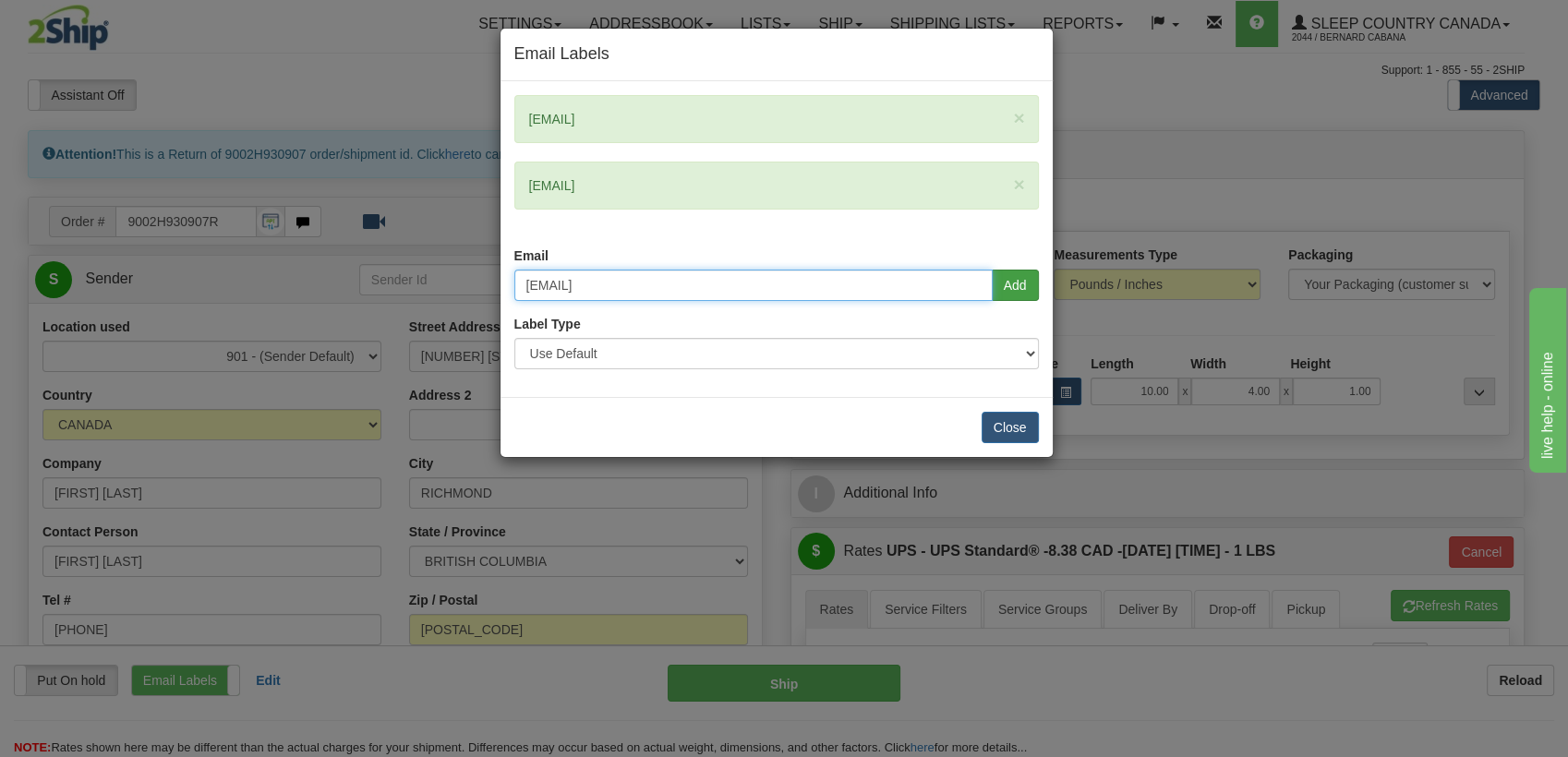 type on "[EMAIL]" 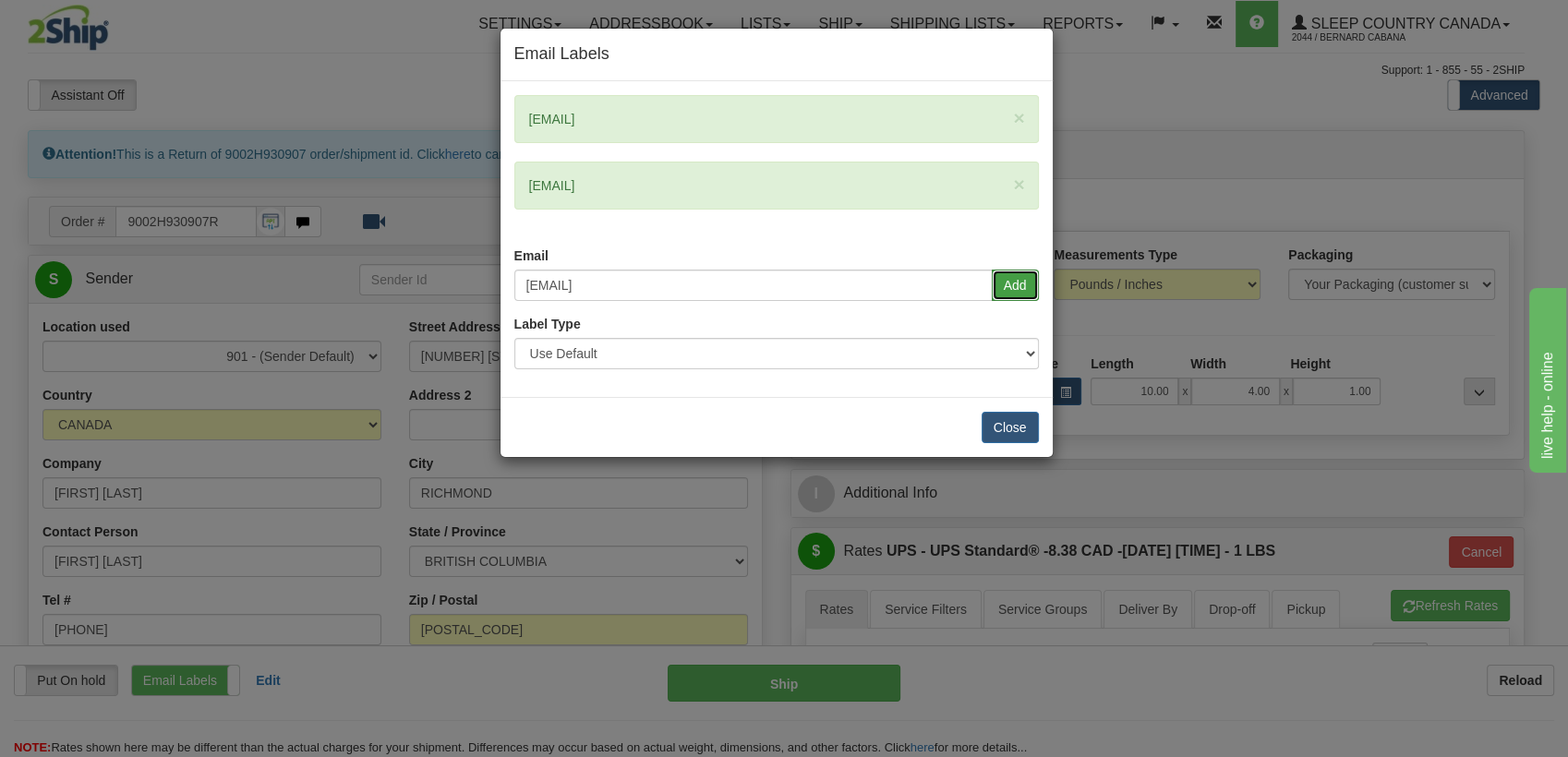 click on "Add" at bounding box center [1015, 285] 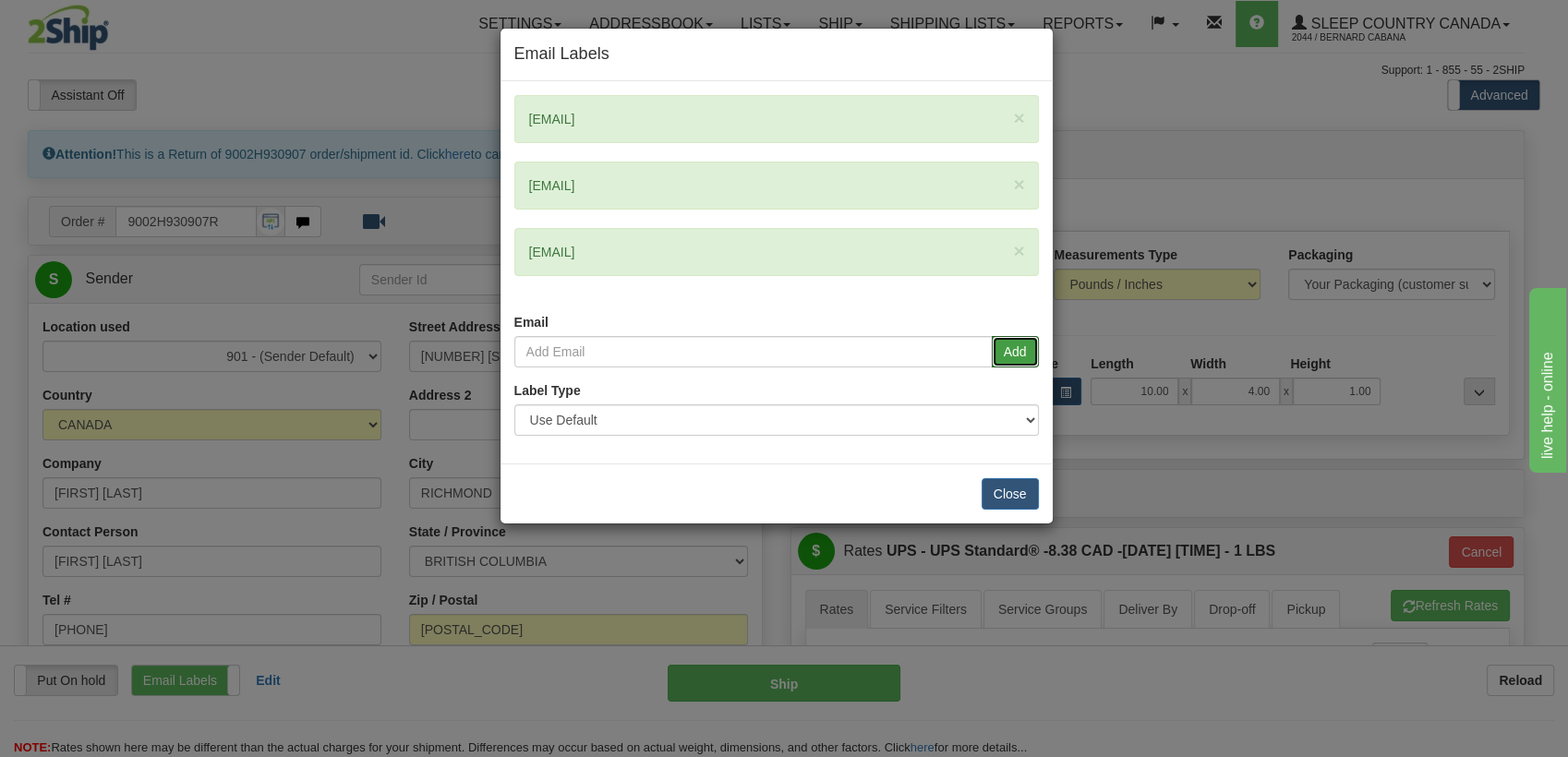 type 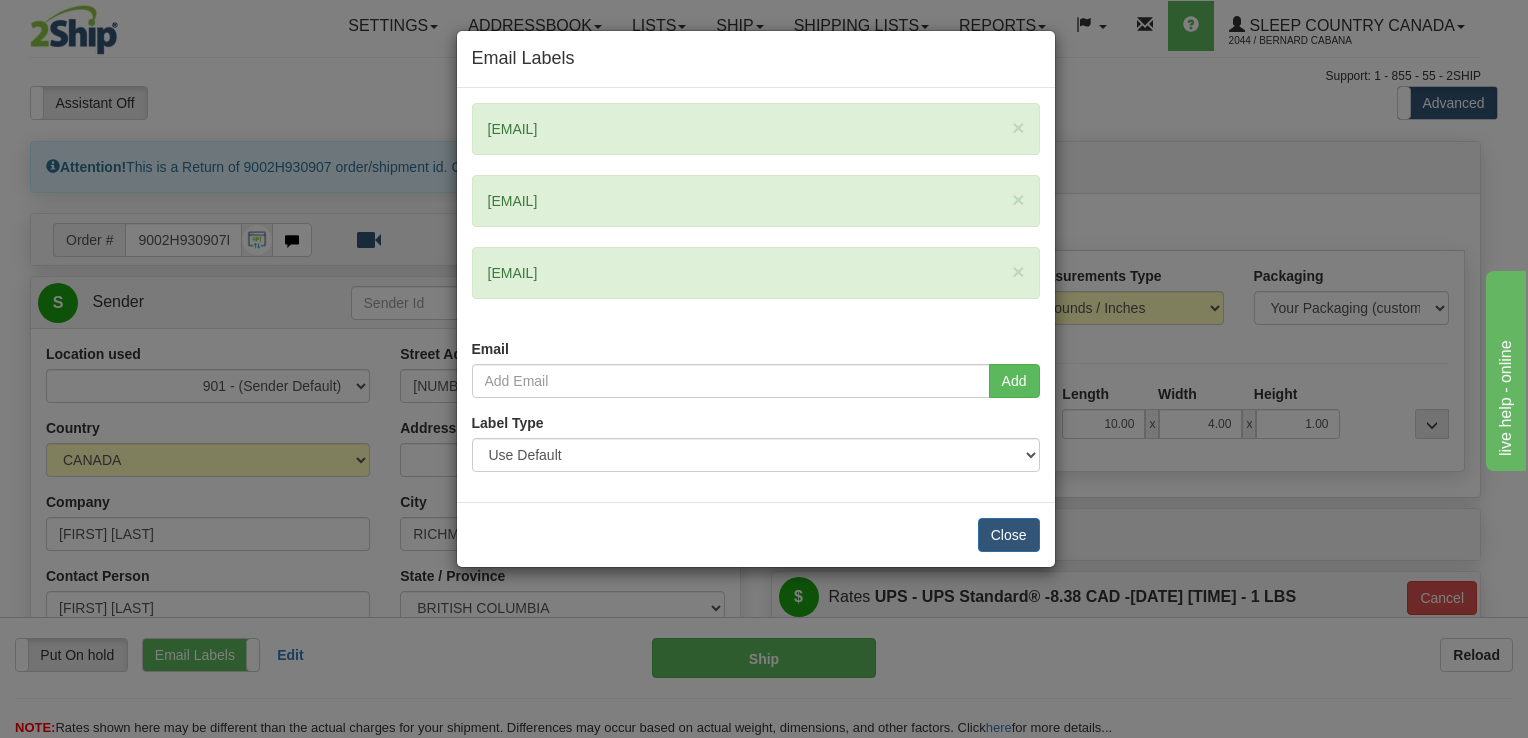 click on "Close" at bounding box center (756, 534) 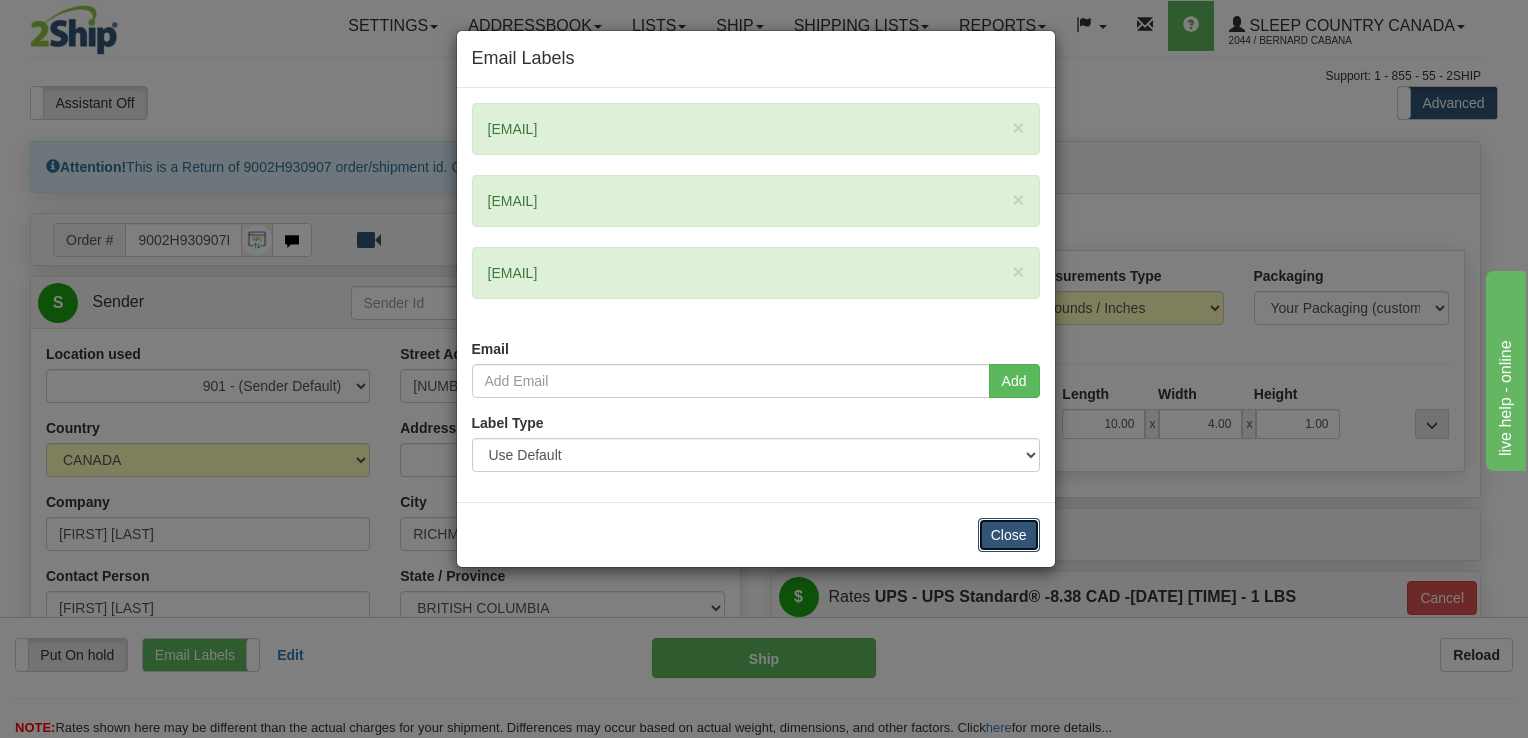 click on "Close" at bounding box center (1009, 535) 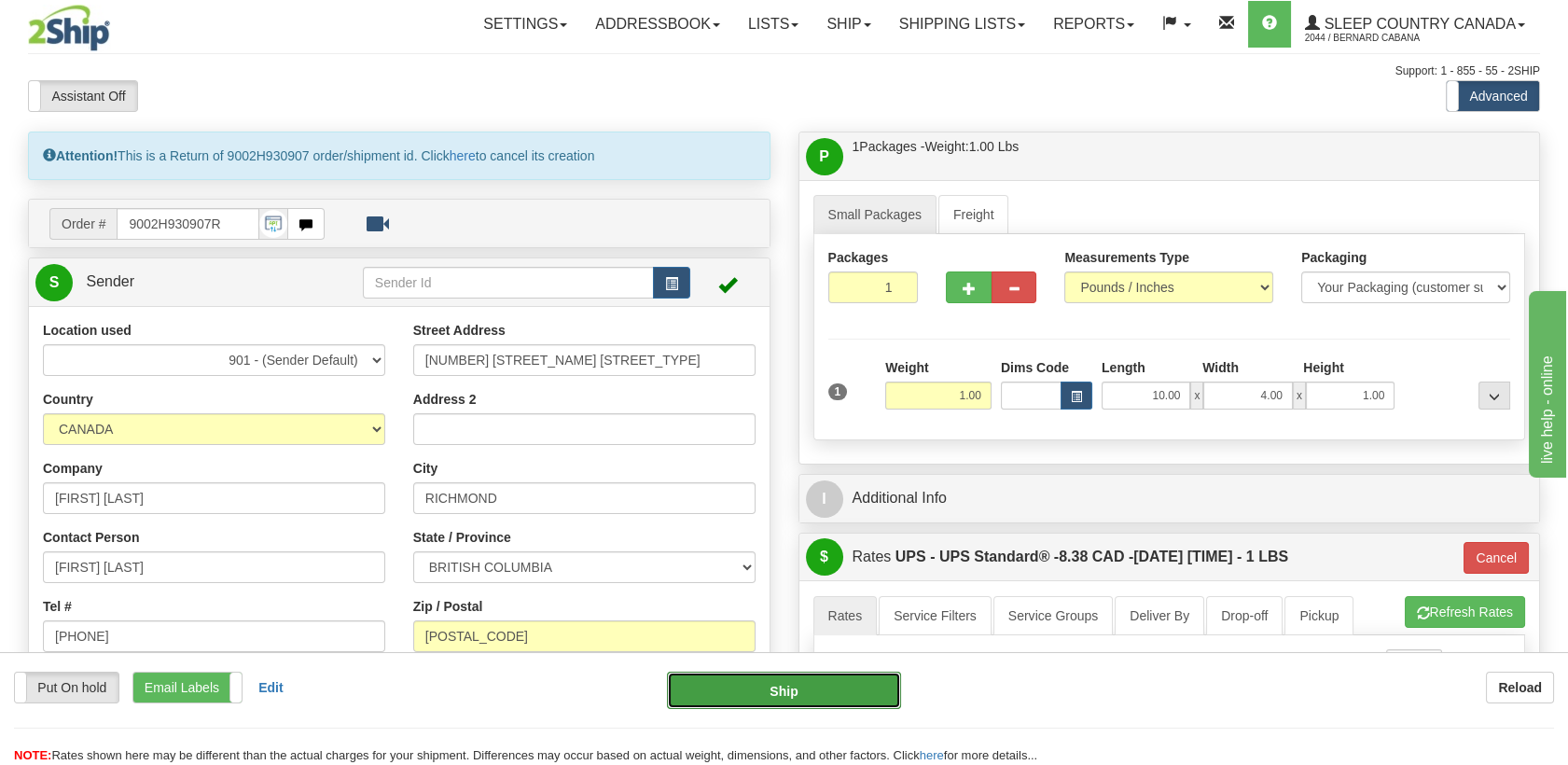 click on "Ship" at bounding box center [784, 690] 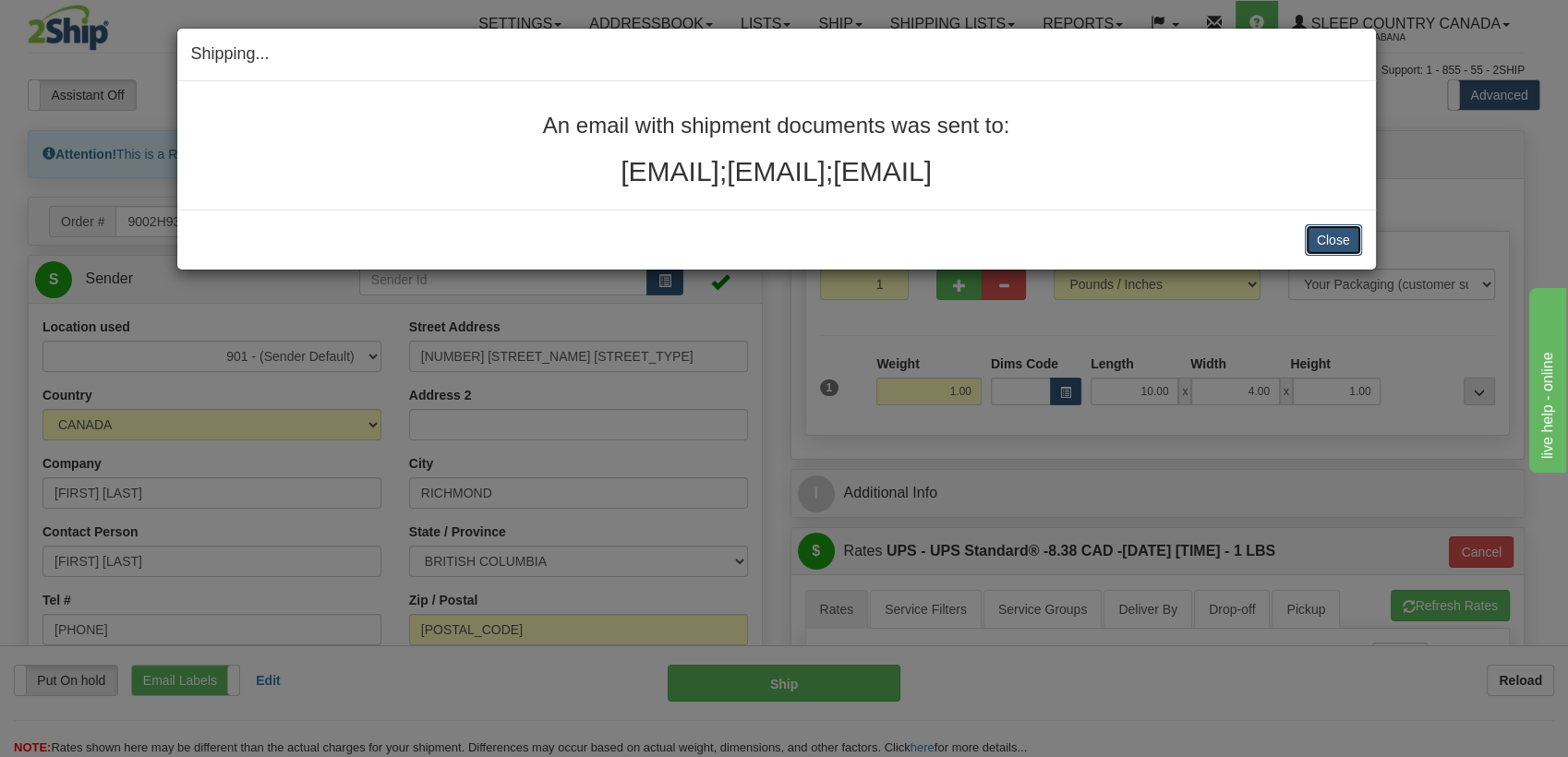 click on "Close" at bounding box center [1333, 240] 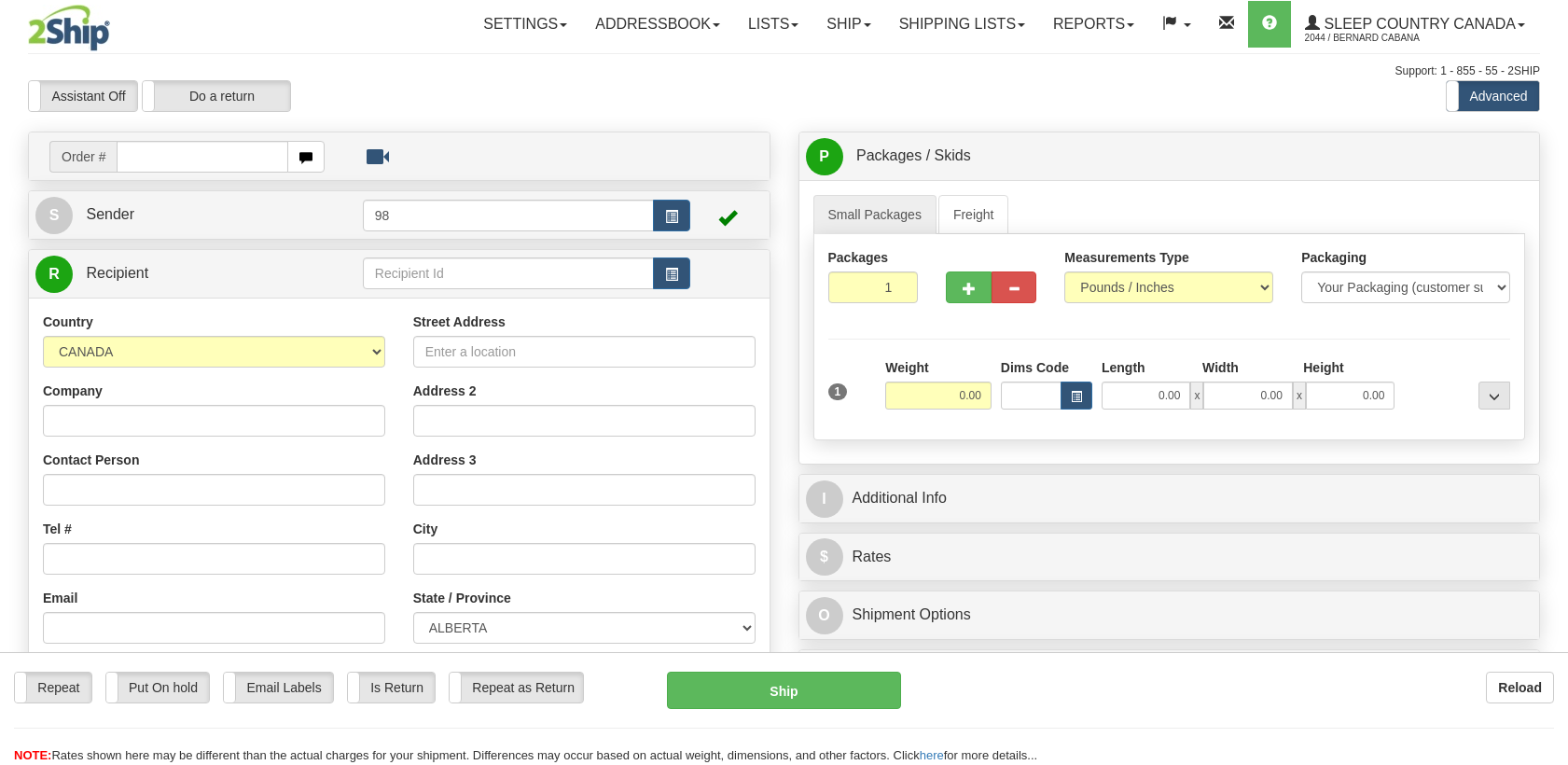 scroll, scrollTop: 0, scrollLeft: 0, axis: both 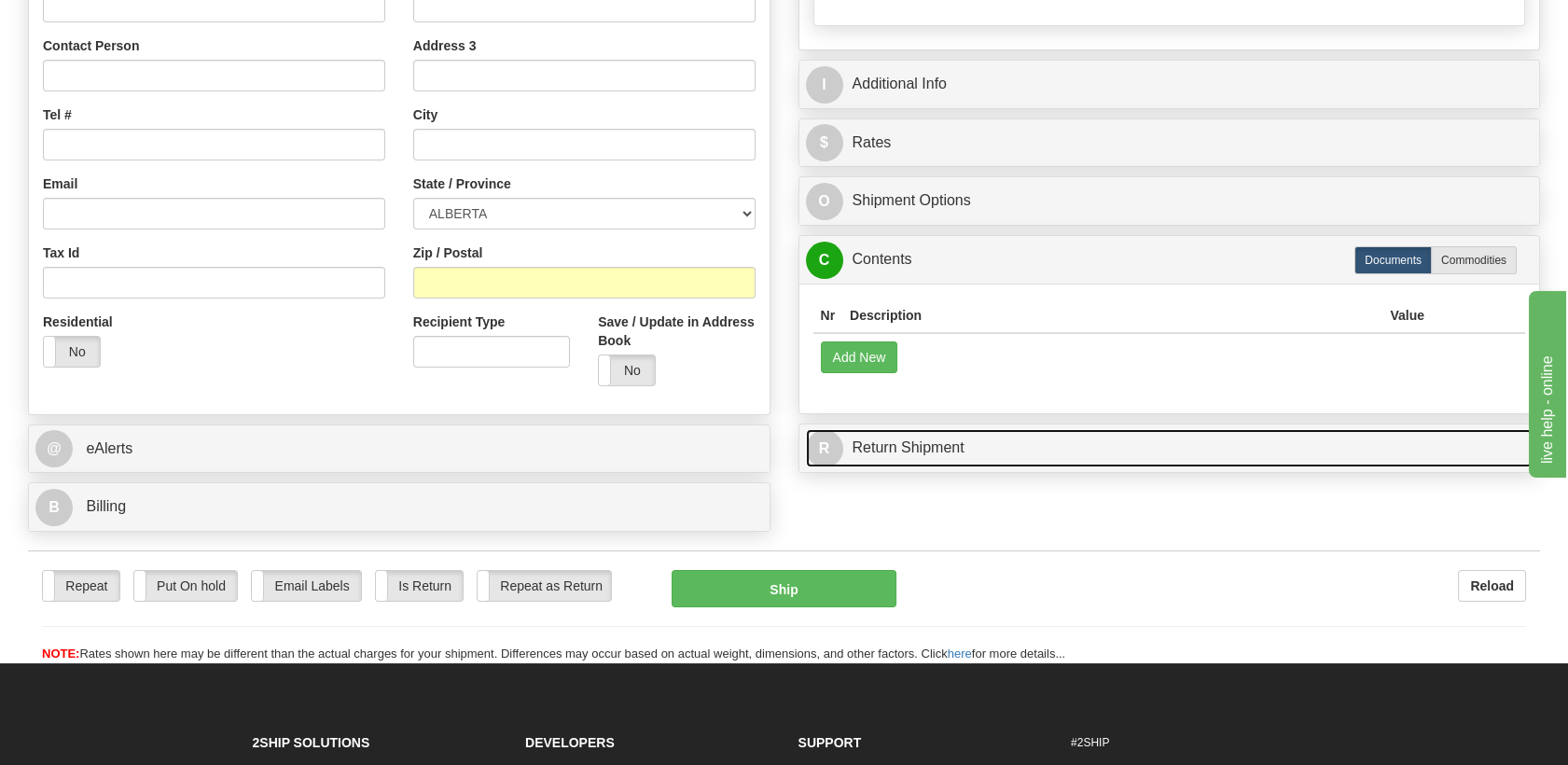 click on "R Return Shipment" at bounding box center [1170, 448] 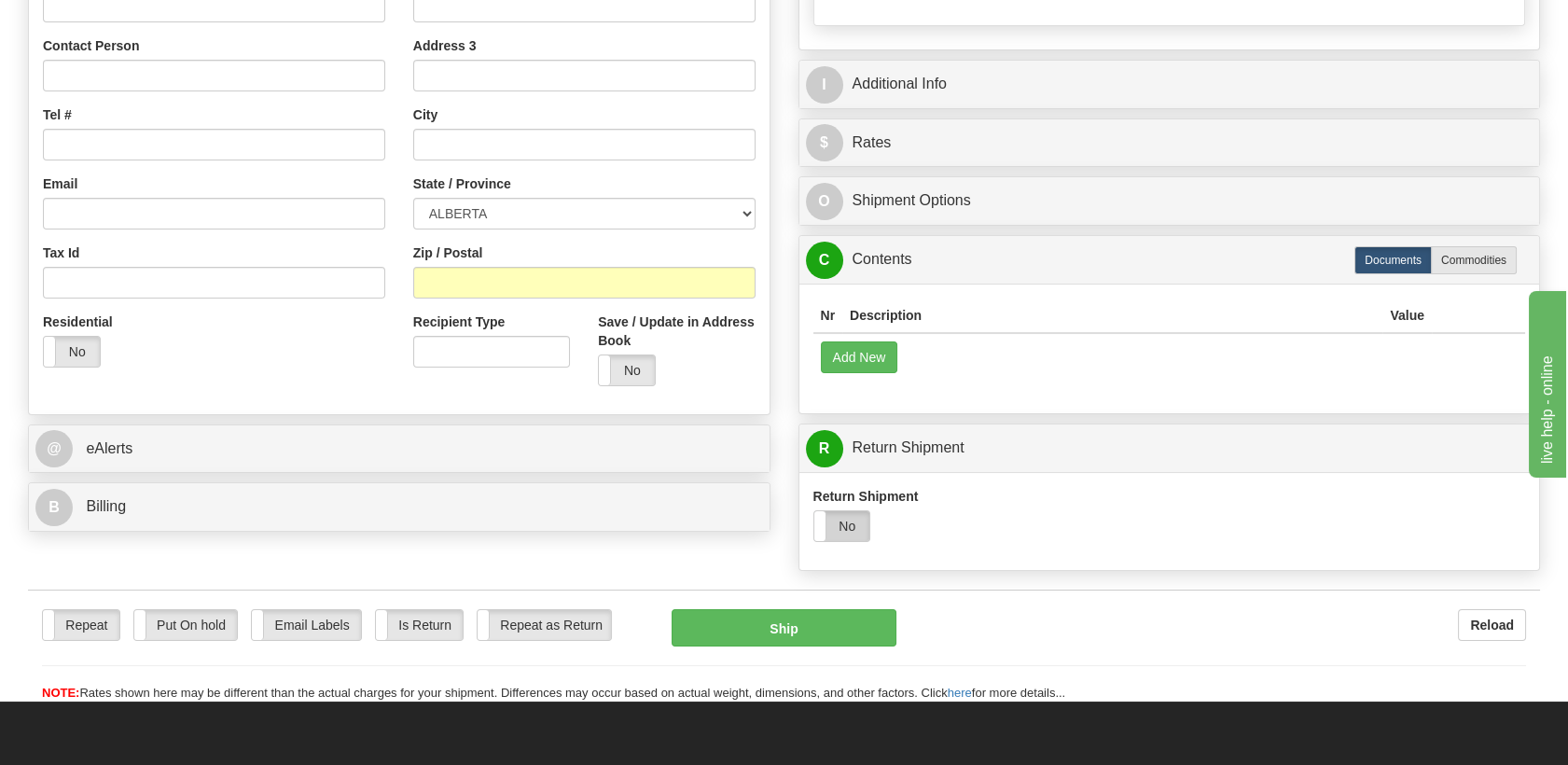 click on "No" at bounding box center [842, 526] 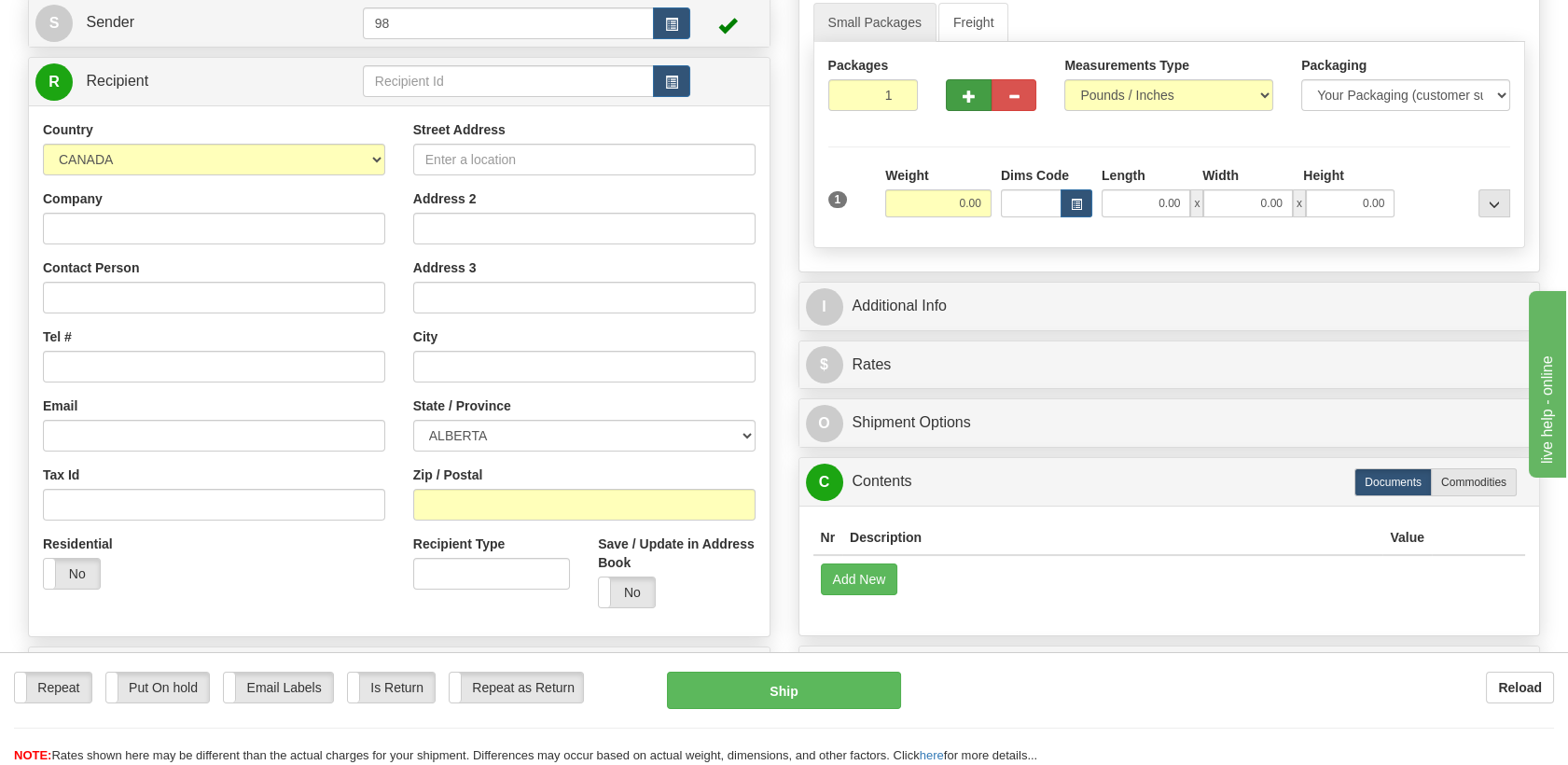 scroll, scrollTop: 104, scrollLeft: 0, axis: vertical 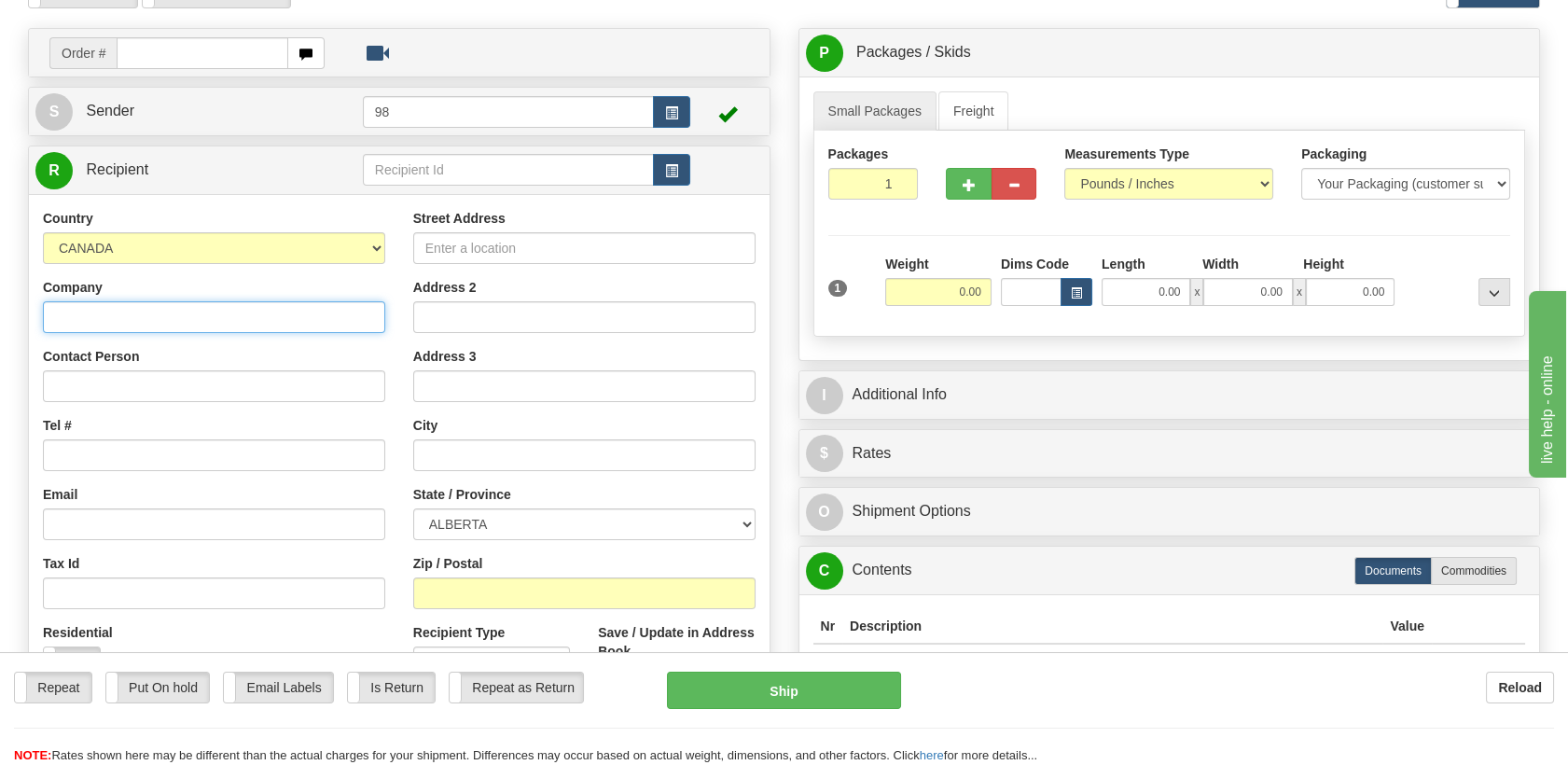click on "Company" at bounding box center [214, 317] 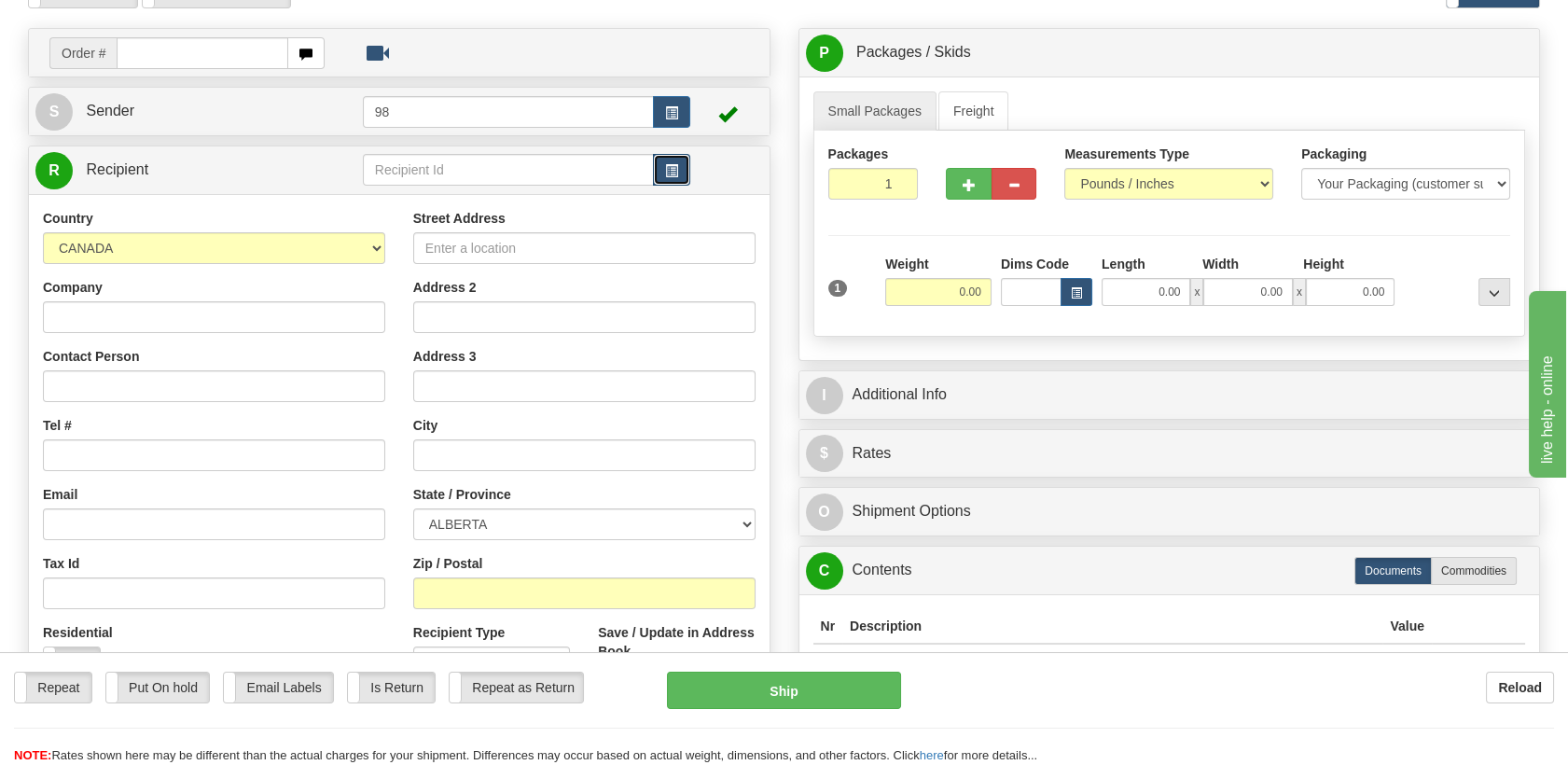 click at bounding box center (672, 171) 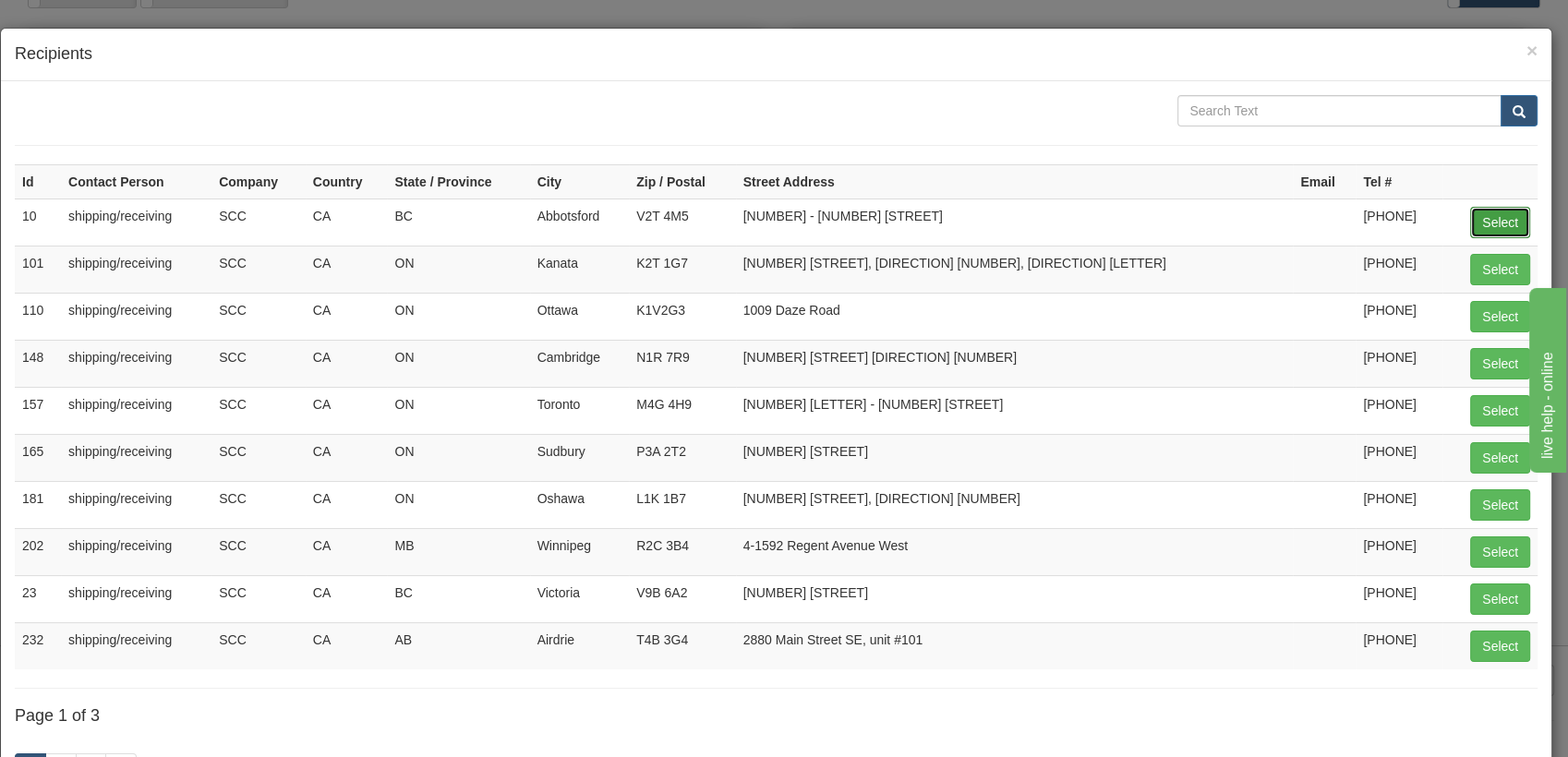 click on "Select" at bounding box center [1500, 222] 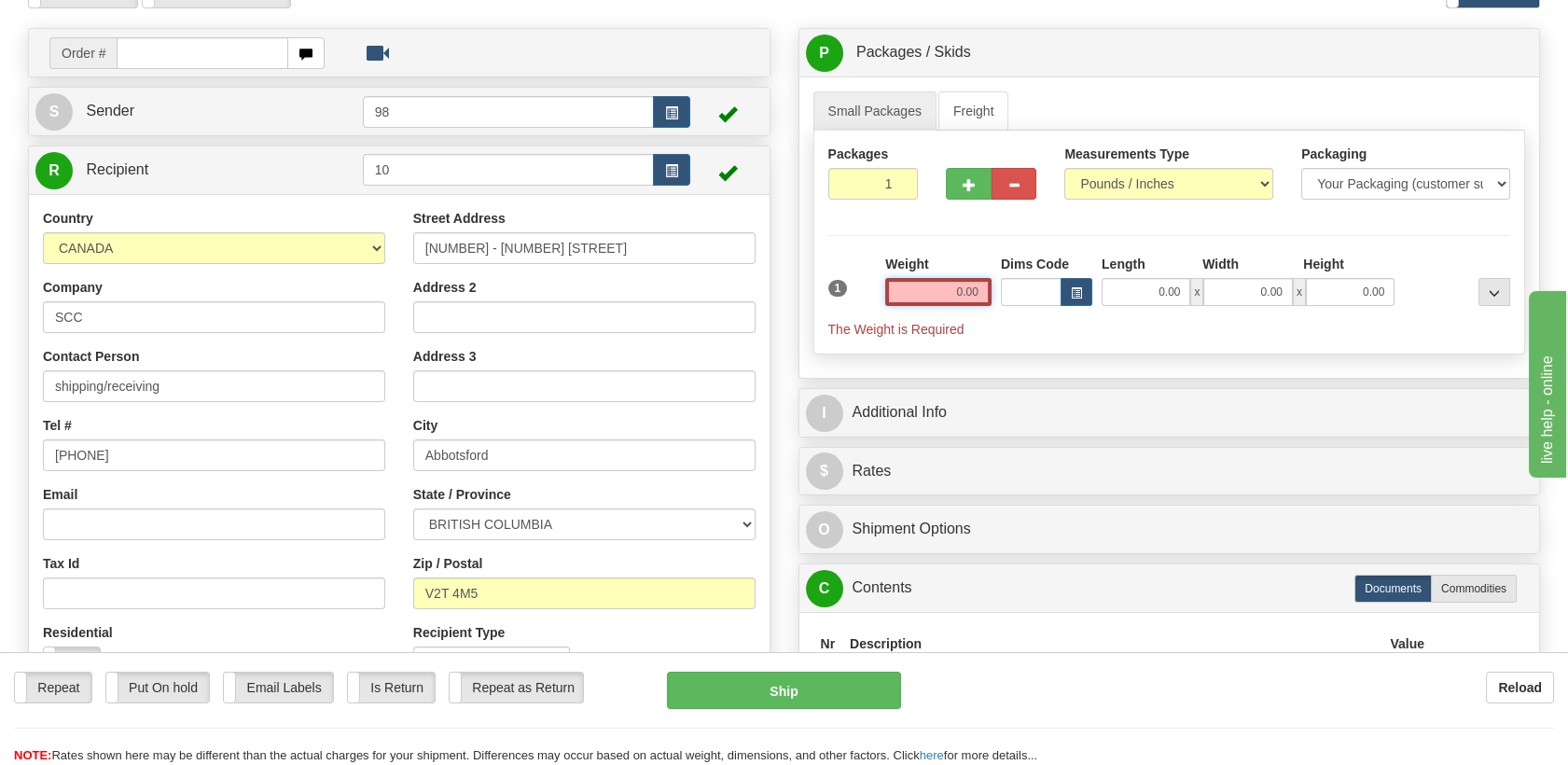 drag, startPoint x: 930, startPoint y: 277, endPoint x: 934, endPoint y: 265, distance: 12.649111 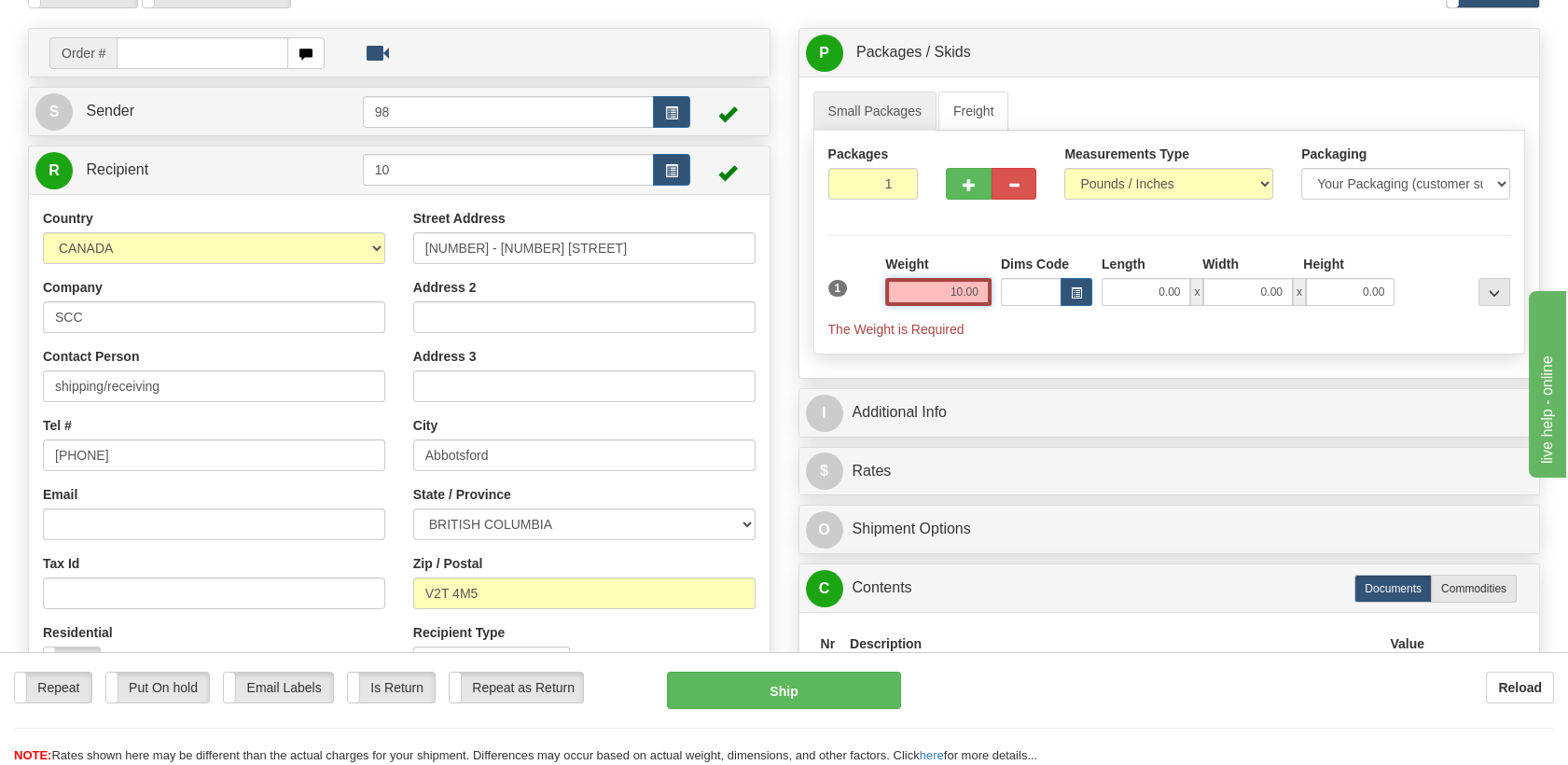type on "10.00" 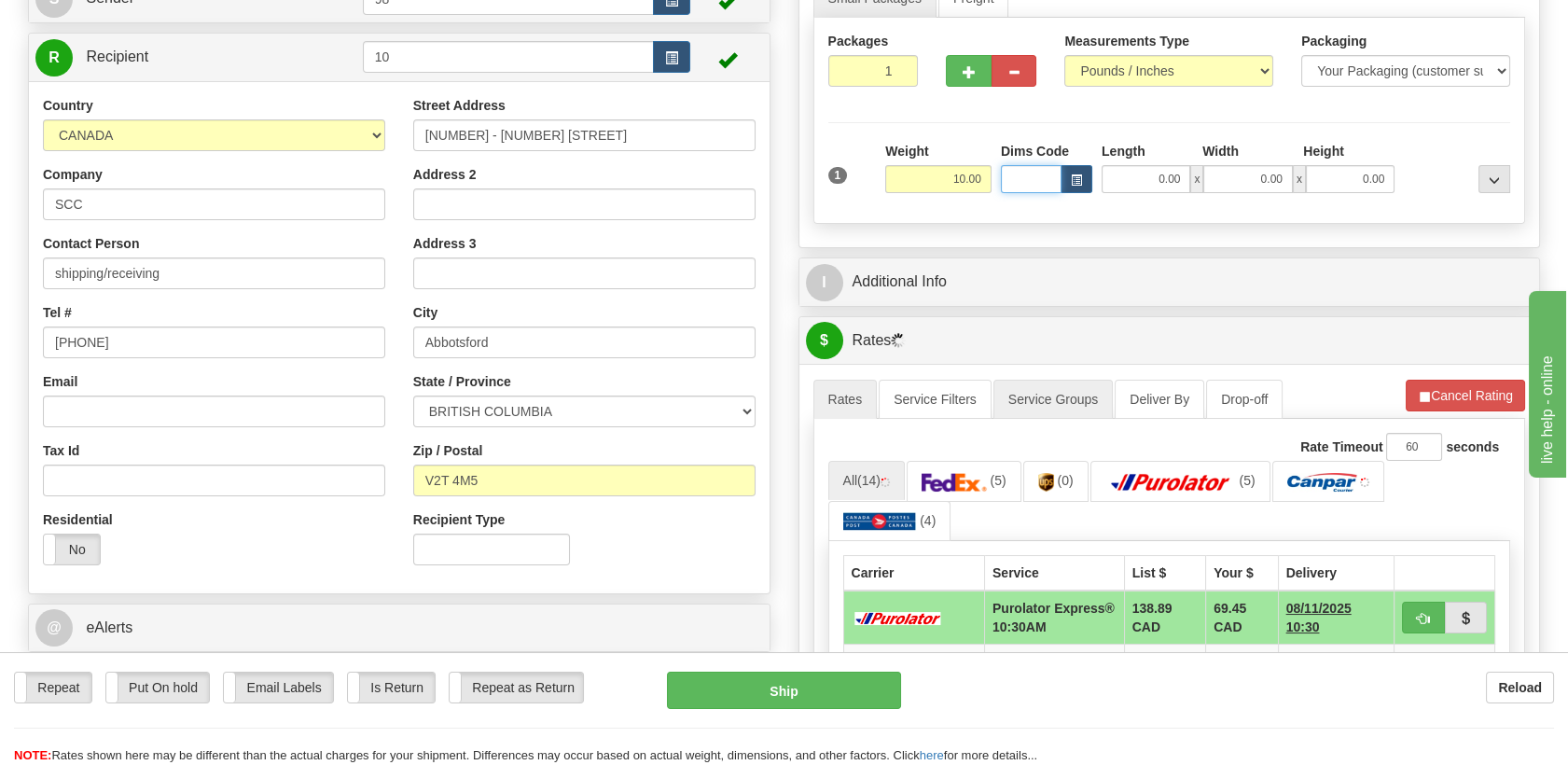 scroll, scrollTop: 207, scrollLeft: 0, axis: vertical 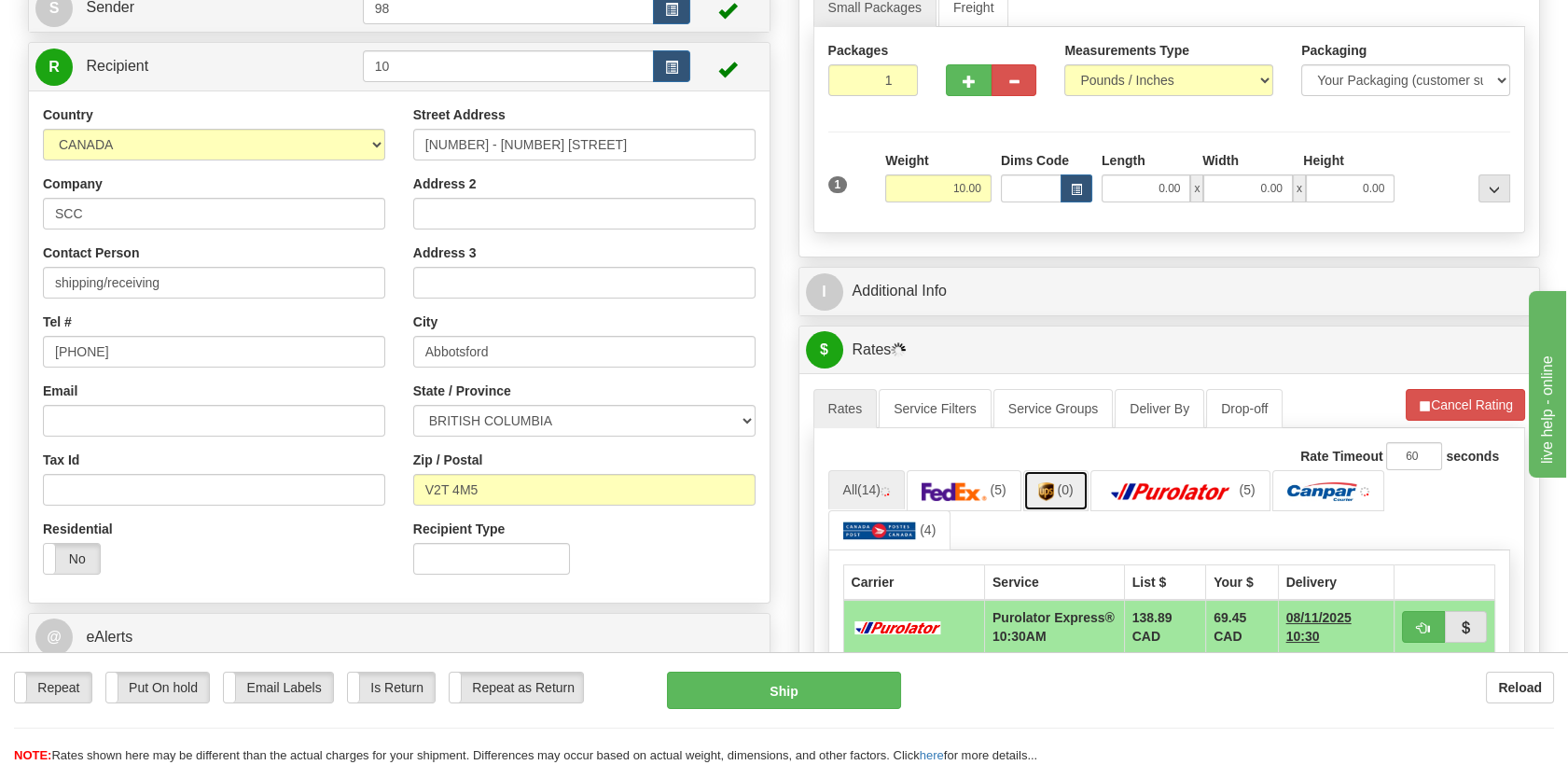 click at bounding box center [1046, 492] 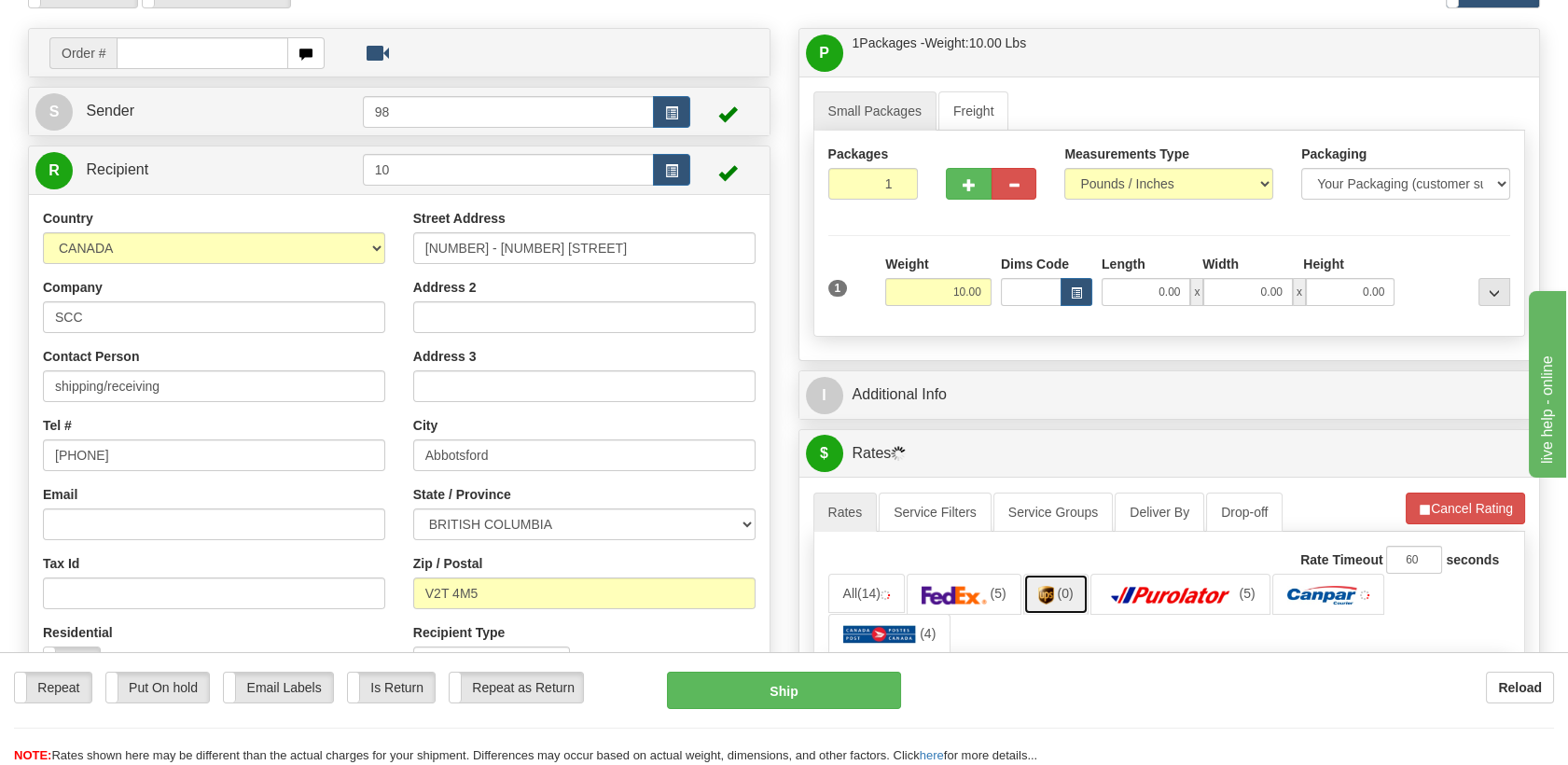 scroll, scrollTop: 0, scrollLeft: 0, axis: both 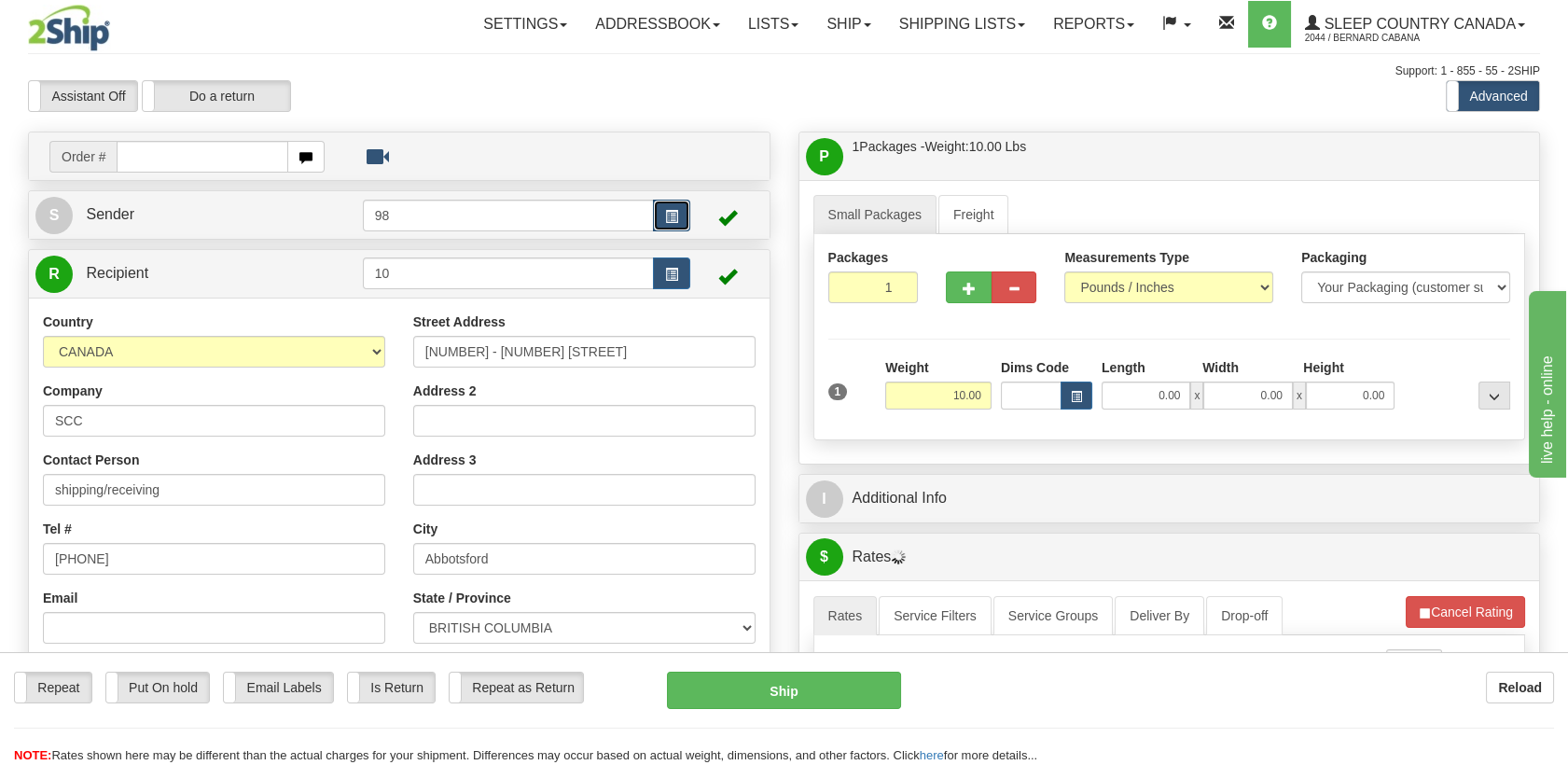 click at bounding box center [672, 216] 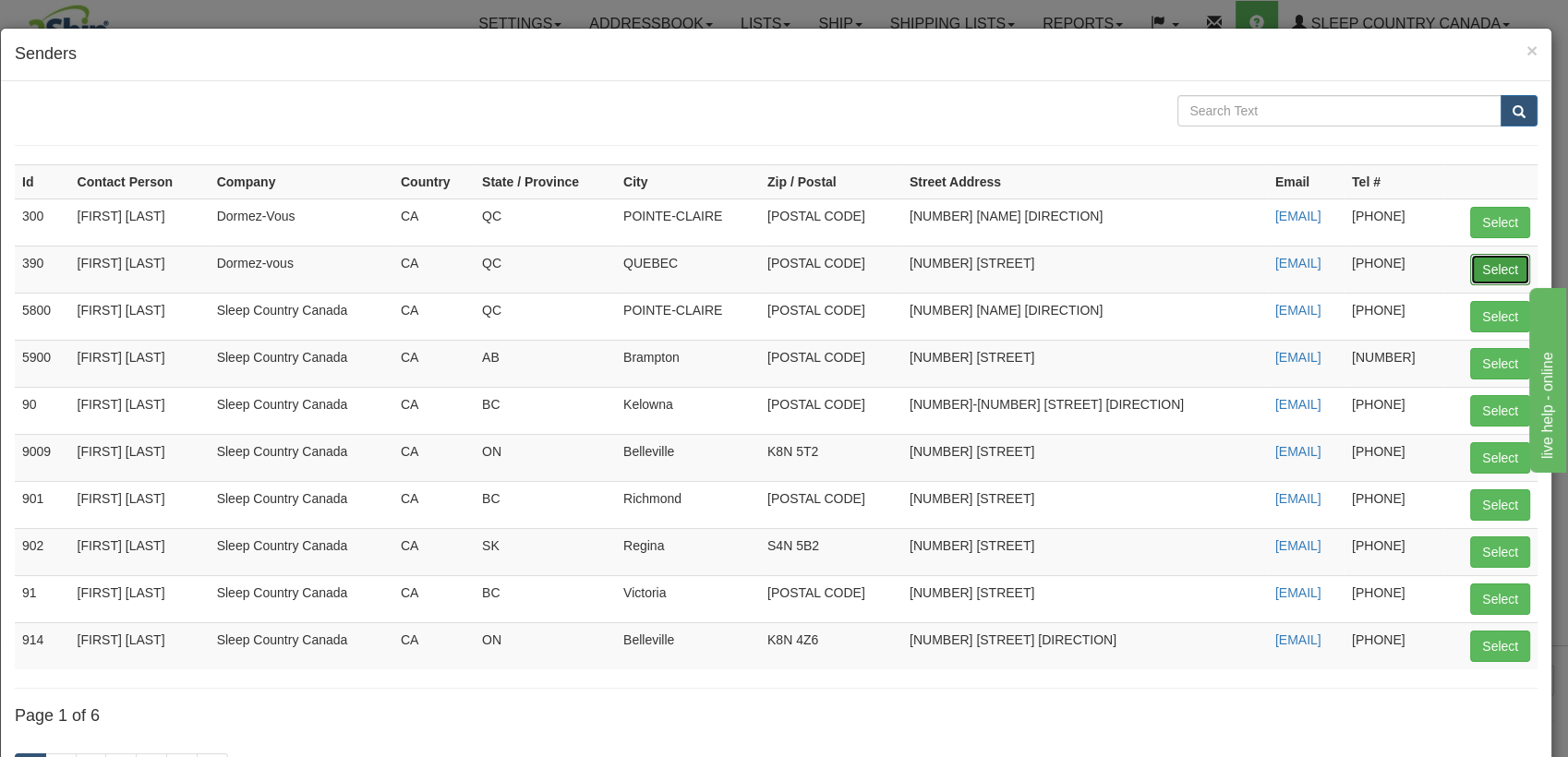 click on "Select" at bounding box center [1500, 270] 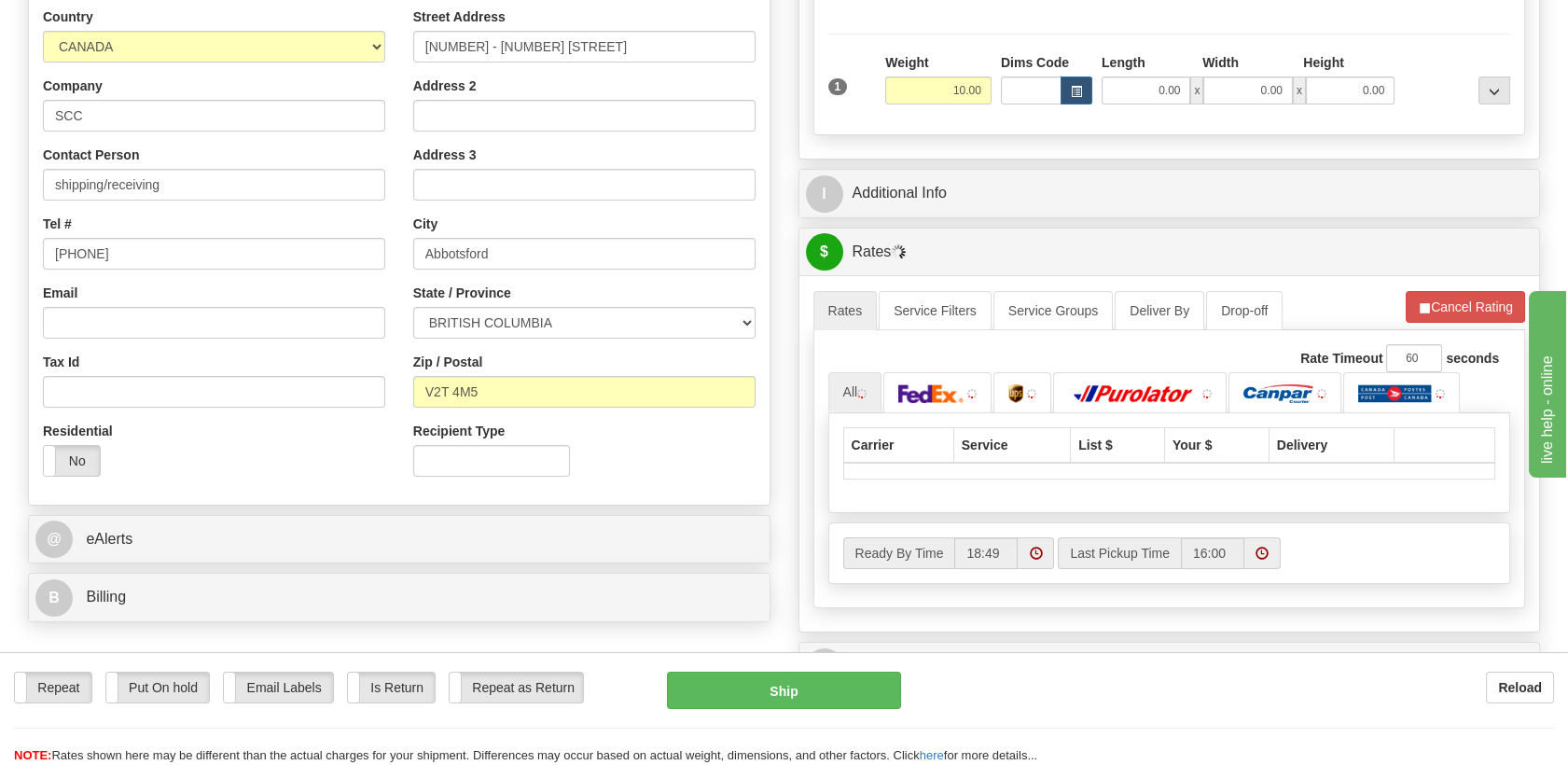 scroll, scrollTop: 311, scrollLeft: 0, axis: vertical 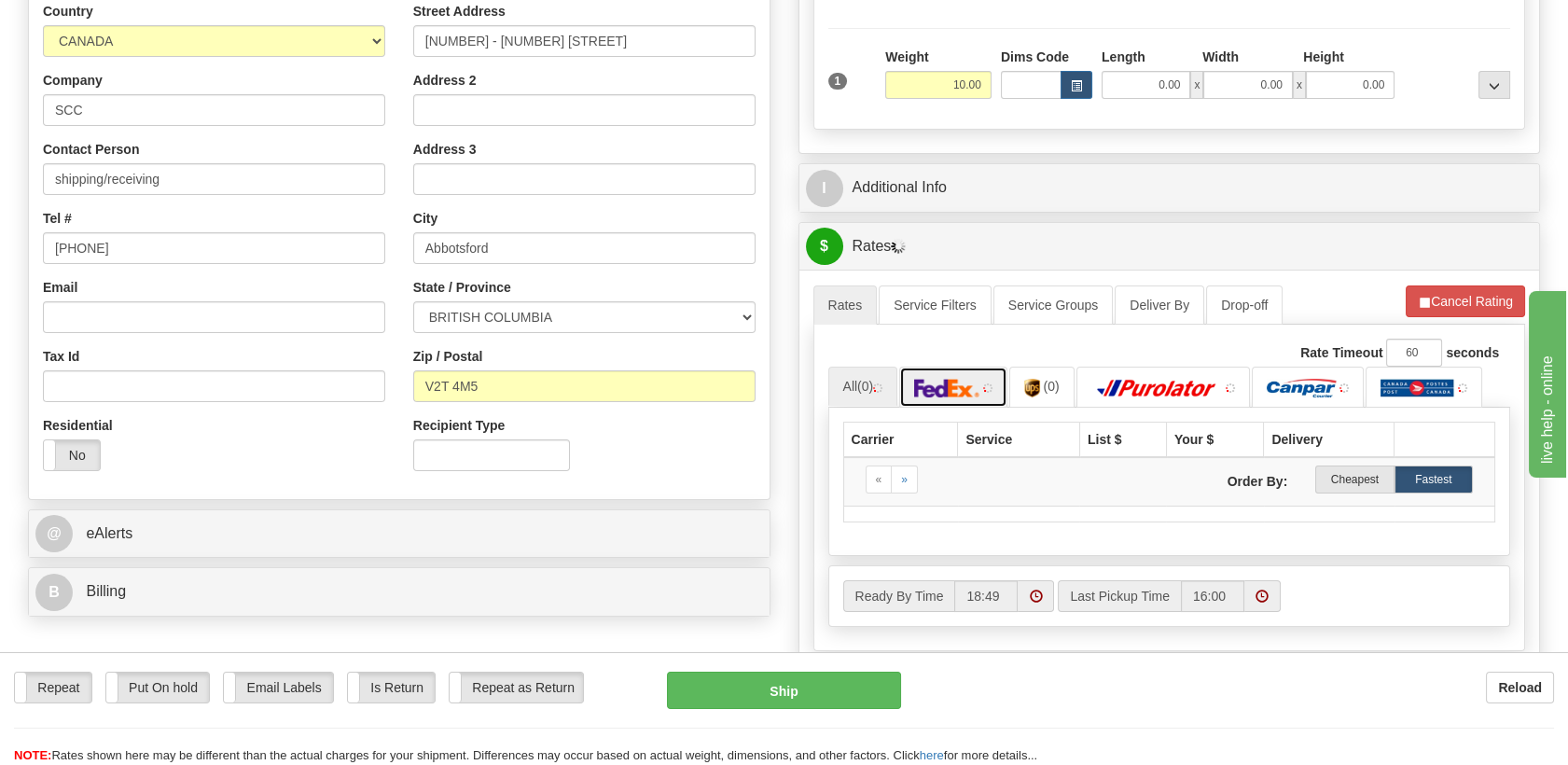 click at bounding box center [947, 388] 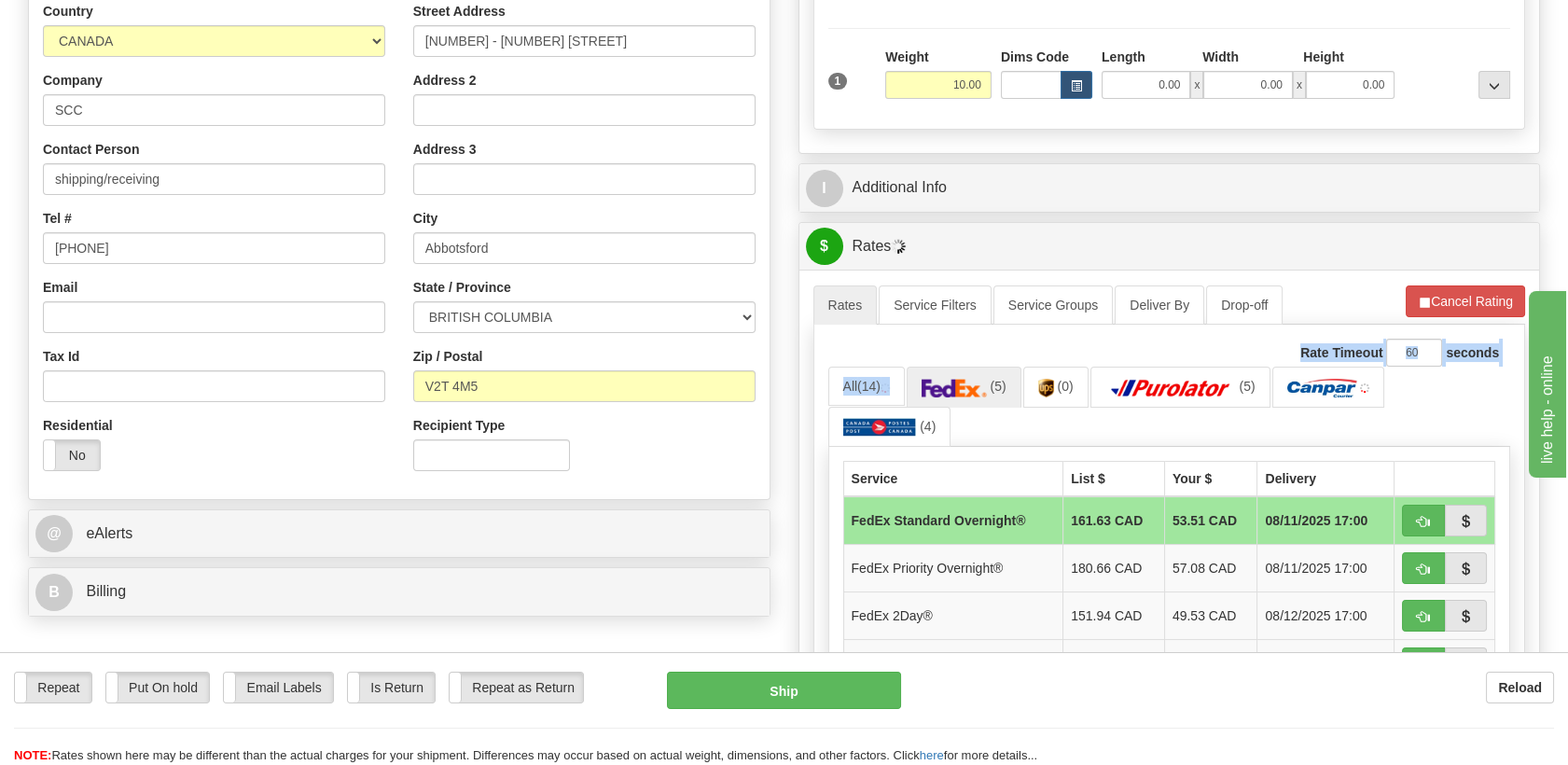 click on "Rate Timeout
60
seconds
All  (14)
(5)
(0)
(5)
«" at bounding box center [1170, 602] 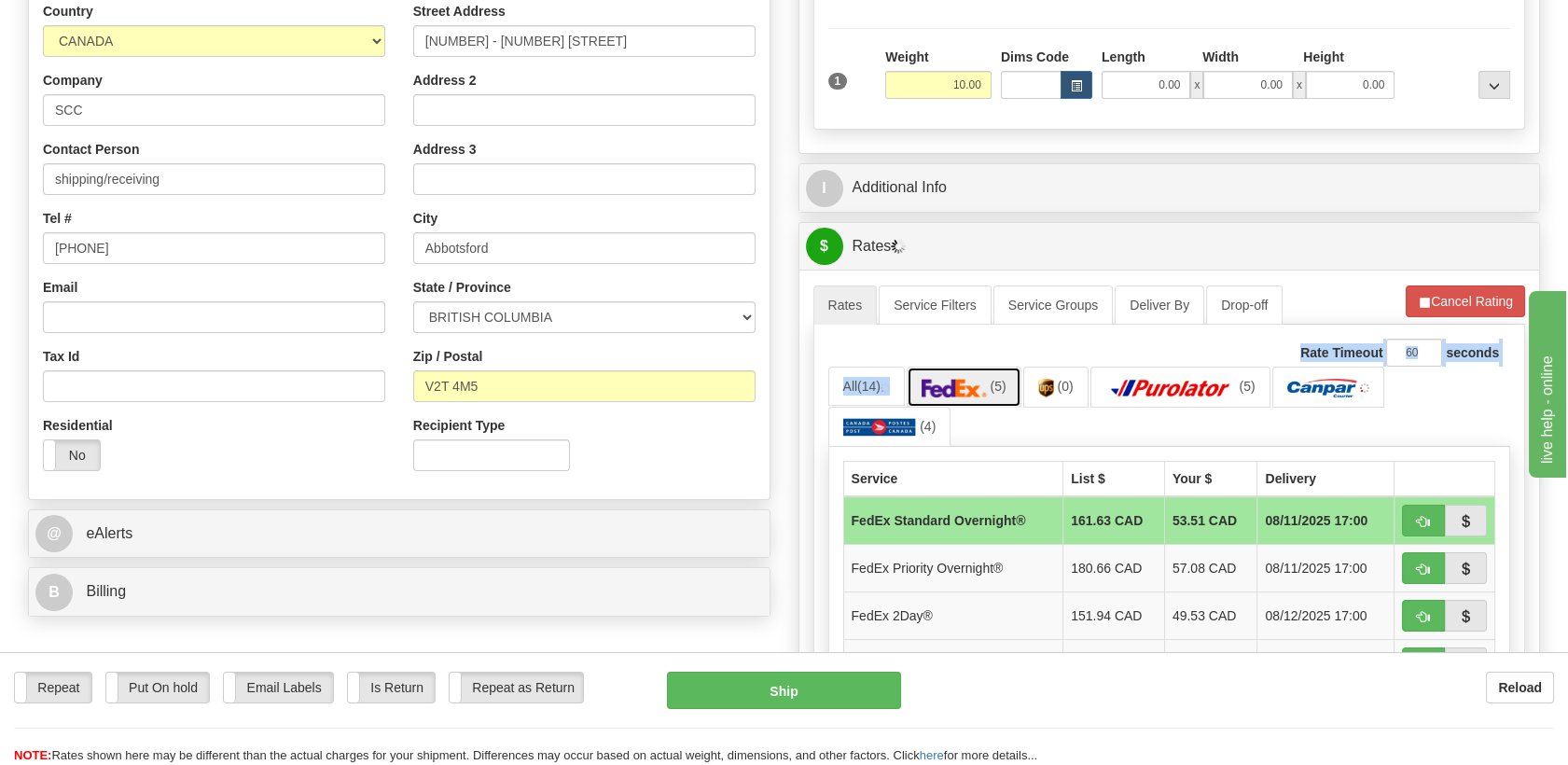 click on "(5)" at bounding box center [964, 386] 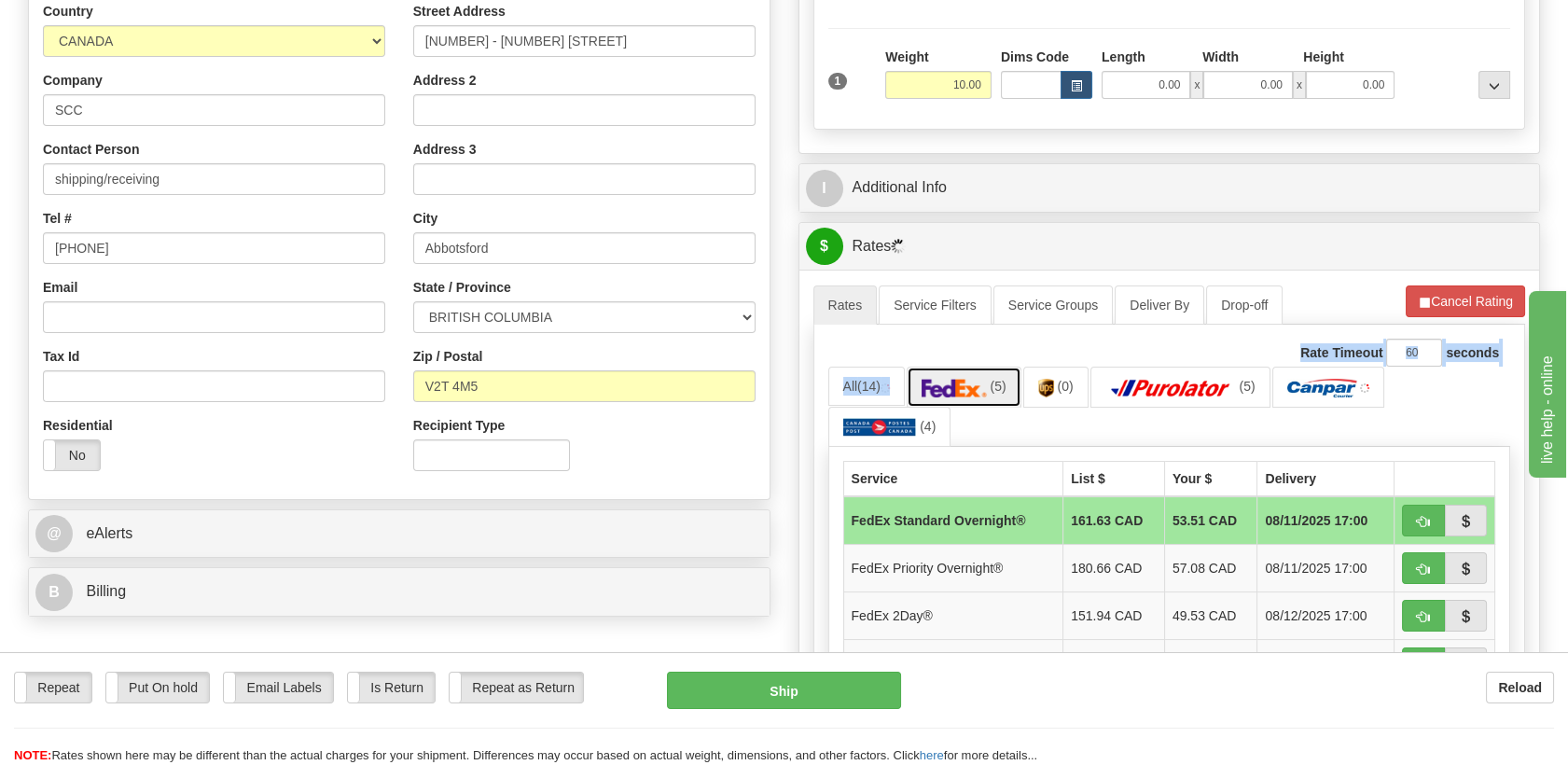 click at bounding box center [954, 388] 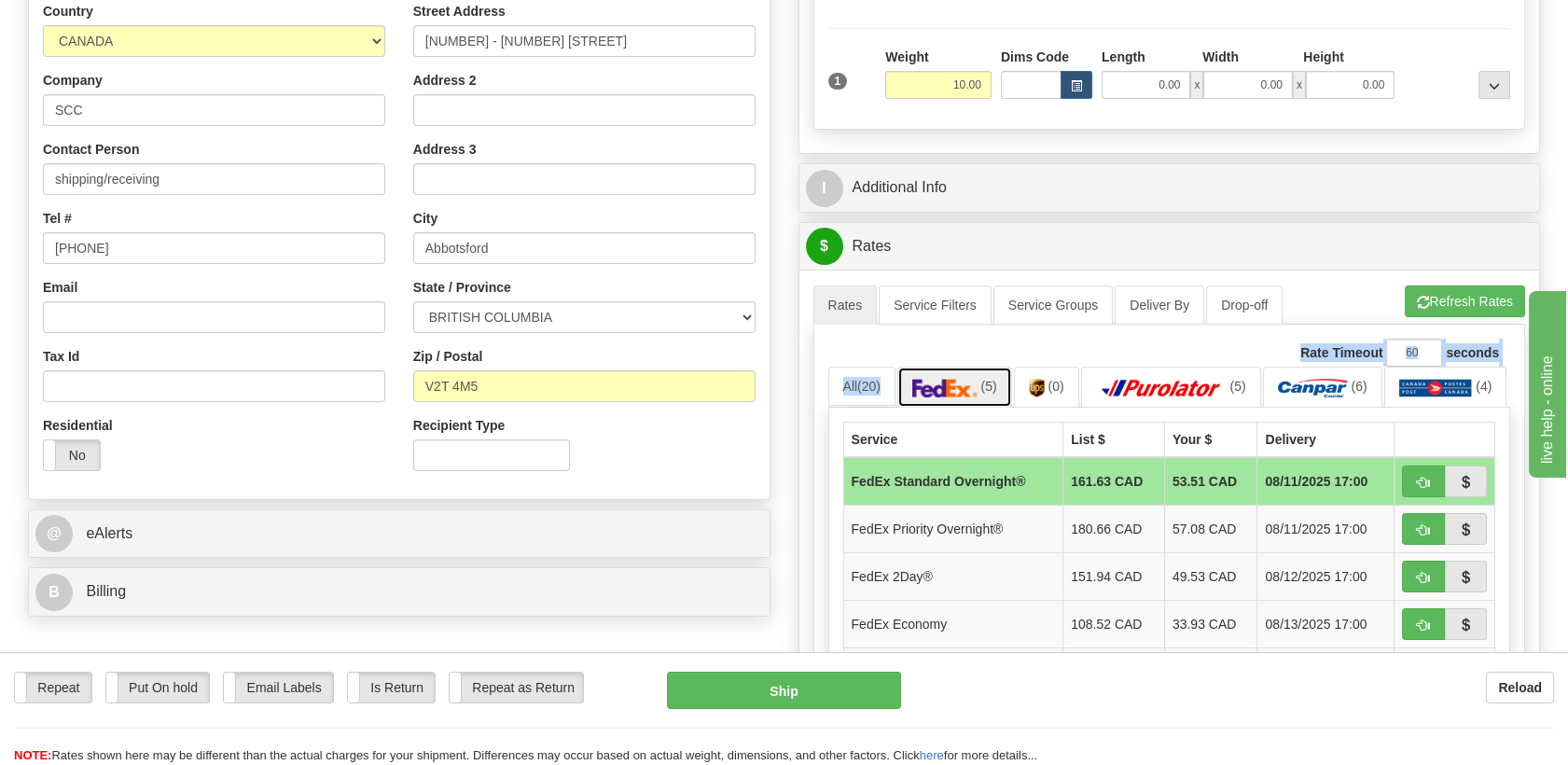 click at bounding box center (945, 388) 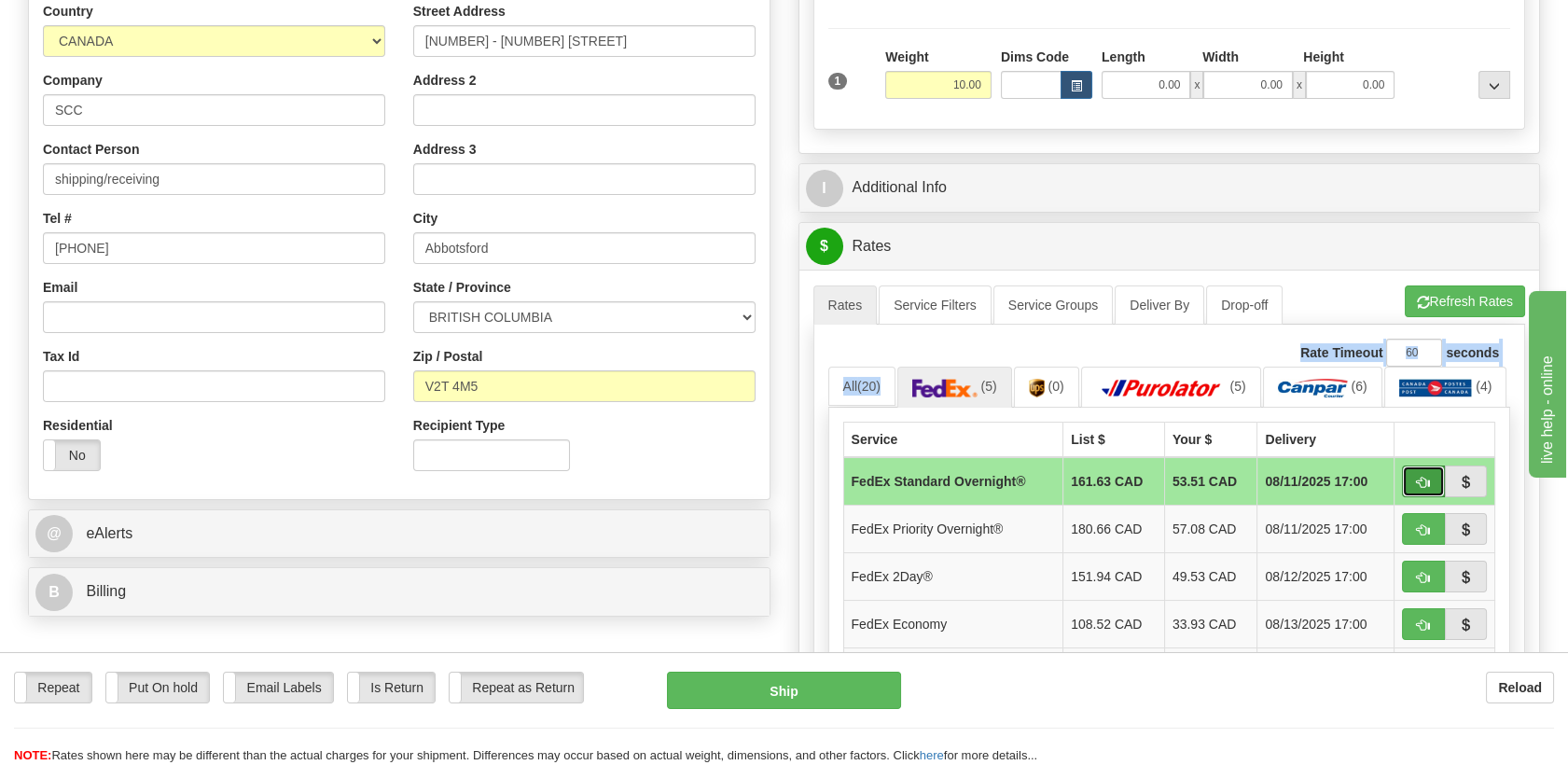 click at bounding box center [1423, 482] 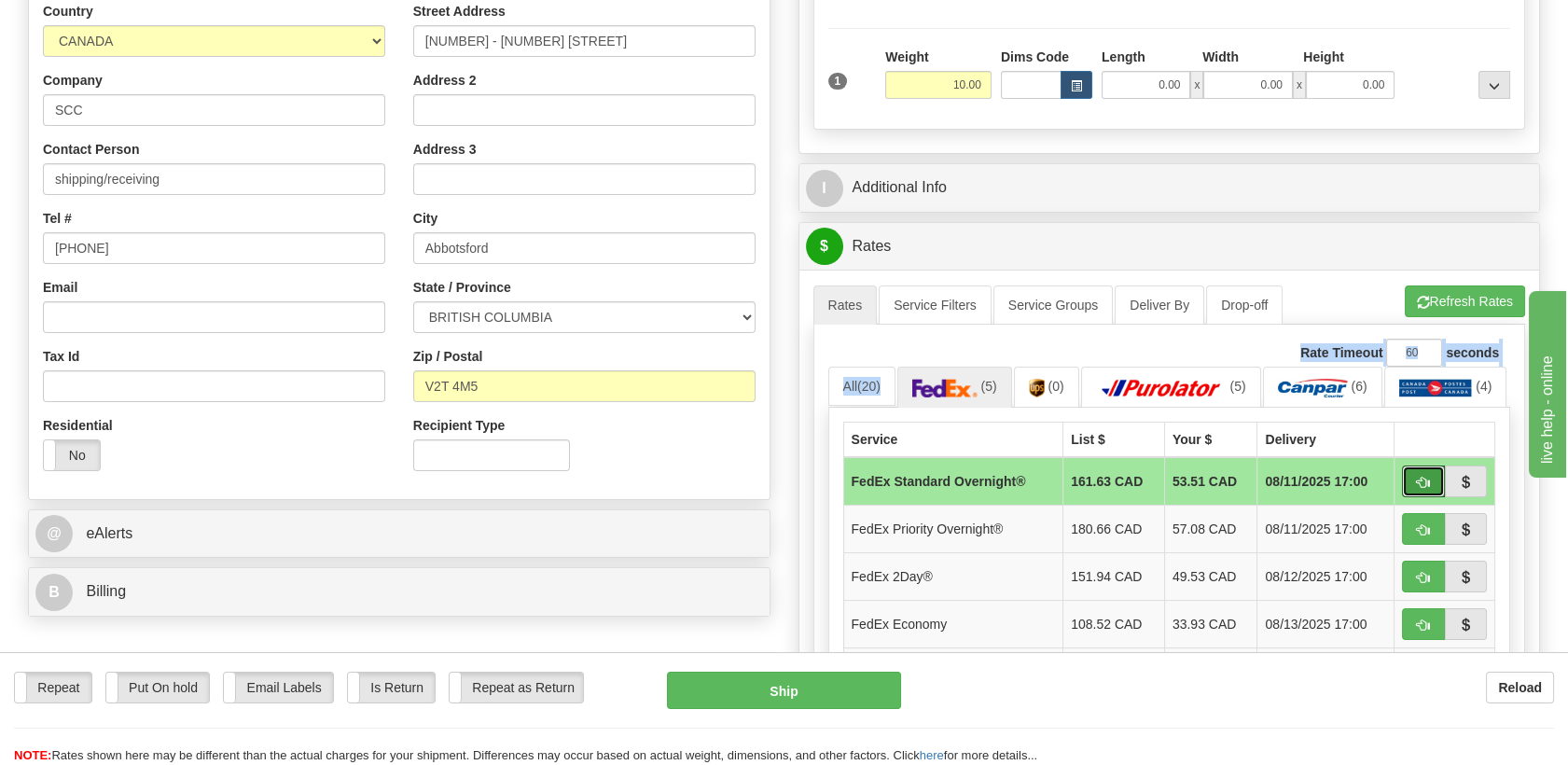 type on "05" 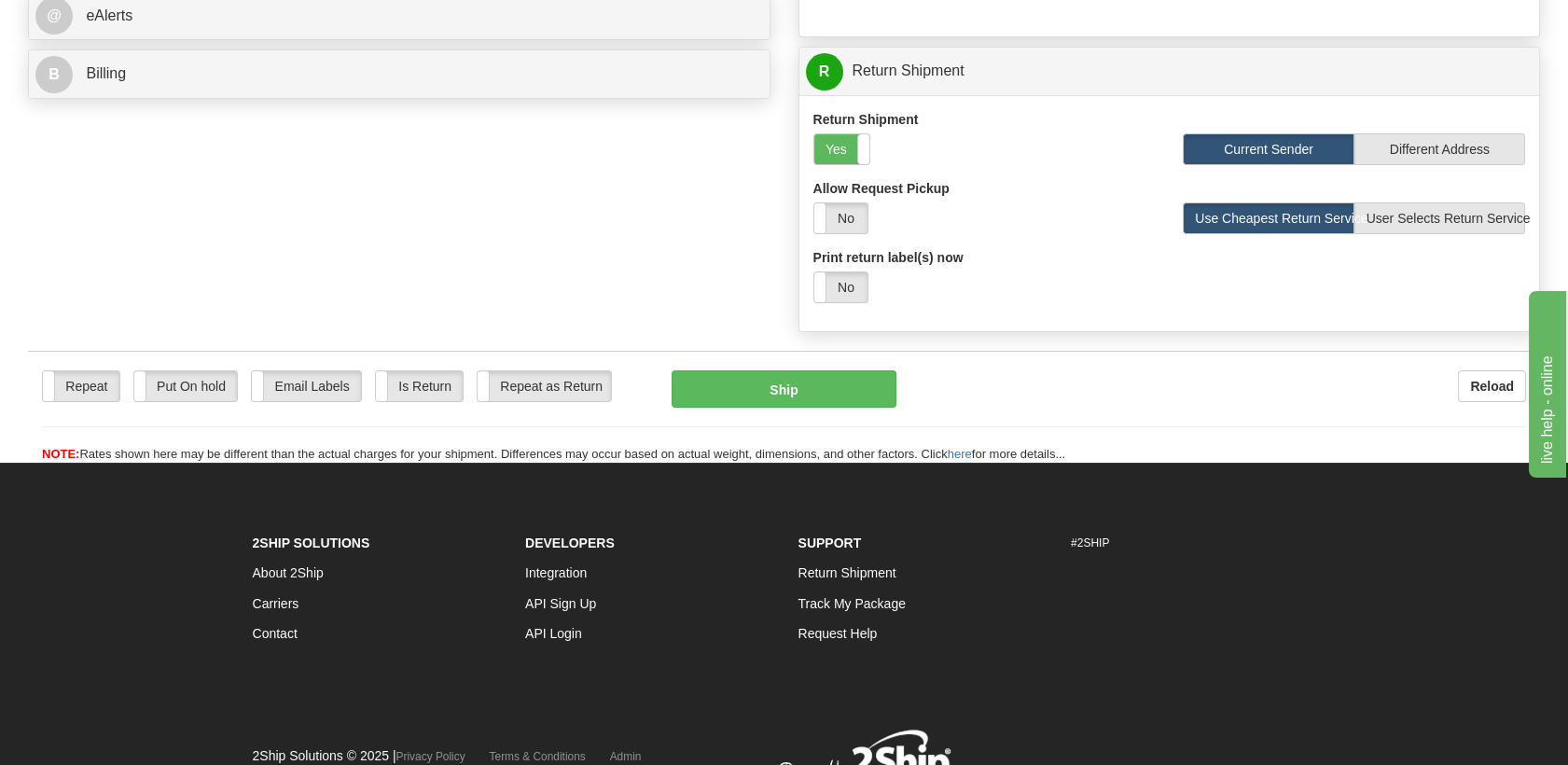 scroll, scrollTop: 725, scrollLeft: 0, axis: vertical 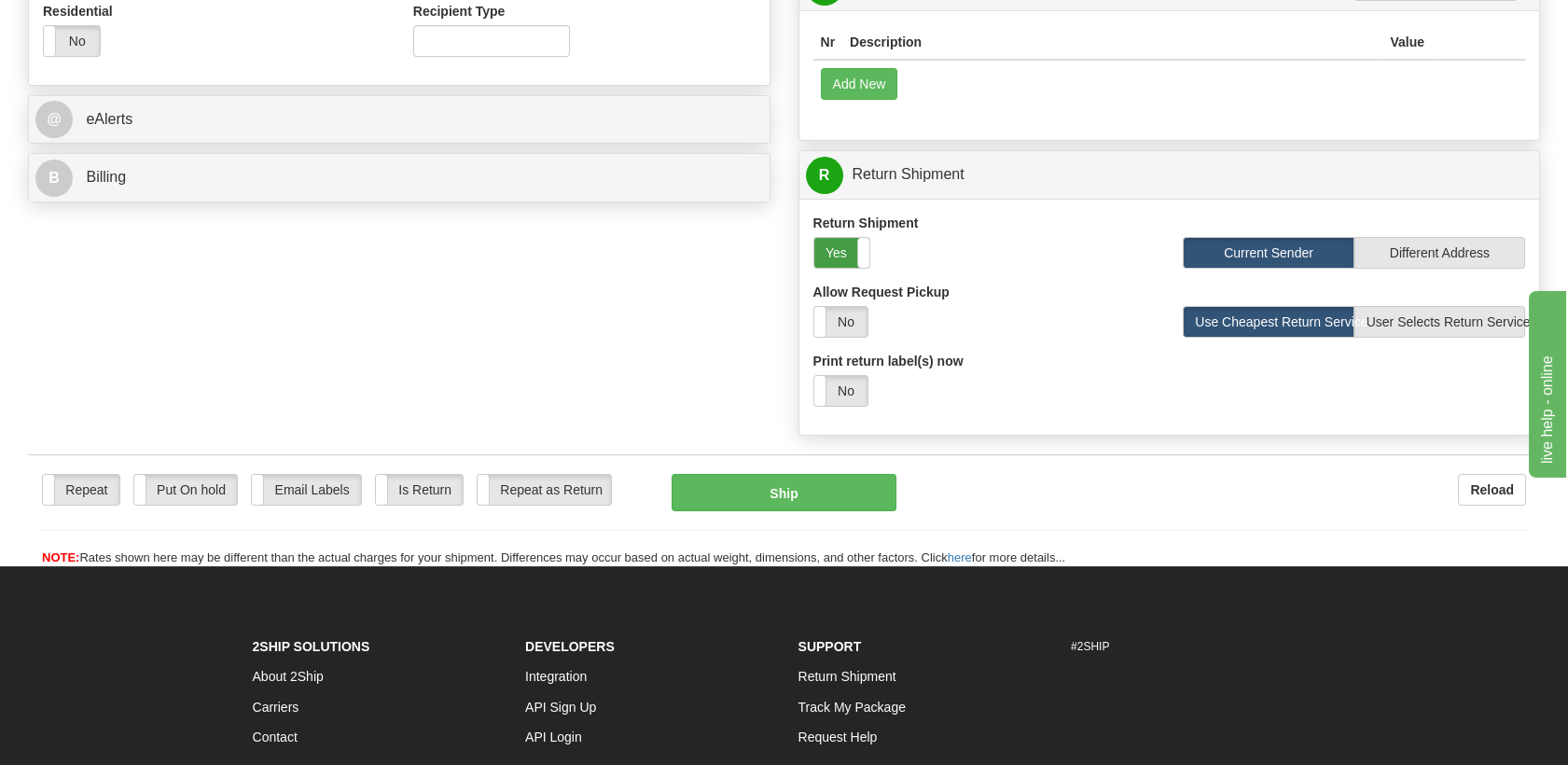 click on "Yes" at bounding box center (842, 253) 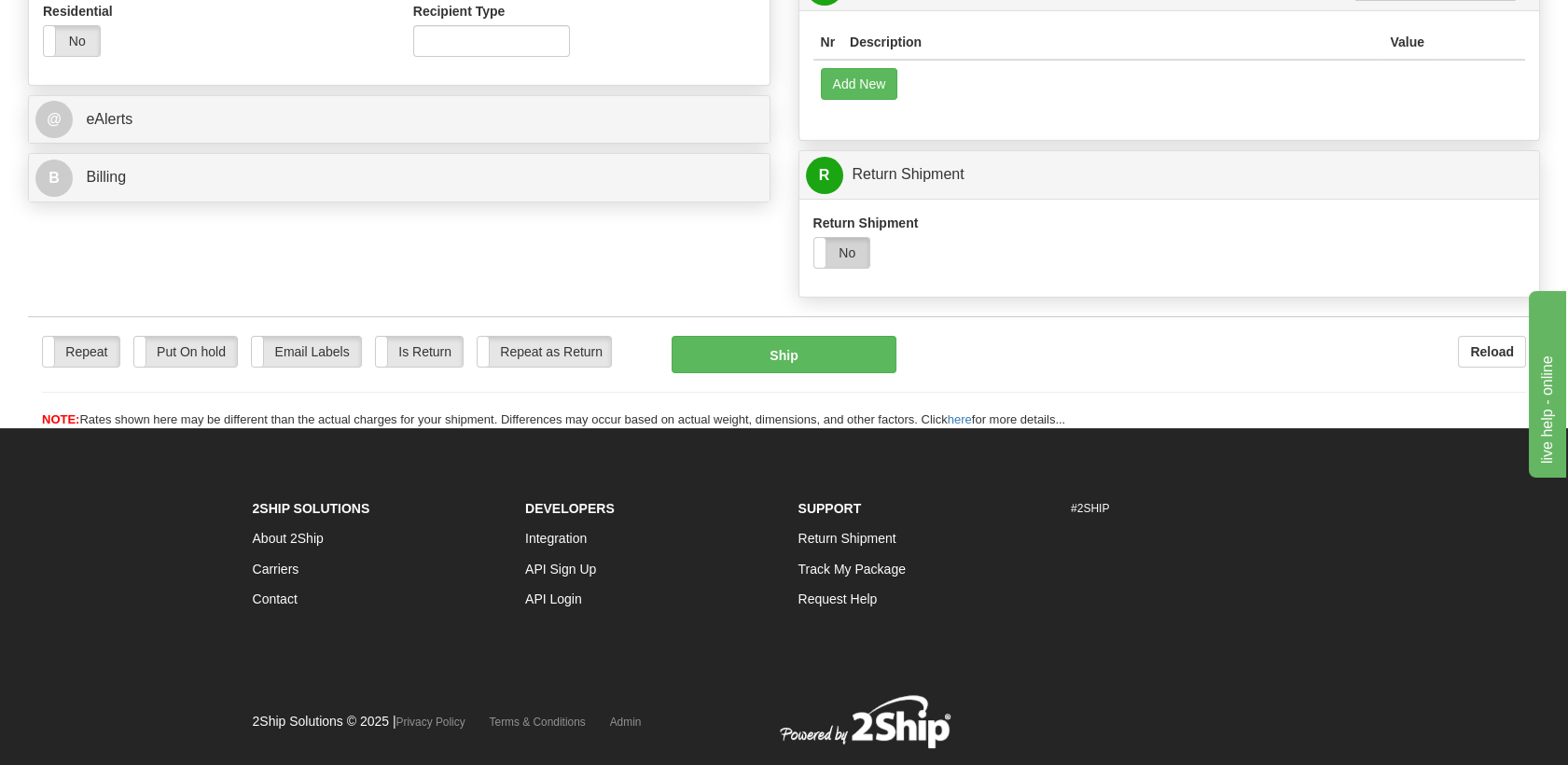 click on "No" at bounding box center (842, 253) 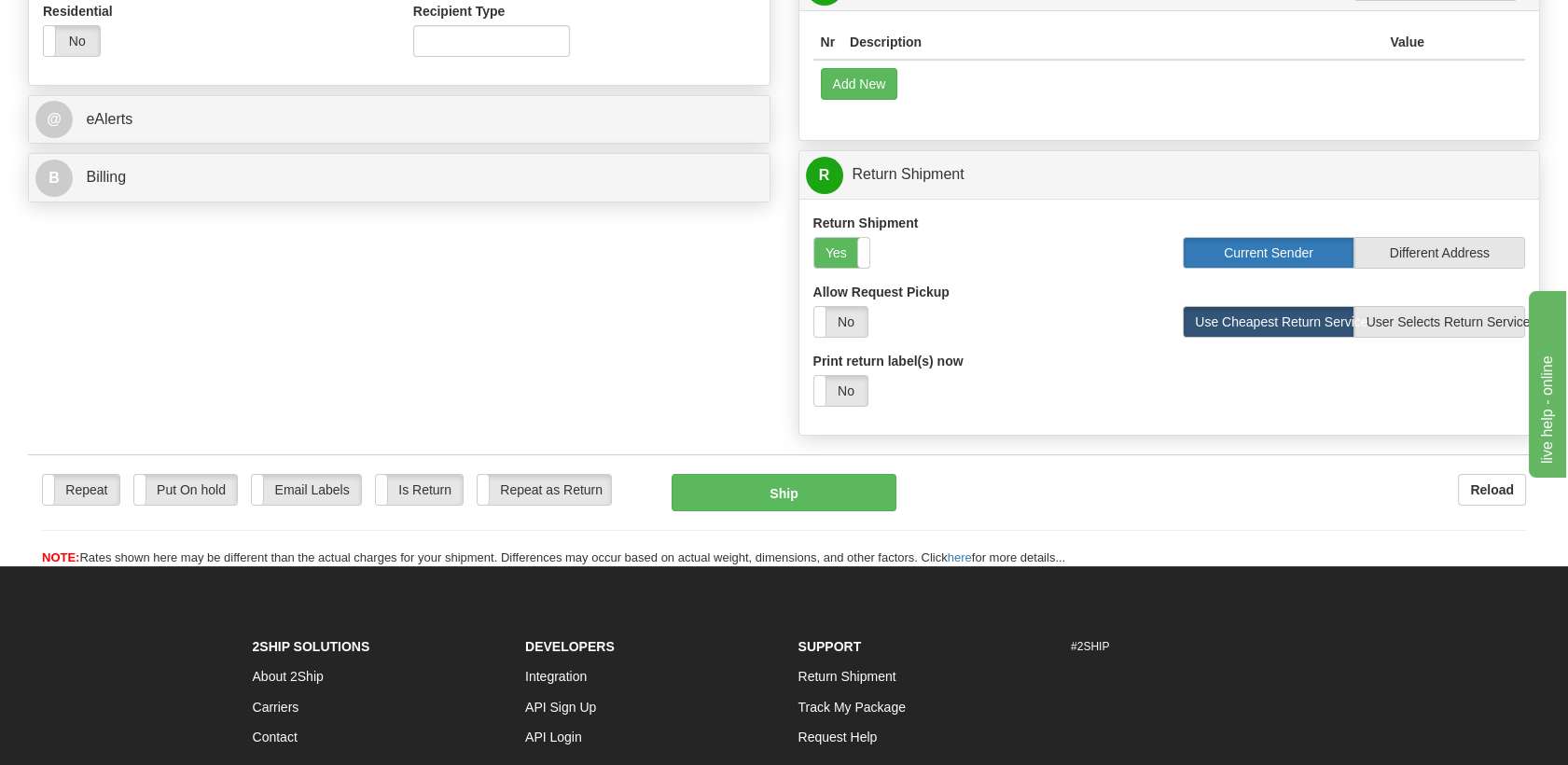 click on "Current Sender" at bounding box center (1268, 253) 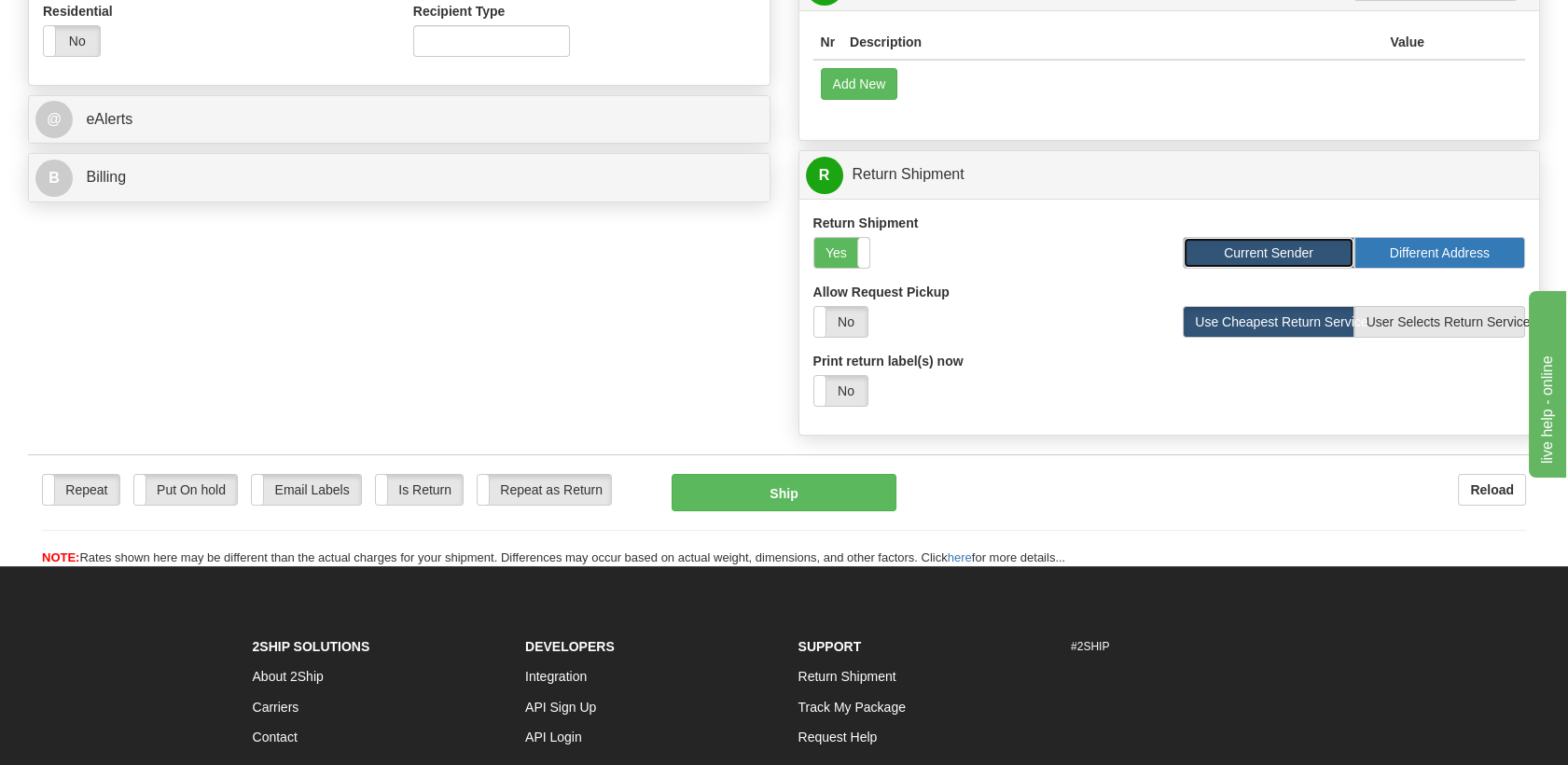 click on "Different Address" at bounding box center [1439, 253] 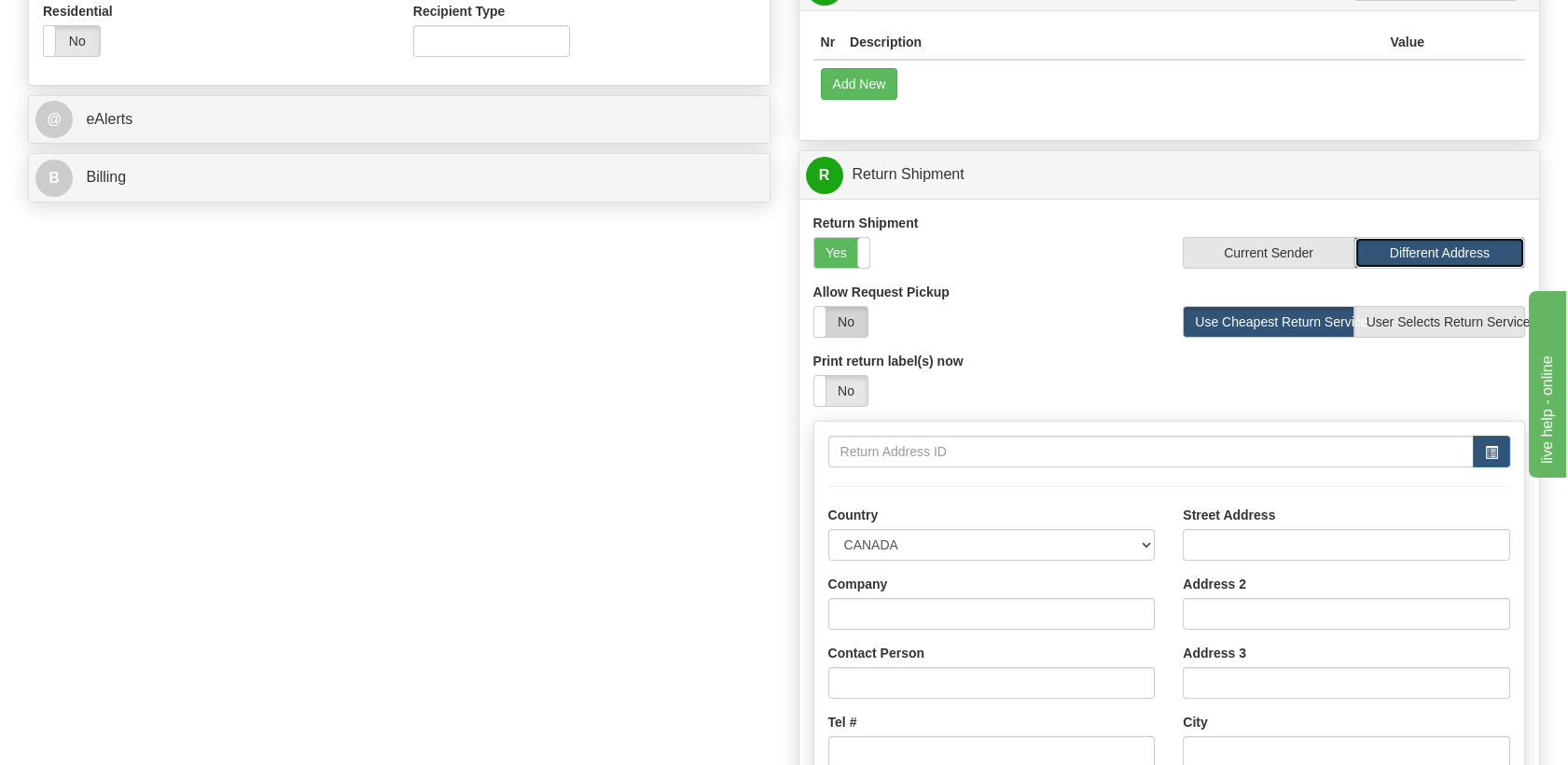 click on "No" at bounding box center [840, 322] 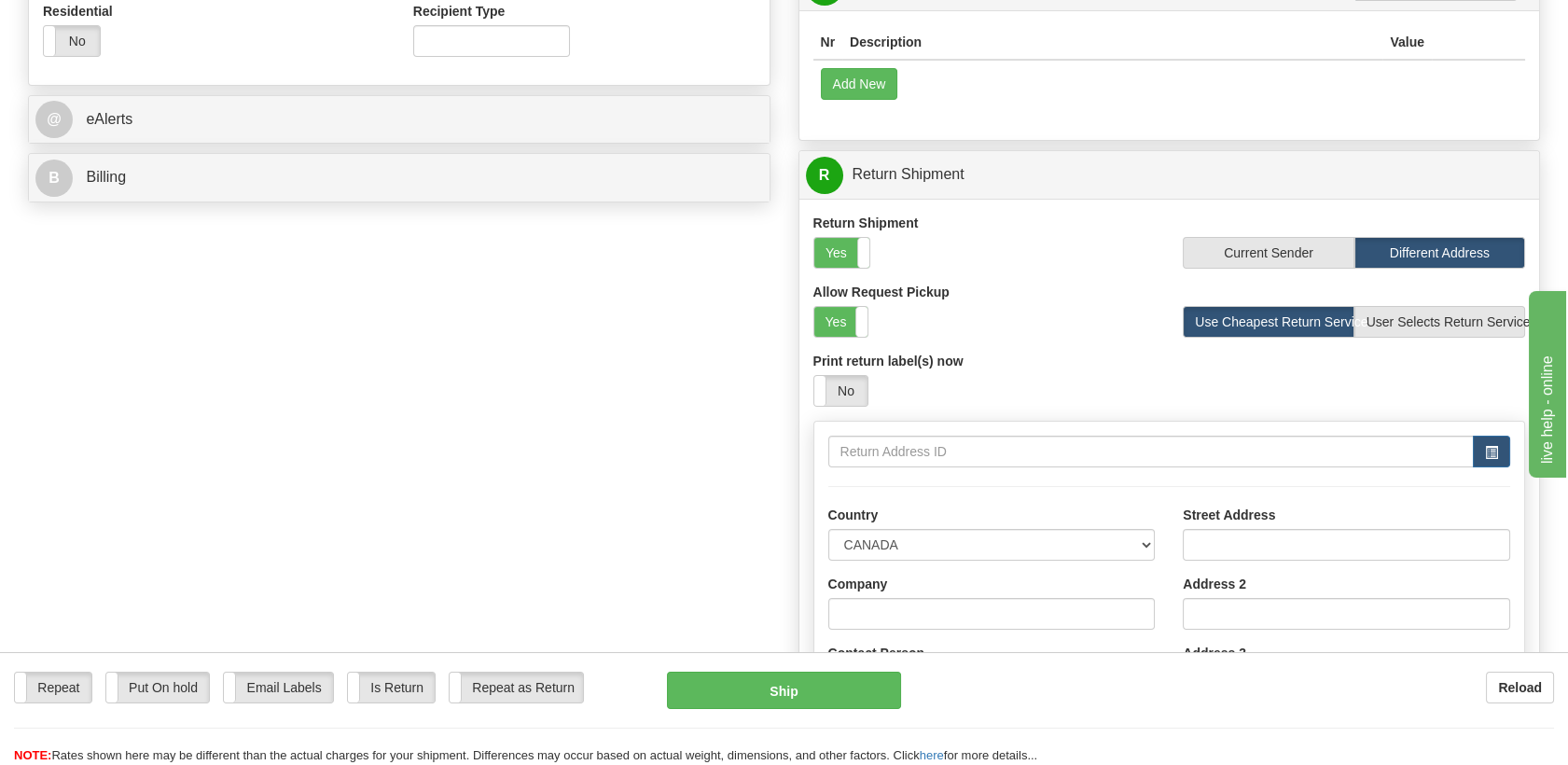 scroll, scrollTop: 828, scrollLeft: 0, axis: vertical 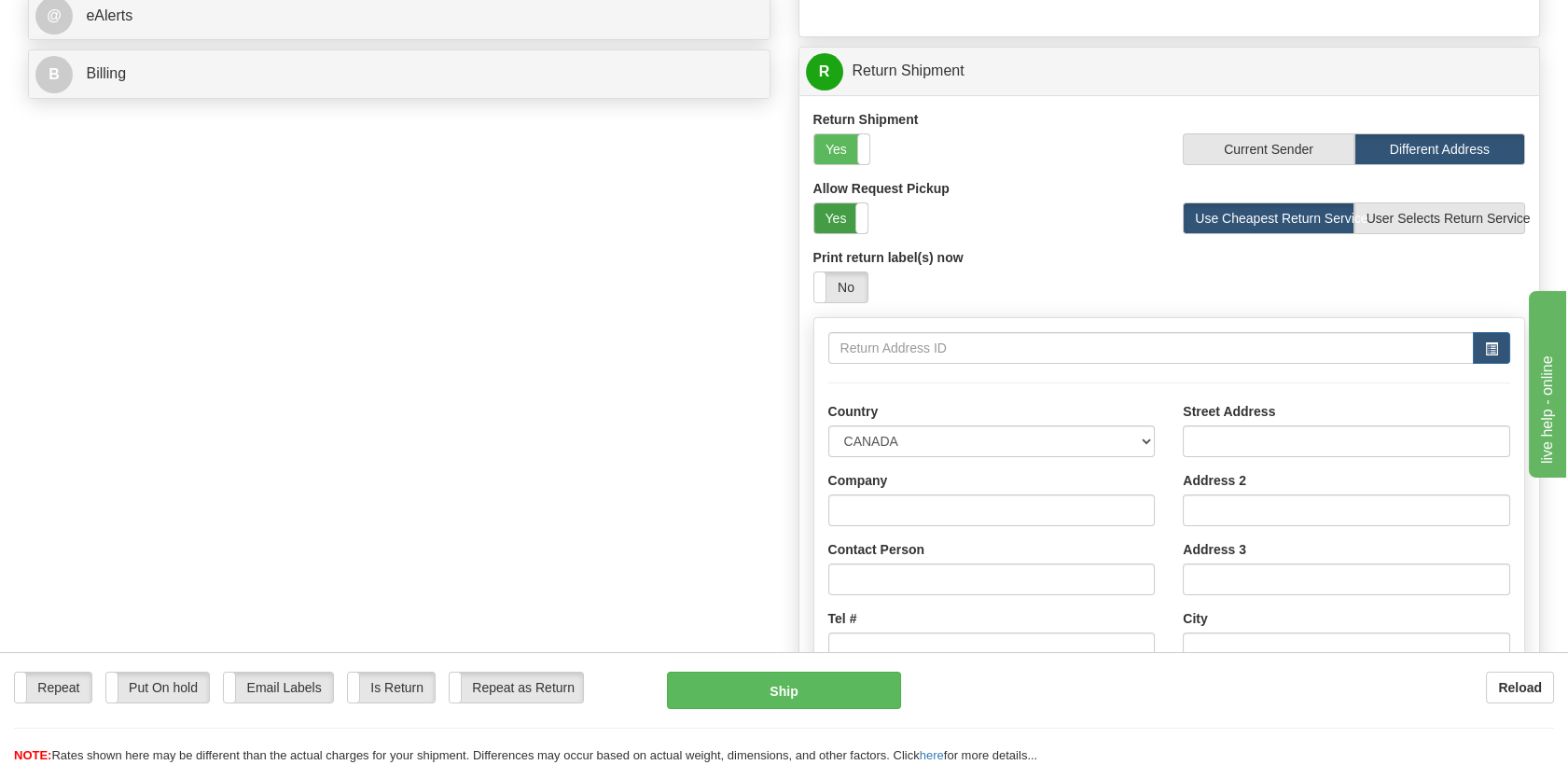 click on "Yes" at bounding box center [840, 218] 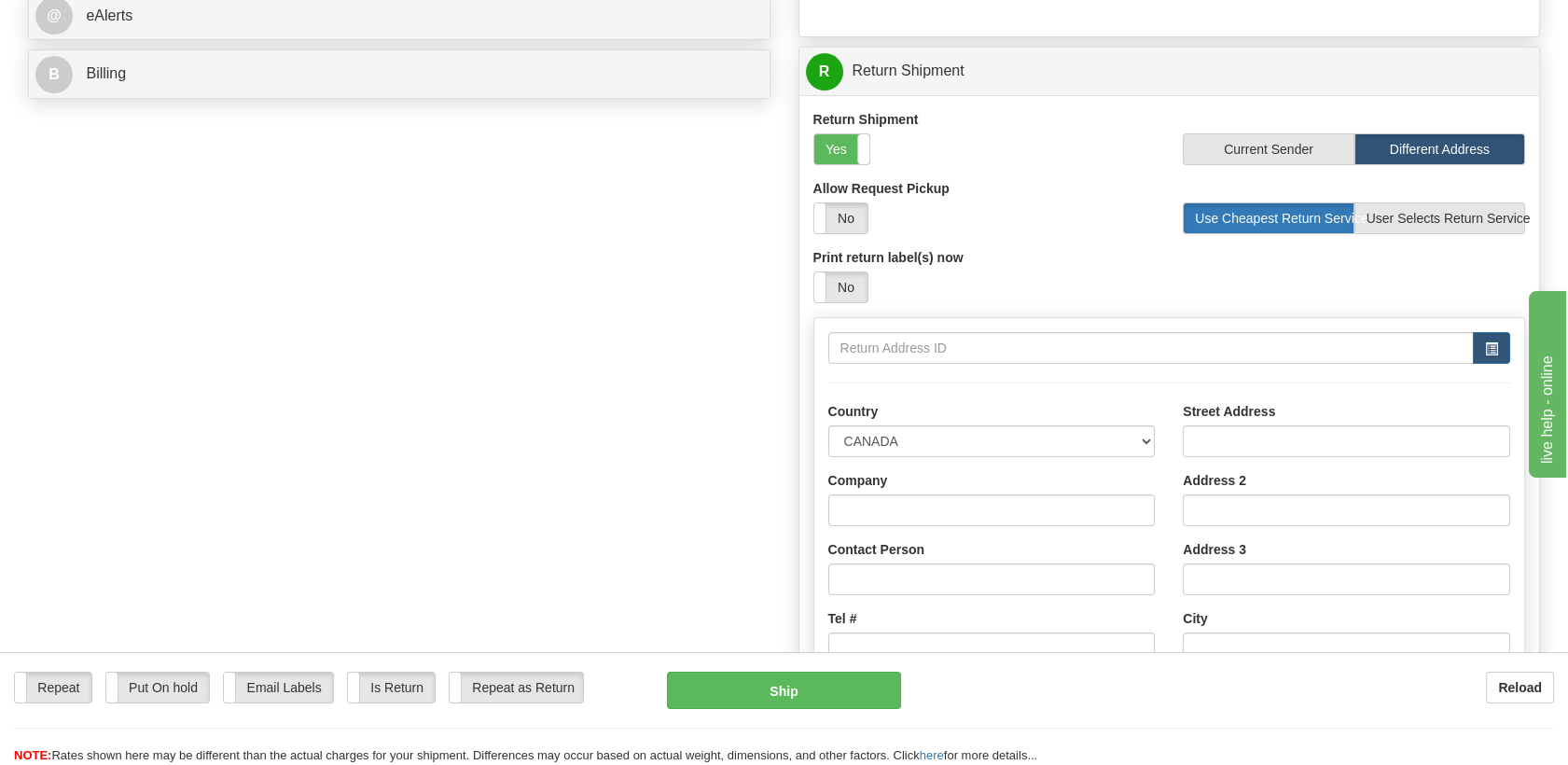 click on "Use Cheapest Return Service" at bounding box center [1268, 218] 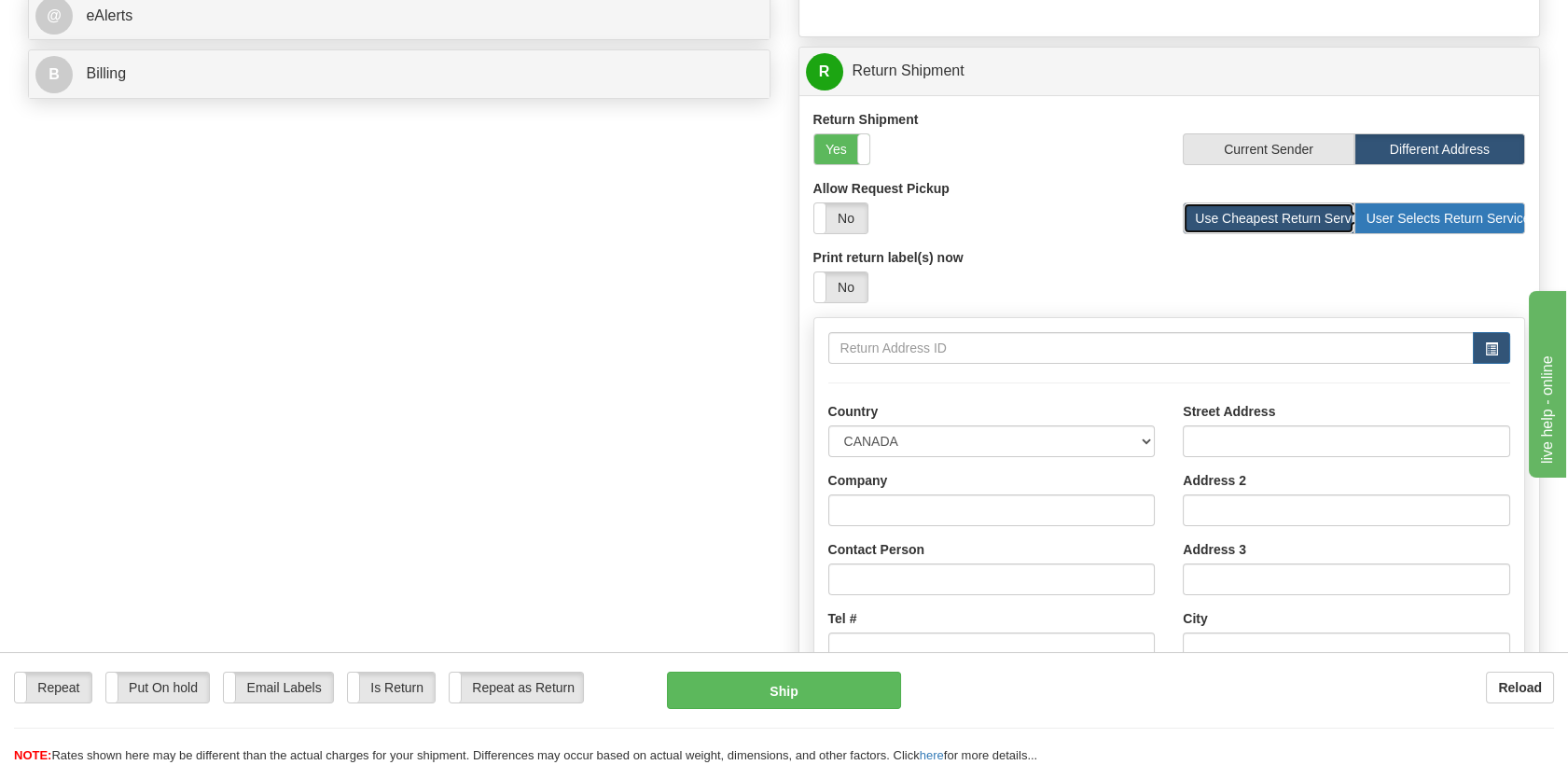 click on "User Selects Return Service" at bounding box center (1439, 218) 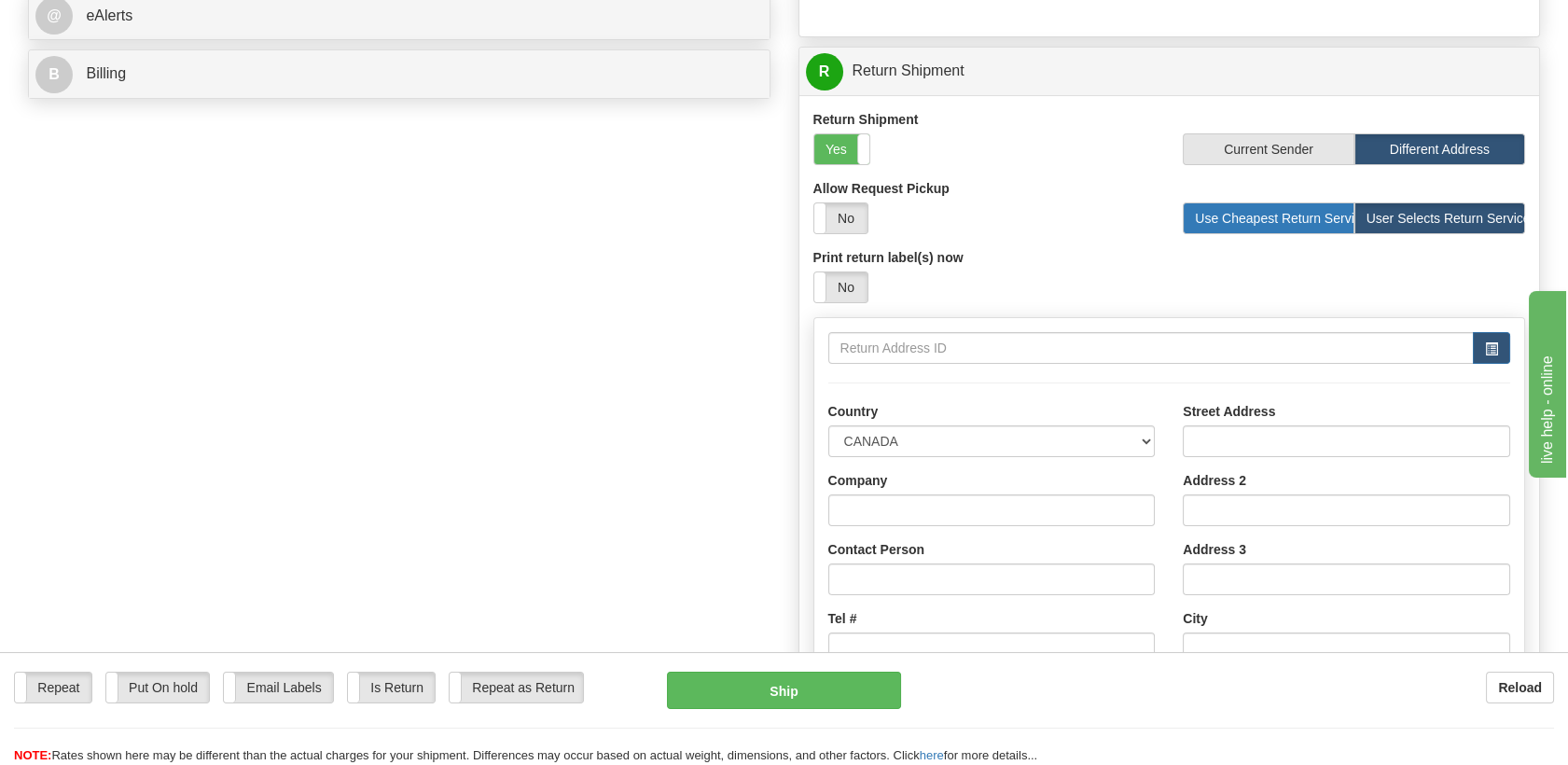 click on "Use Cheapest Return Service" at bounding box center (1268, 218) 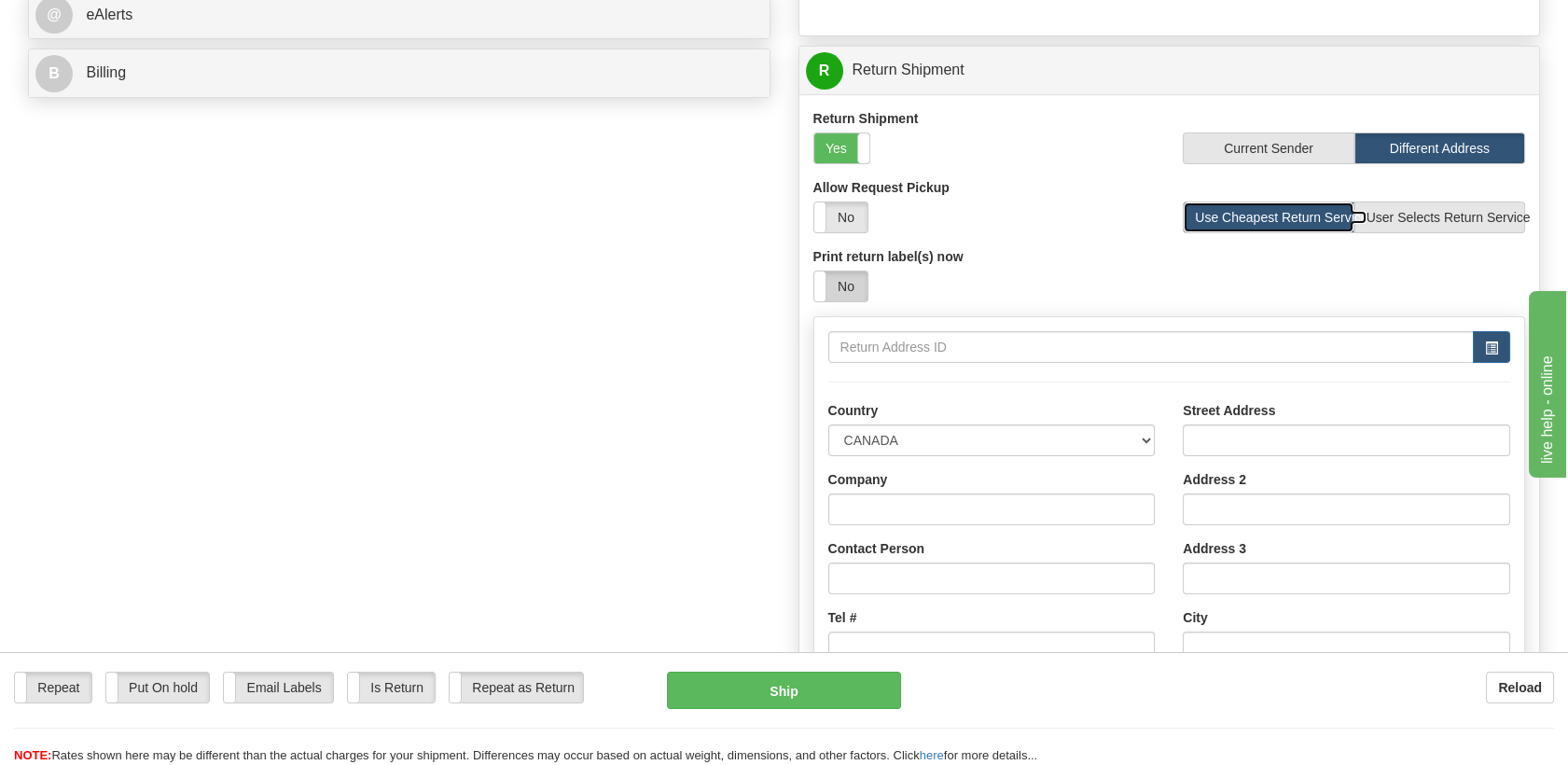 scroll, scrollTop: 828, scrollLeft: 0, axis: vertical 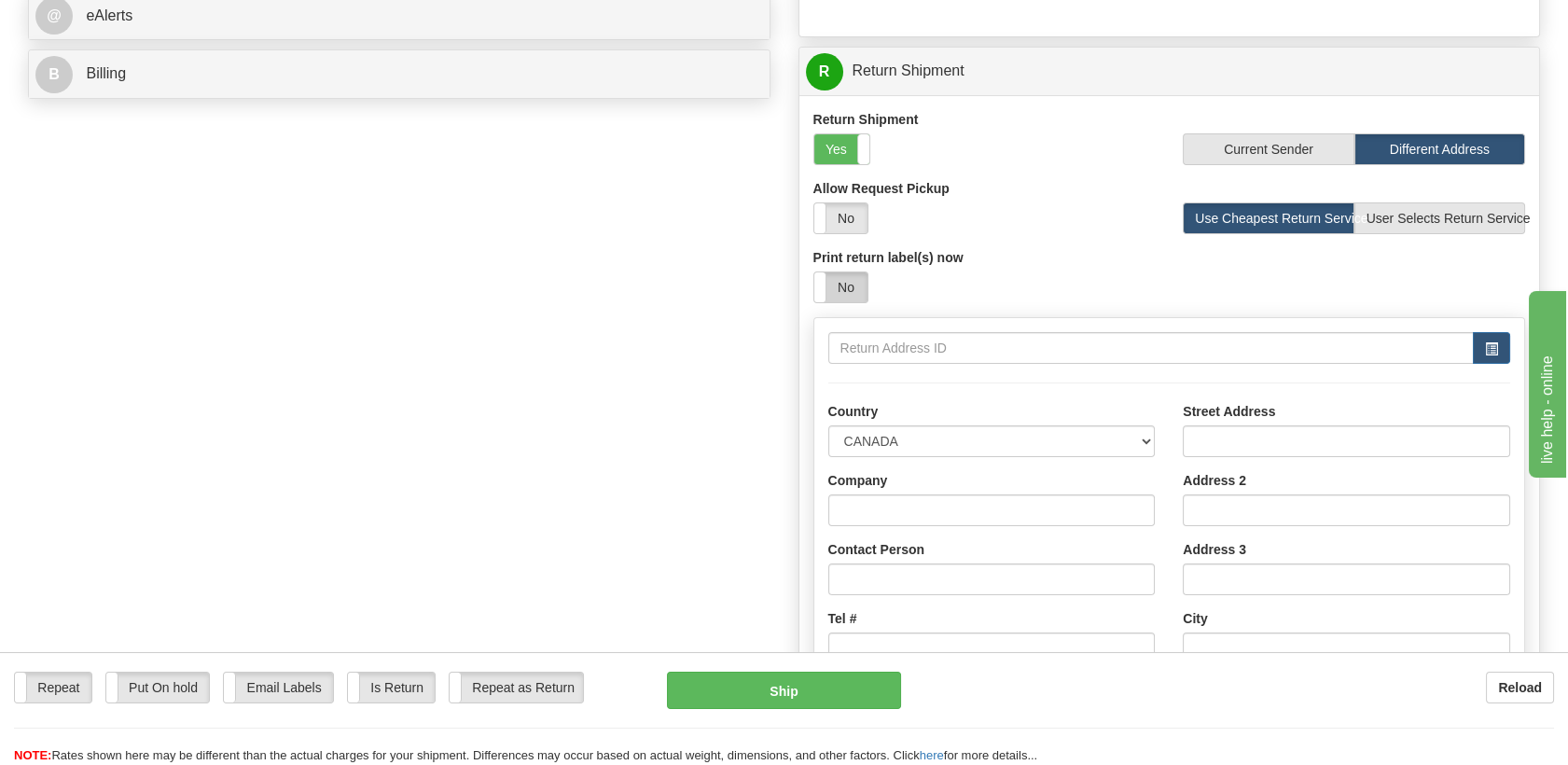 click on "No" at bounding box center [840, 287] 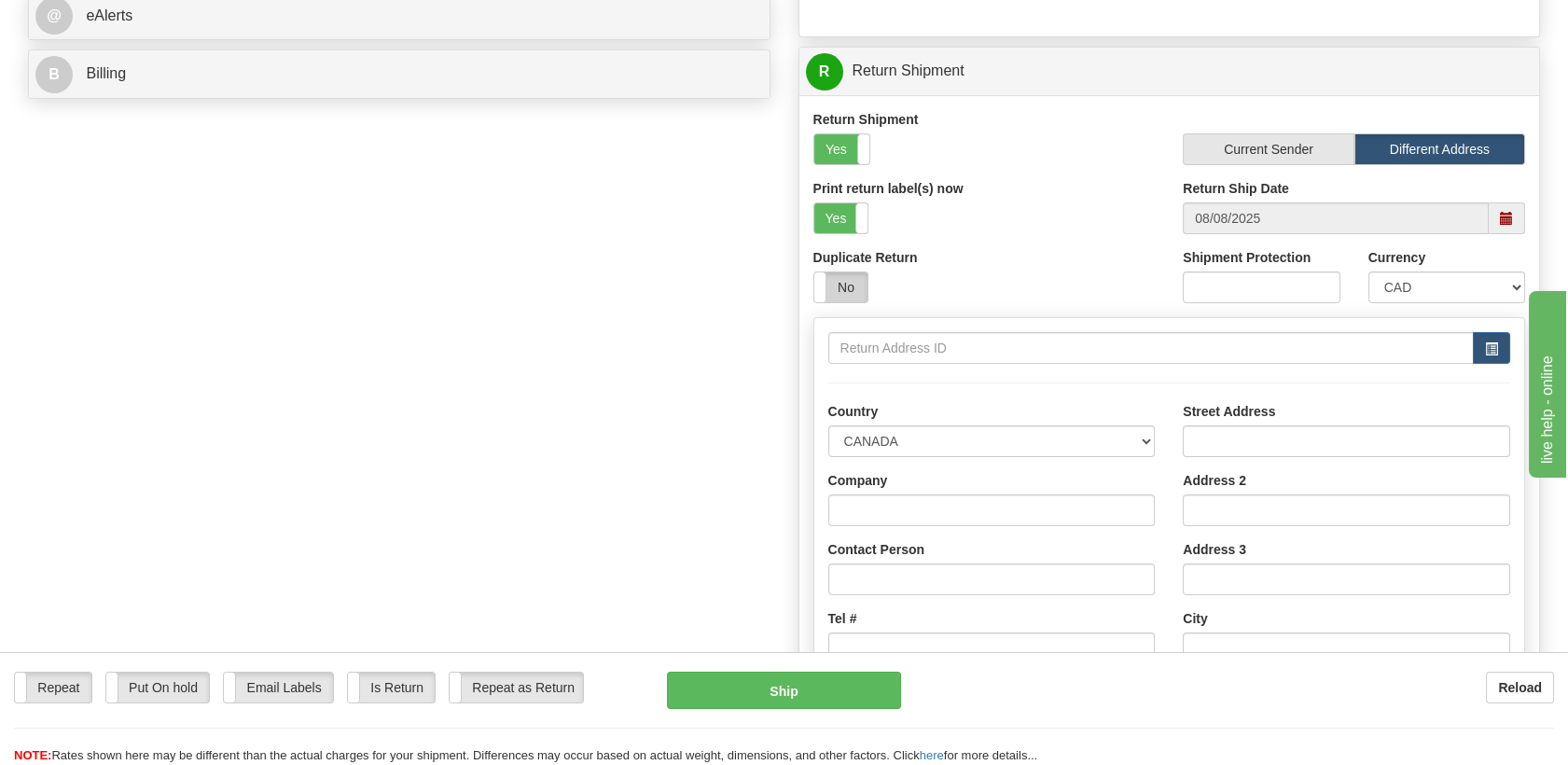 click on "No" at bounding box center (840, 287) 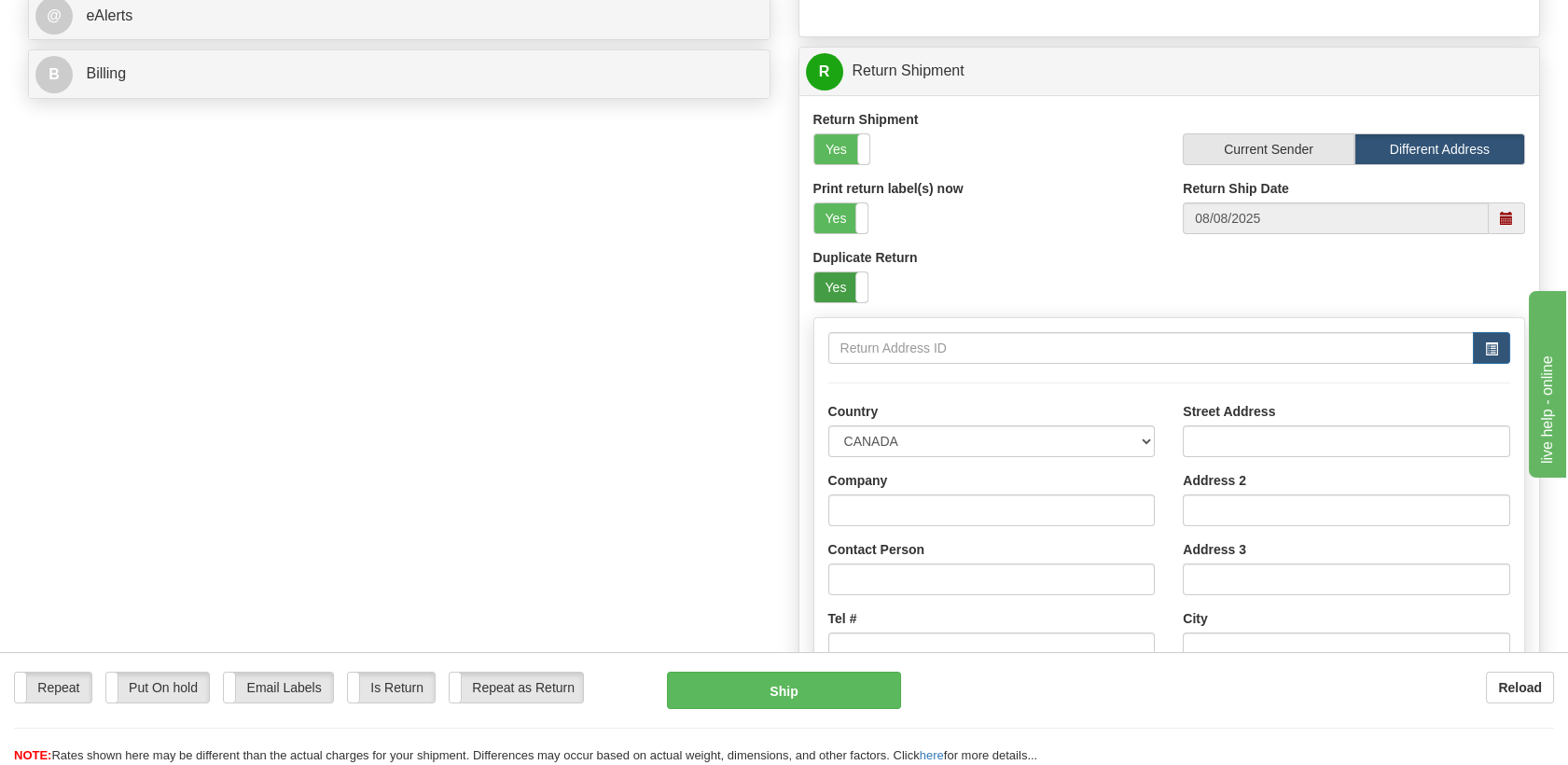 click on "Yes" at bounding box center (840, 287) 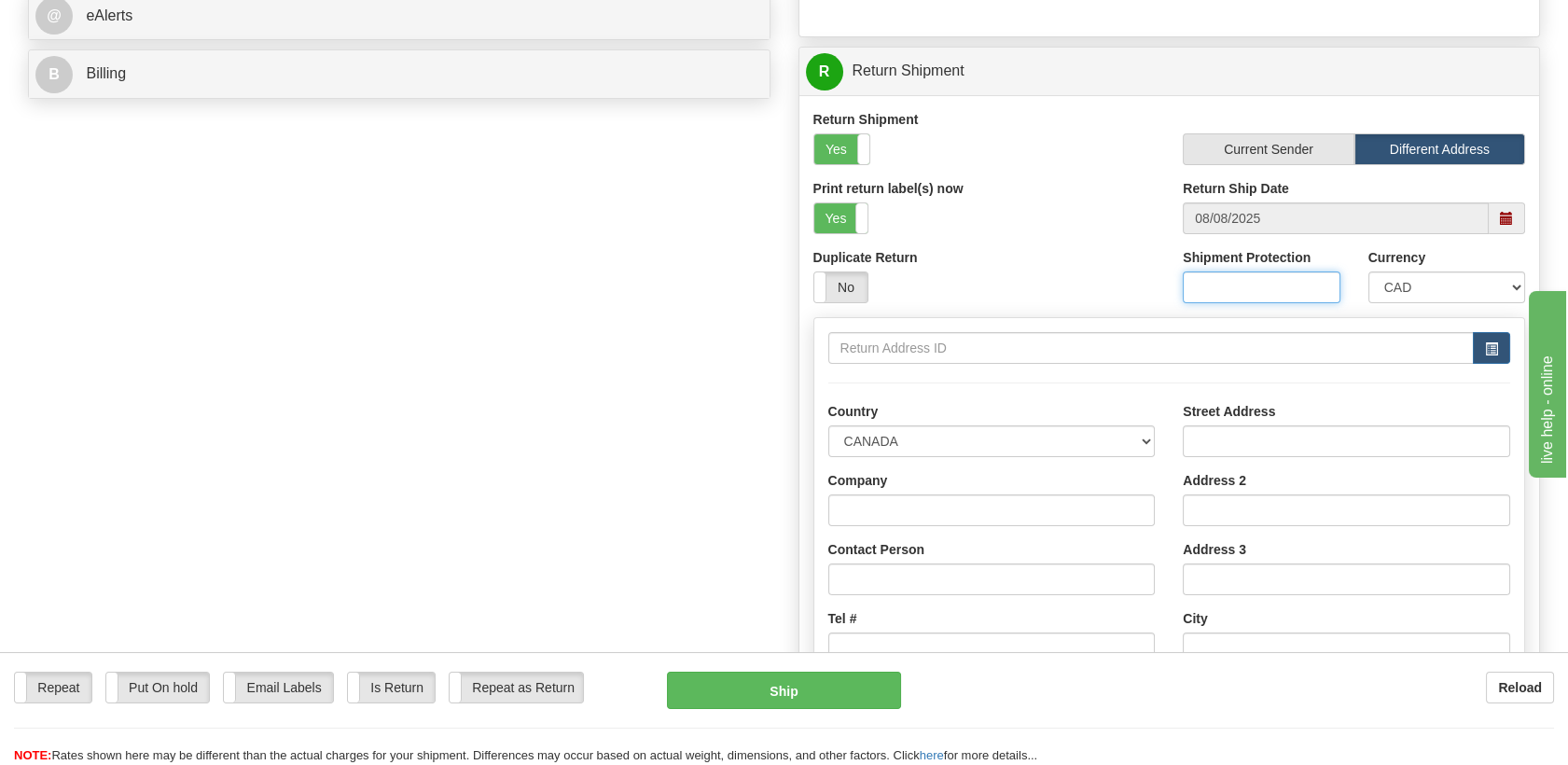 click on "Shipment Protection" at bounding box center (1261, 287) 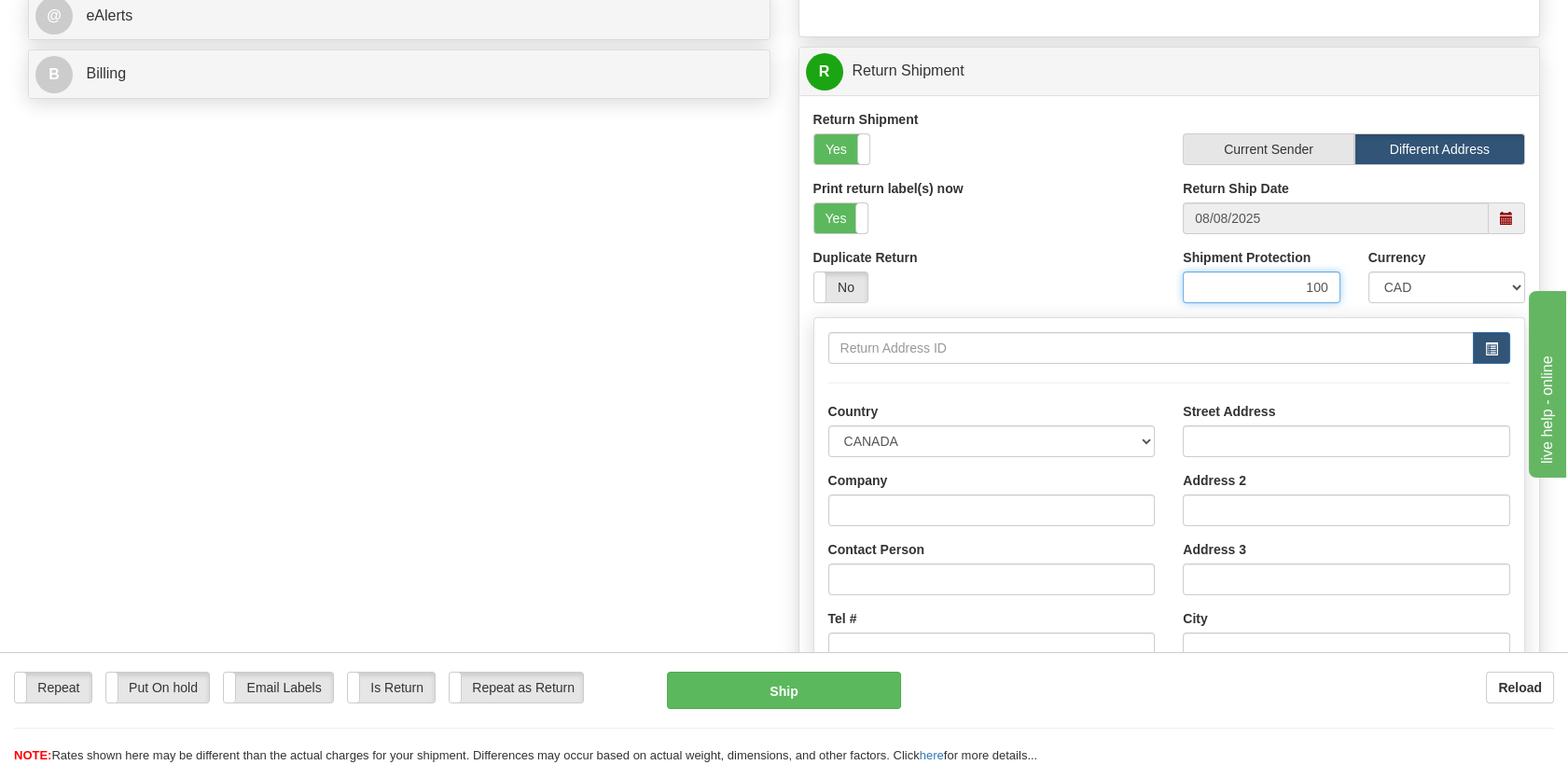 type on "100" 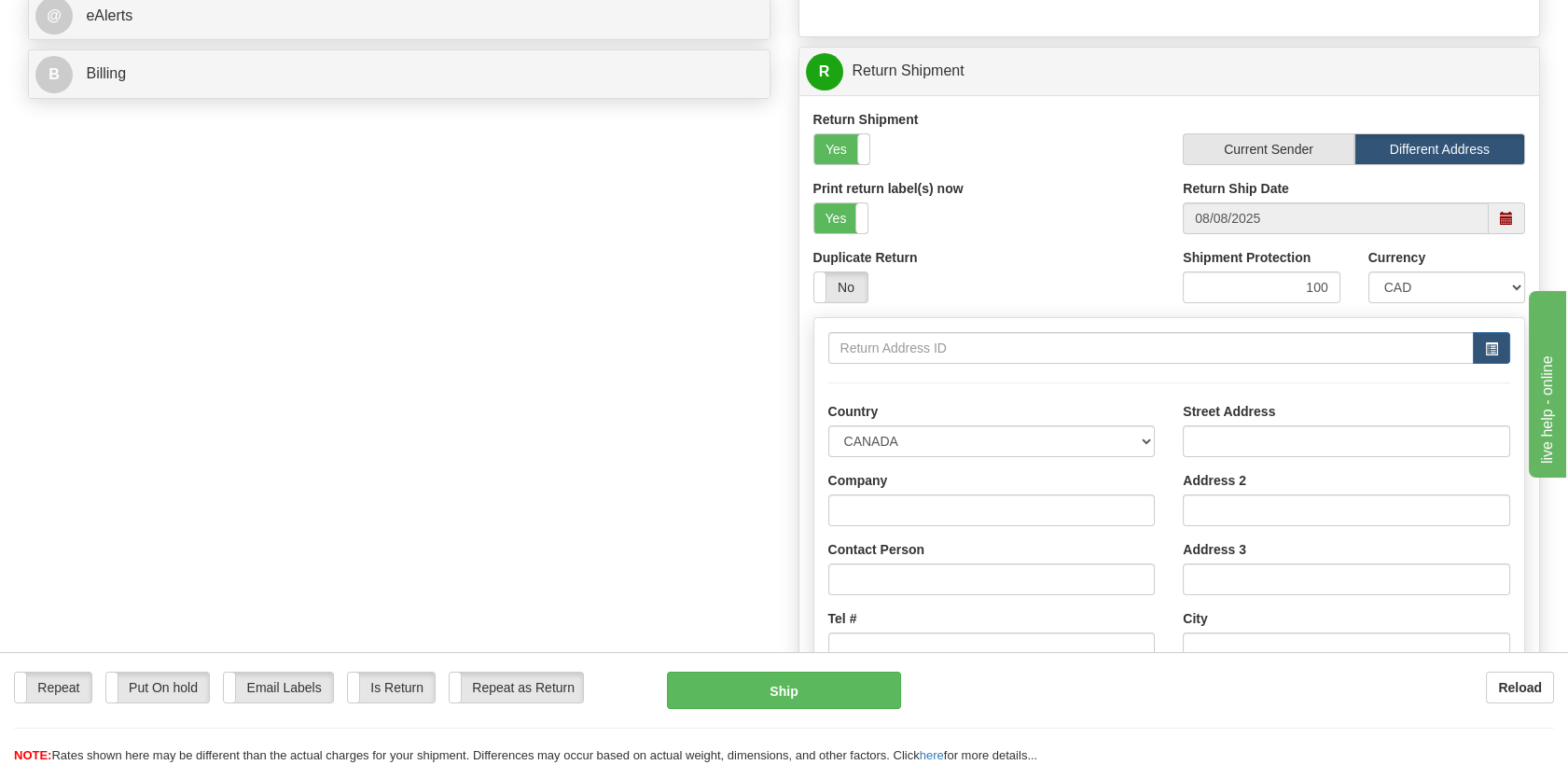 click on "Yes No" at bounding box center (984, 218) 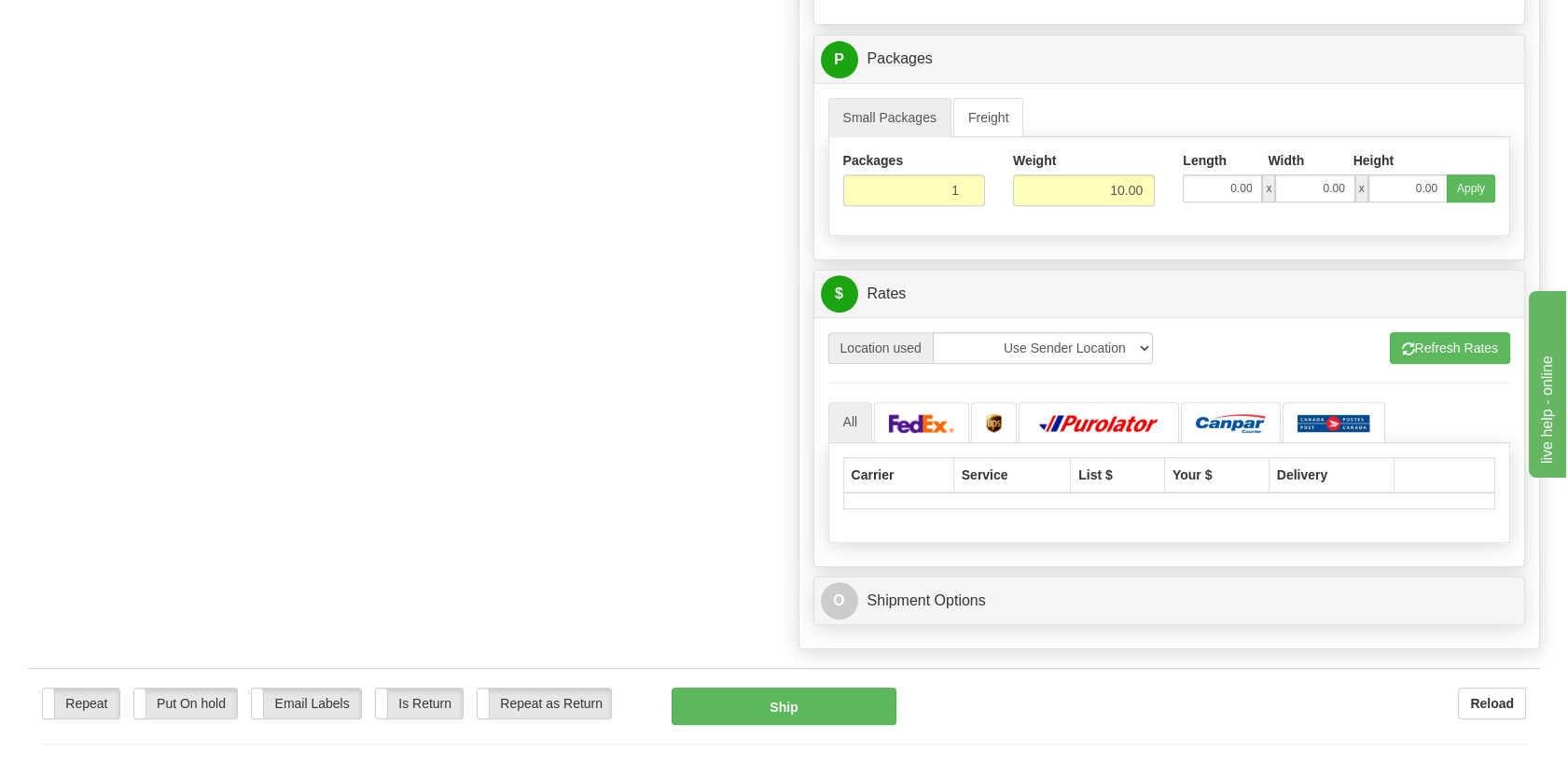 scroll, scrollTop: 1658, scrollLeft: 0, axis: vertical 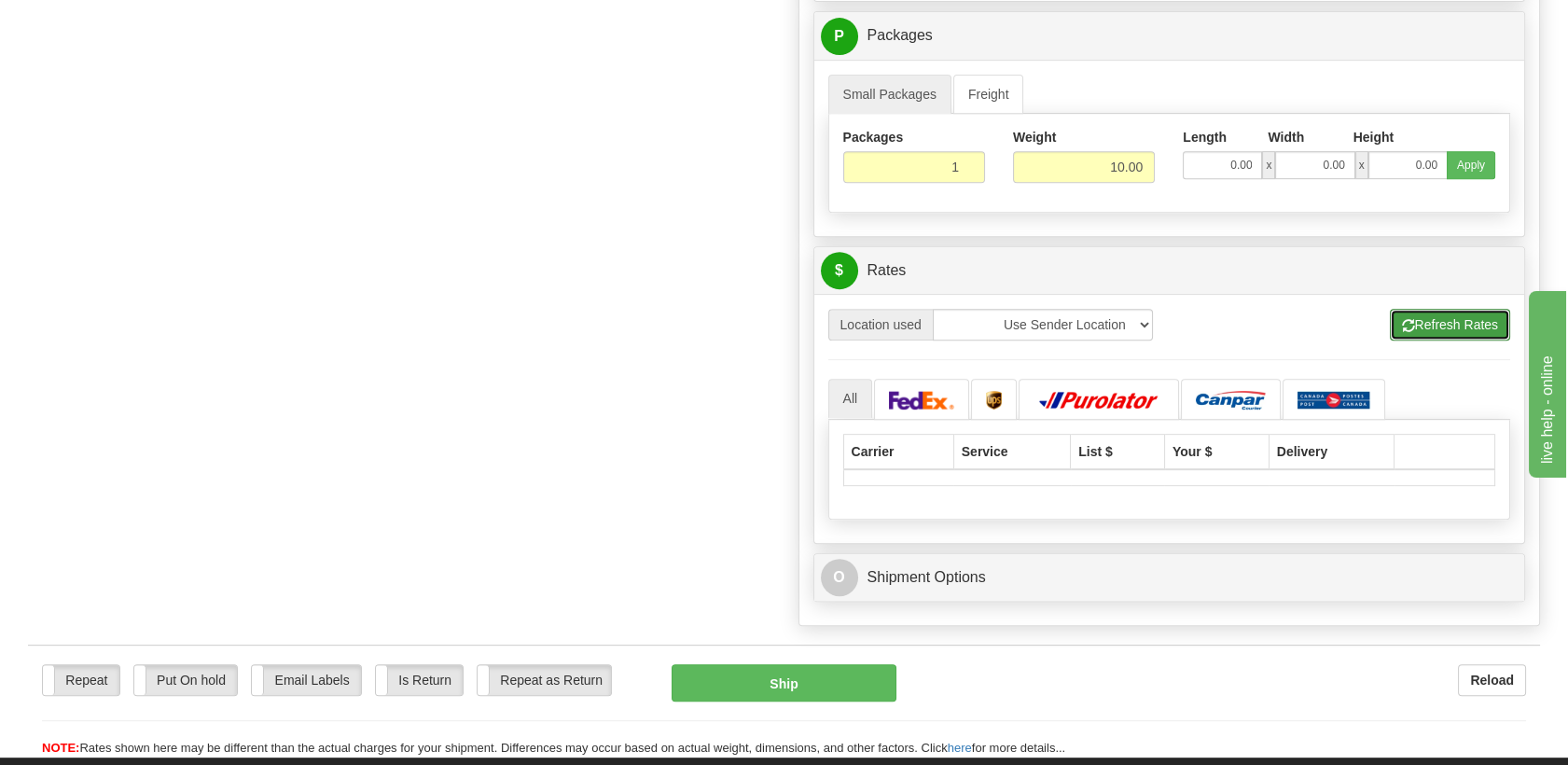 click on "Refresh Rates" at bounding box center (1450, 325) 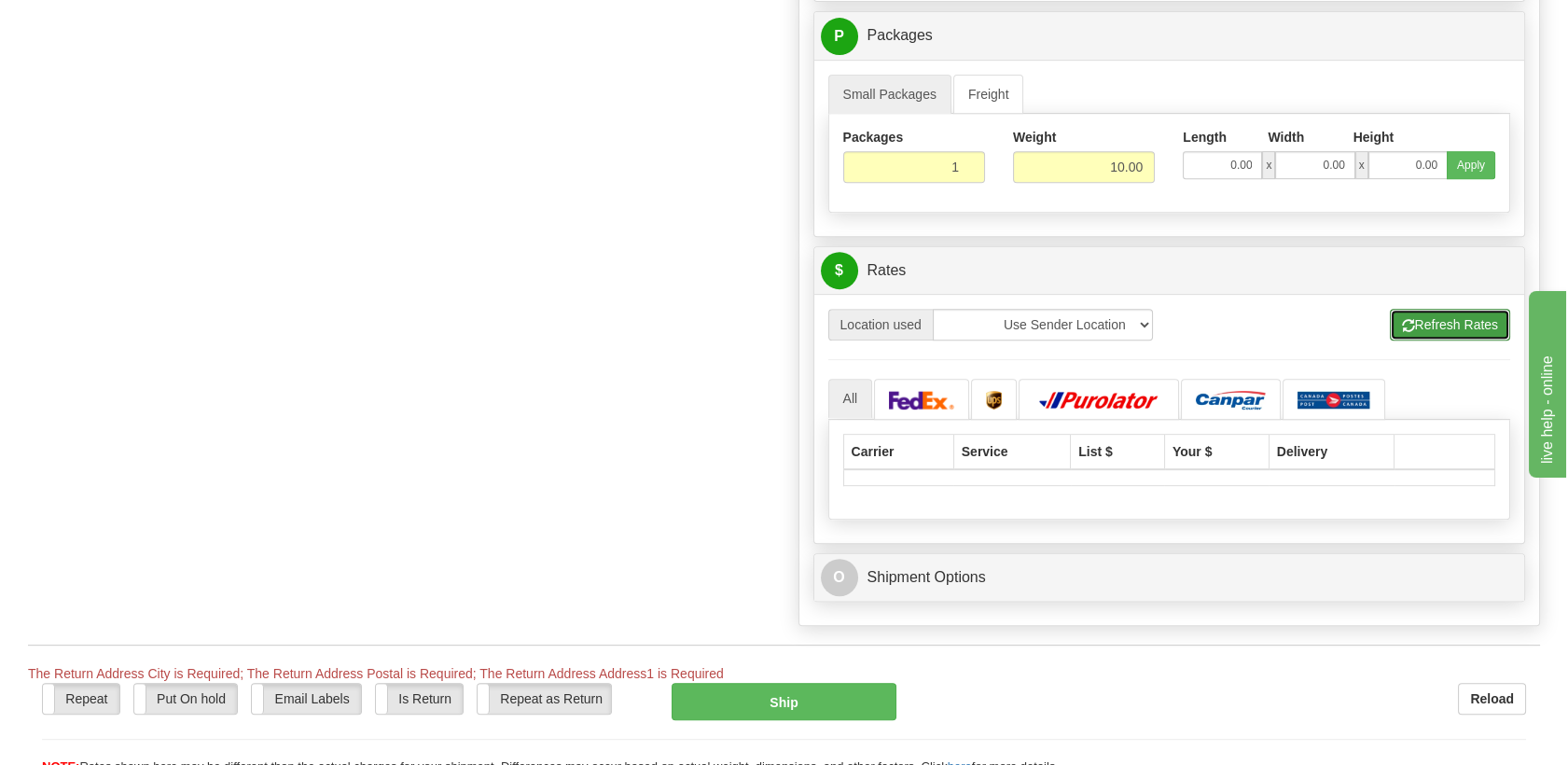 click on "Refresh Rates" at bounding box center [1450, 325] 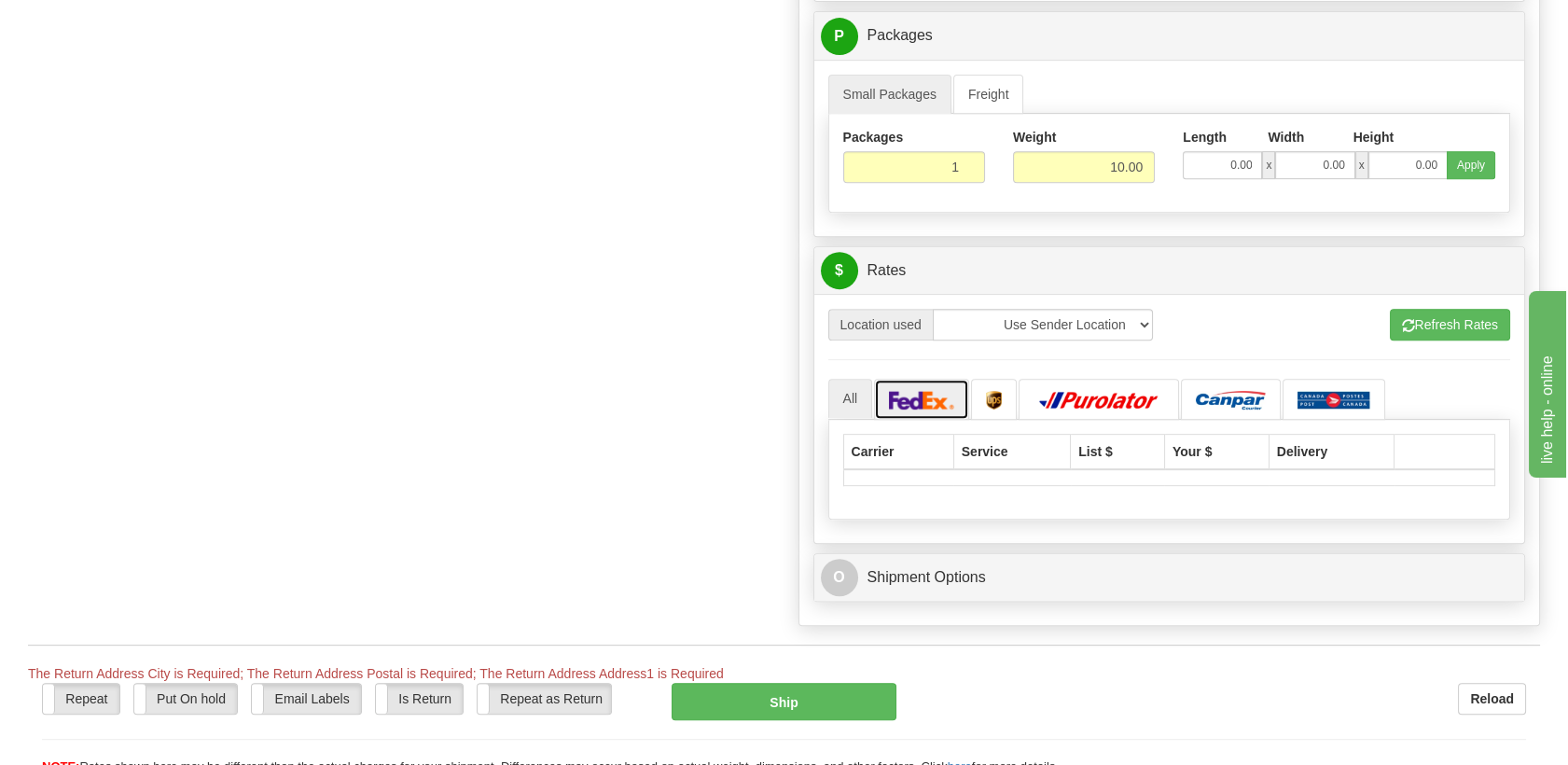 click at bounding box center (922, 400) 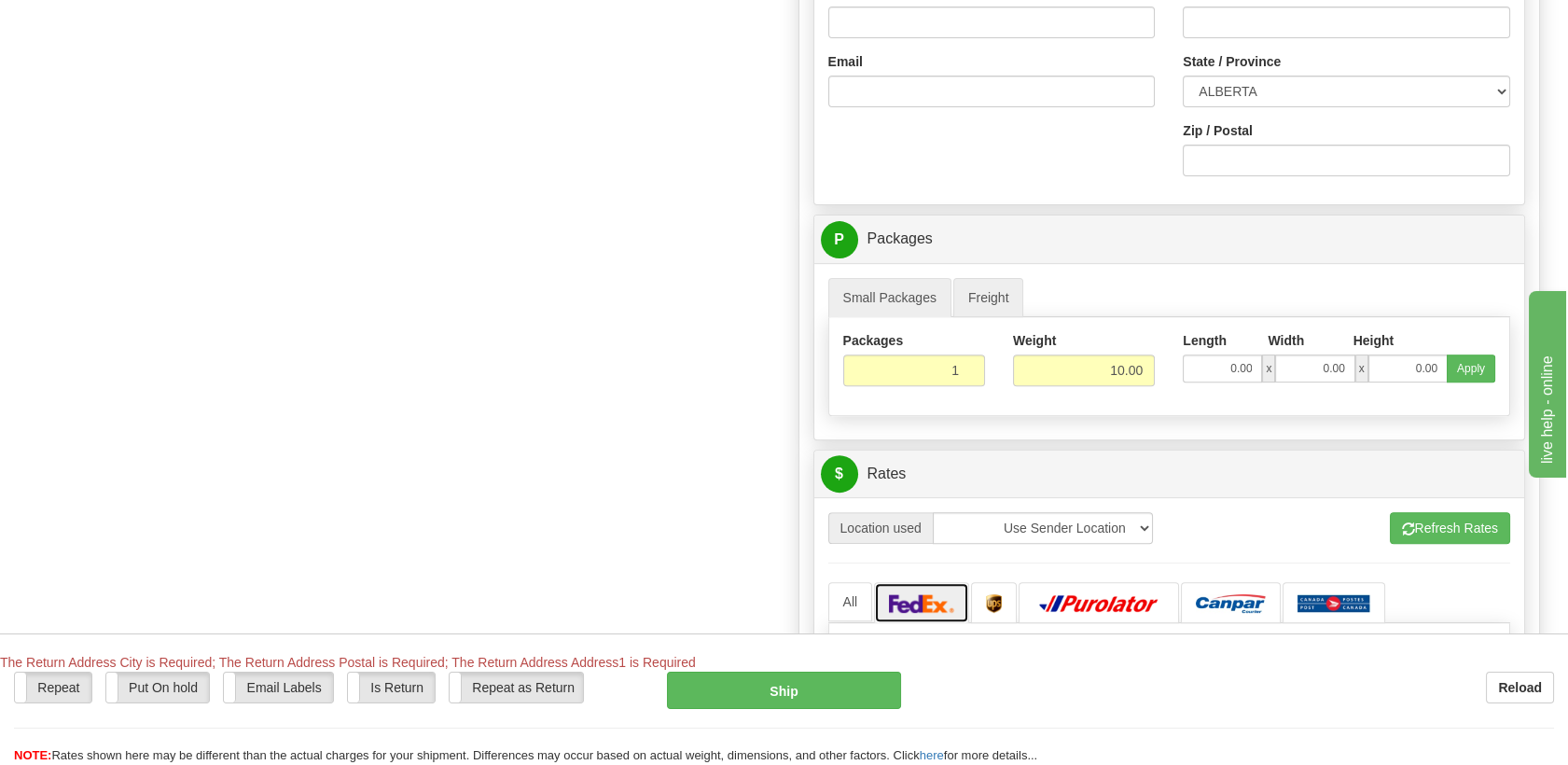 scroll, scrollTop: 1451, scrollLeft: 0, axis: vertical 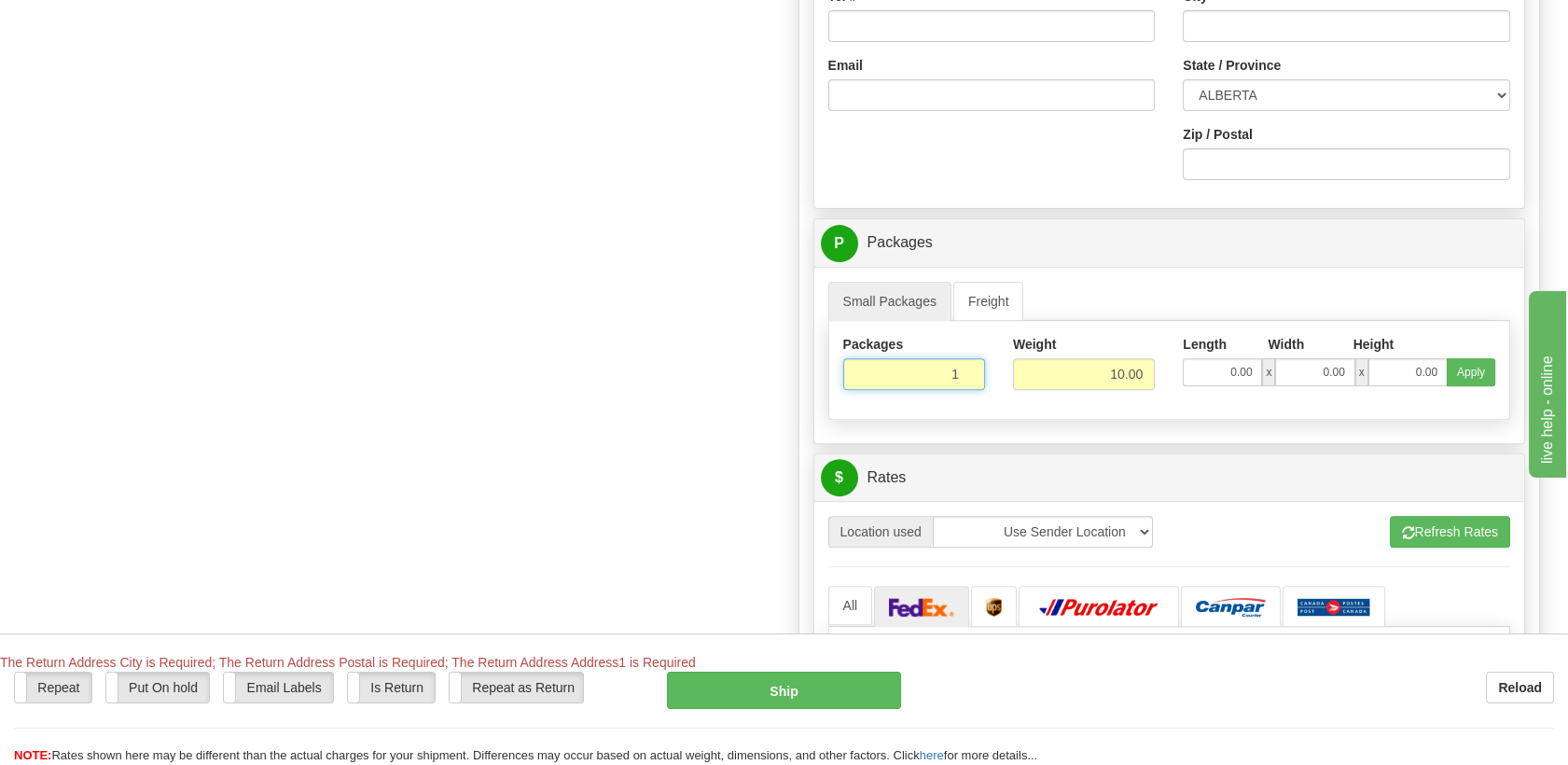 click on "1" at bounding box center (914, 374) 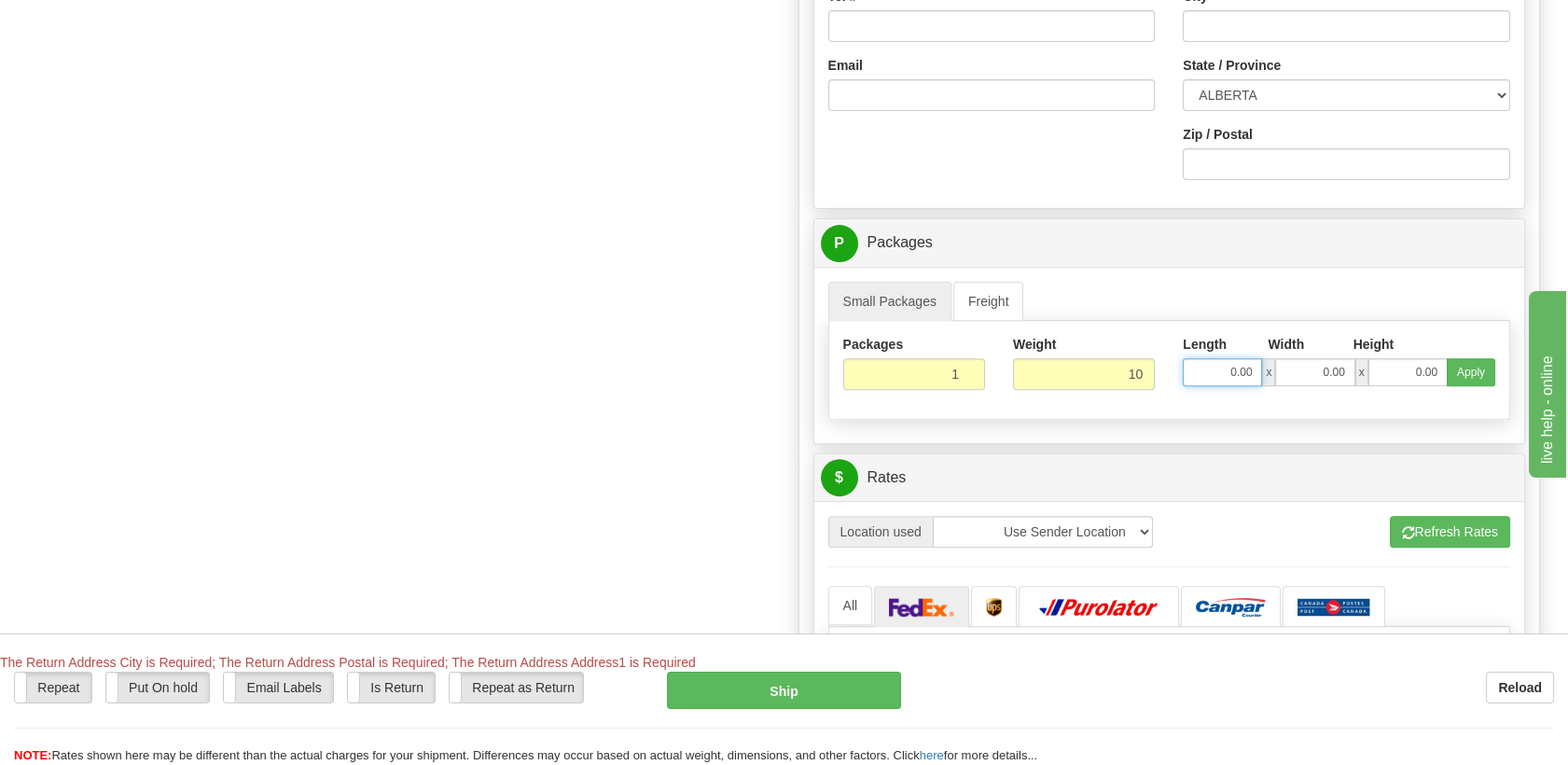 type on "10.00" 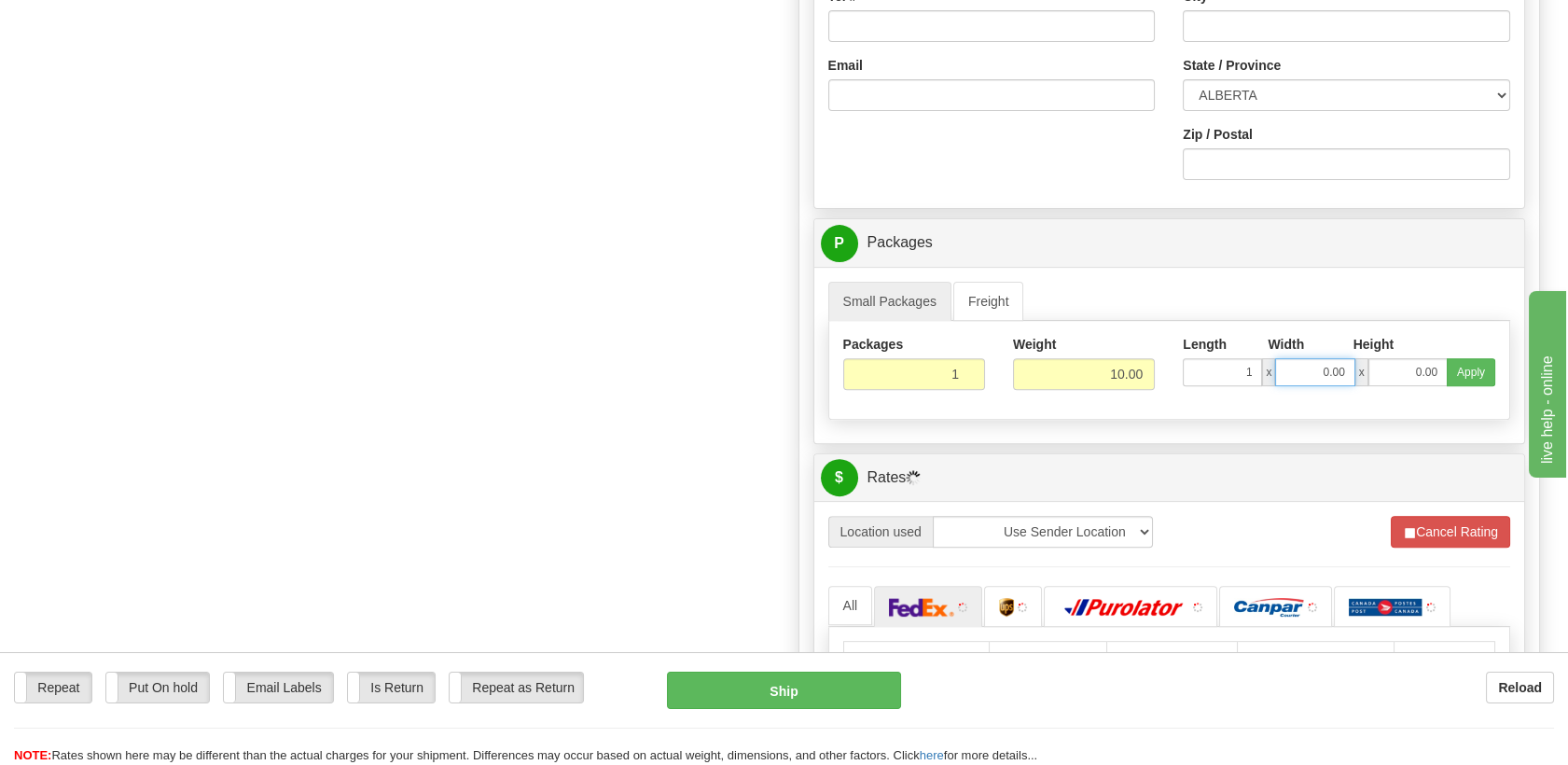 type on "1.00" 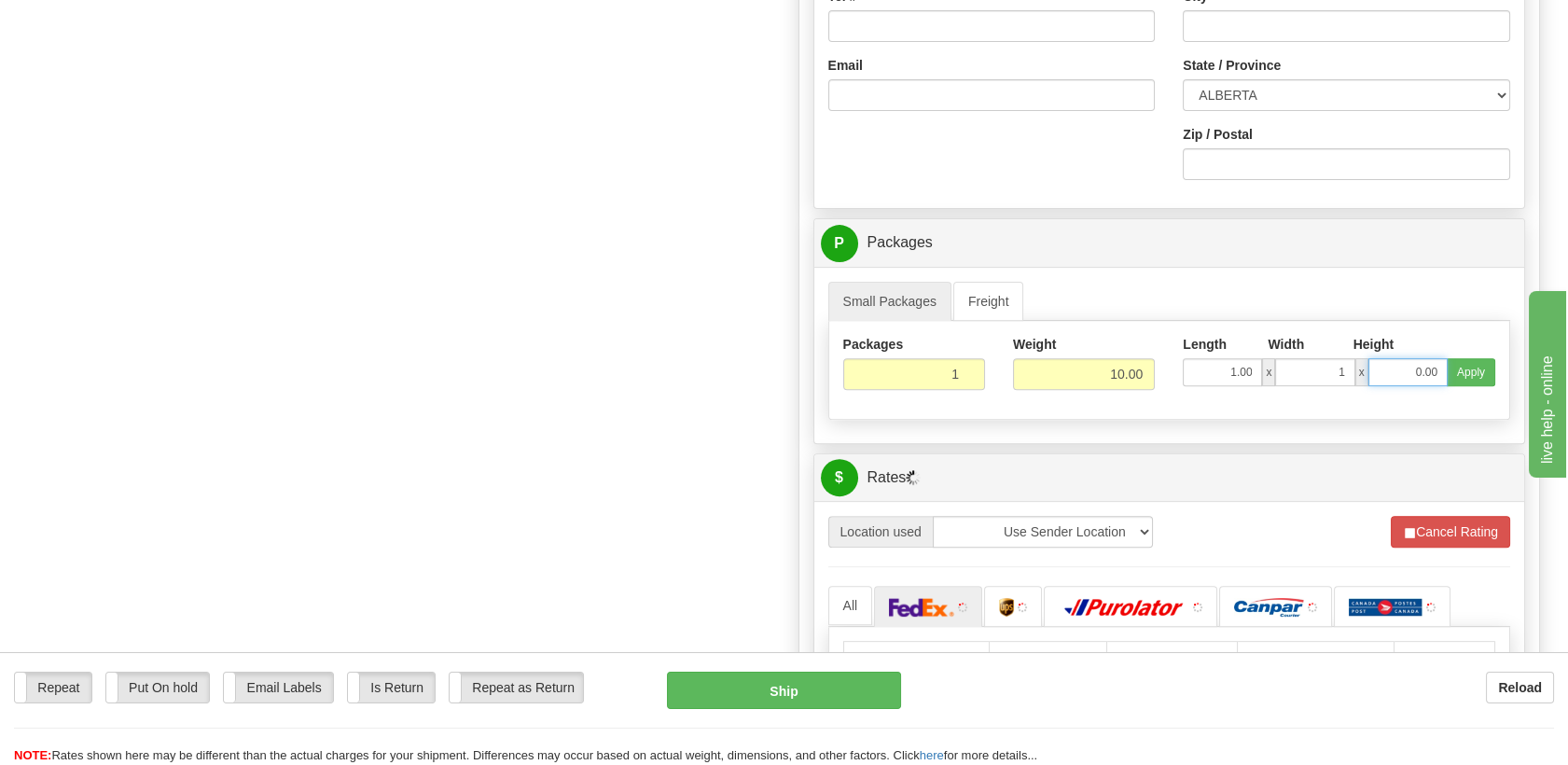 type on "1.00" 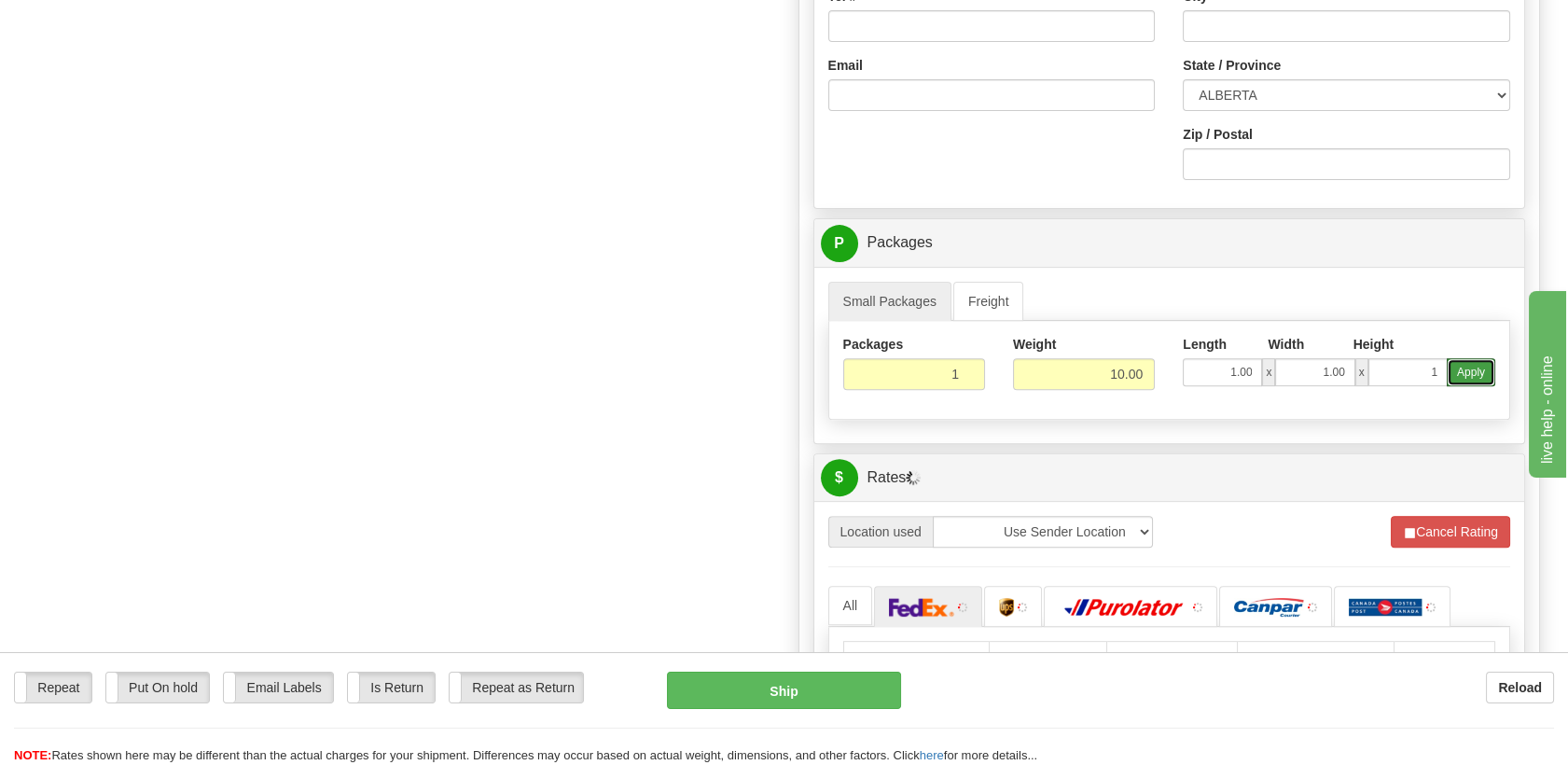 type on "1.00" 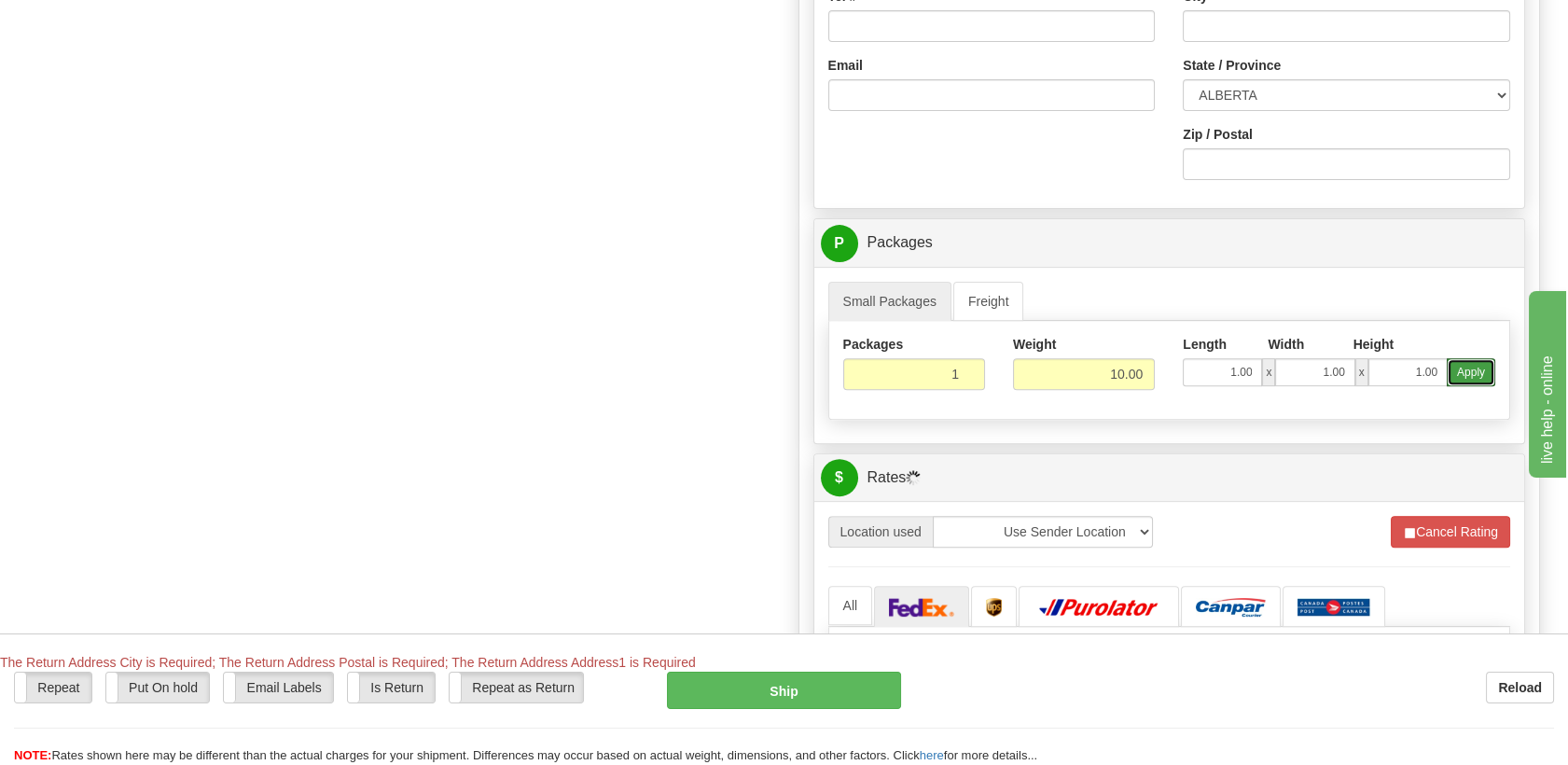 type 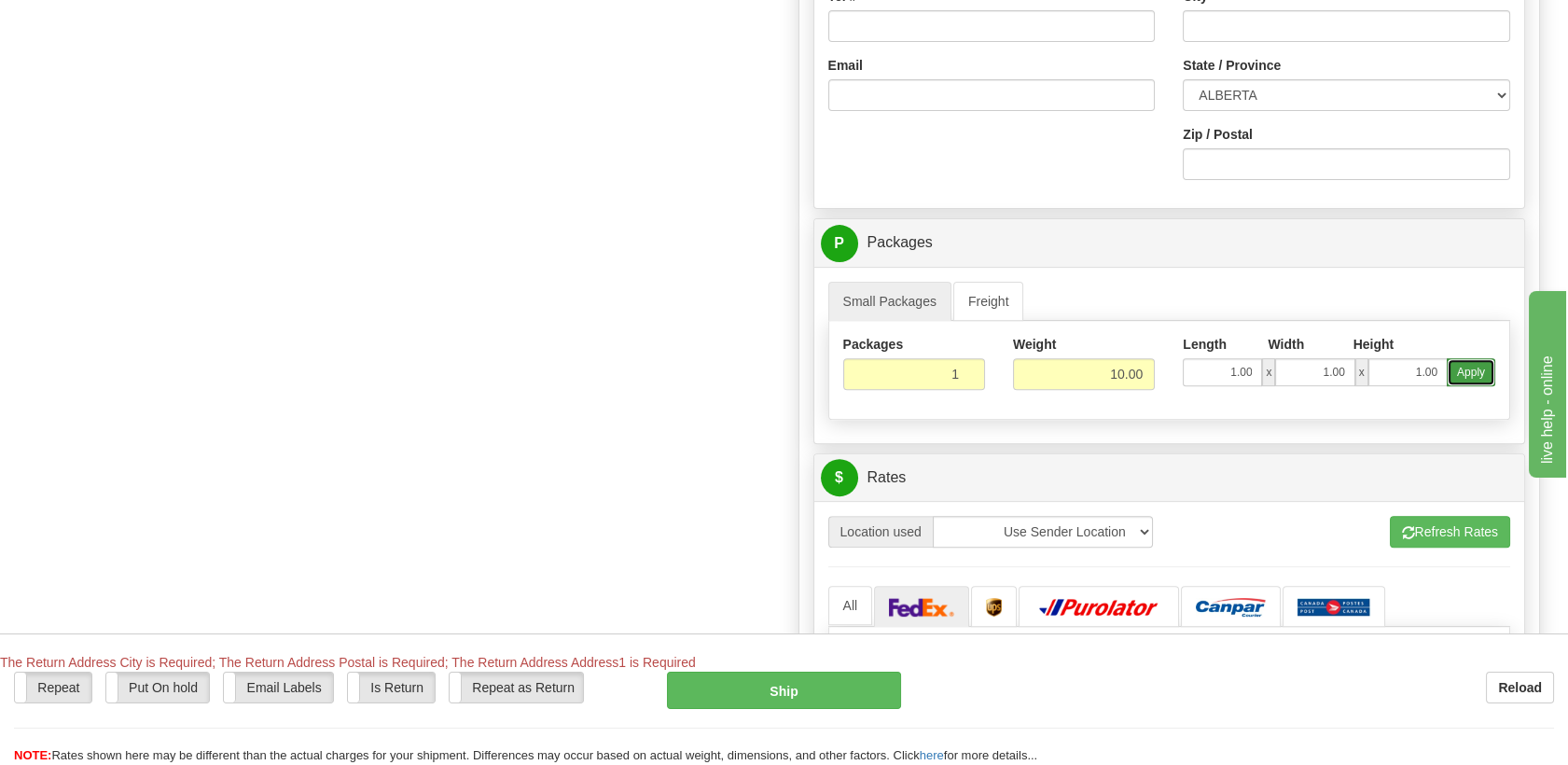 click on "Apply" at bounding box center (1471, 372) 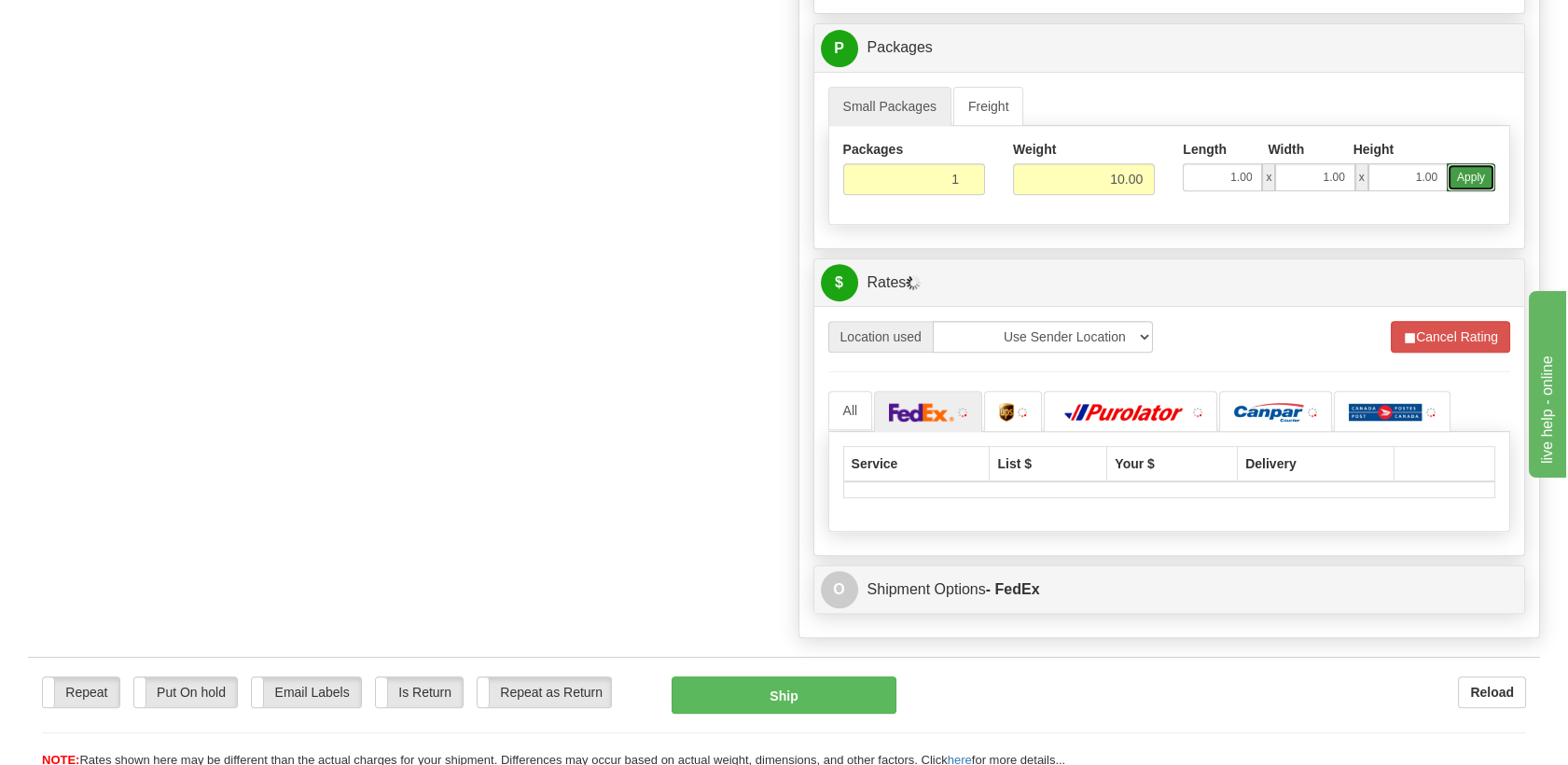 scroll, scrollTop: 1658, scrollLeft: 0, axis: vertical 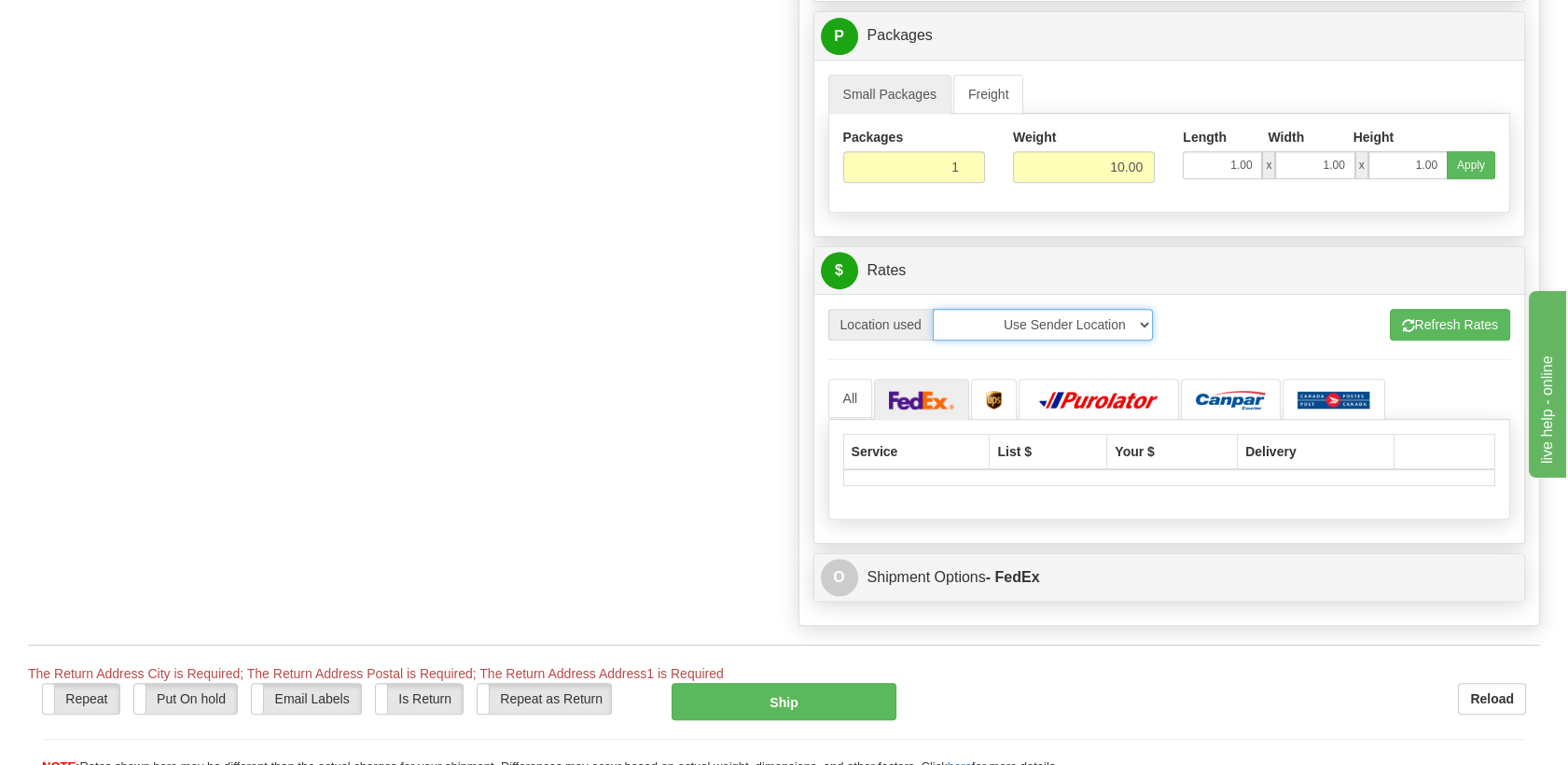 click on "Use Sender Location
Old Toronto DC
921
922
93
94
97
390
915
916
98
902
95
96
90
91
92
901
JERTE
SUP
BLU
PRIMU
BECO
CATH
951
914
REFF
IMRU
DUVET
COMO
MONA
SHEEX
TUCK
DORIN
MAJIN
LUINC
JASZ
XCELL
9009
SINCA
917
Ameriwood DC
SSNOW
300
5800
5900
CASPC
END
HUSHB
ORTH
NEXE
SLE
FASUS
HUSHD
BEDDN
National Focus Distribution Inc" at bounding box center (1043, 325) 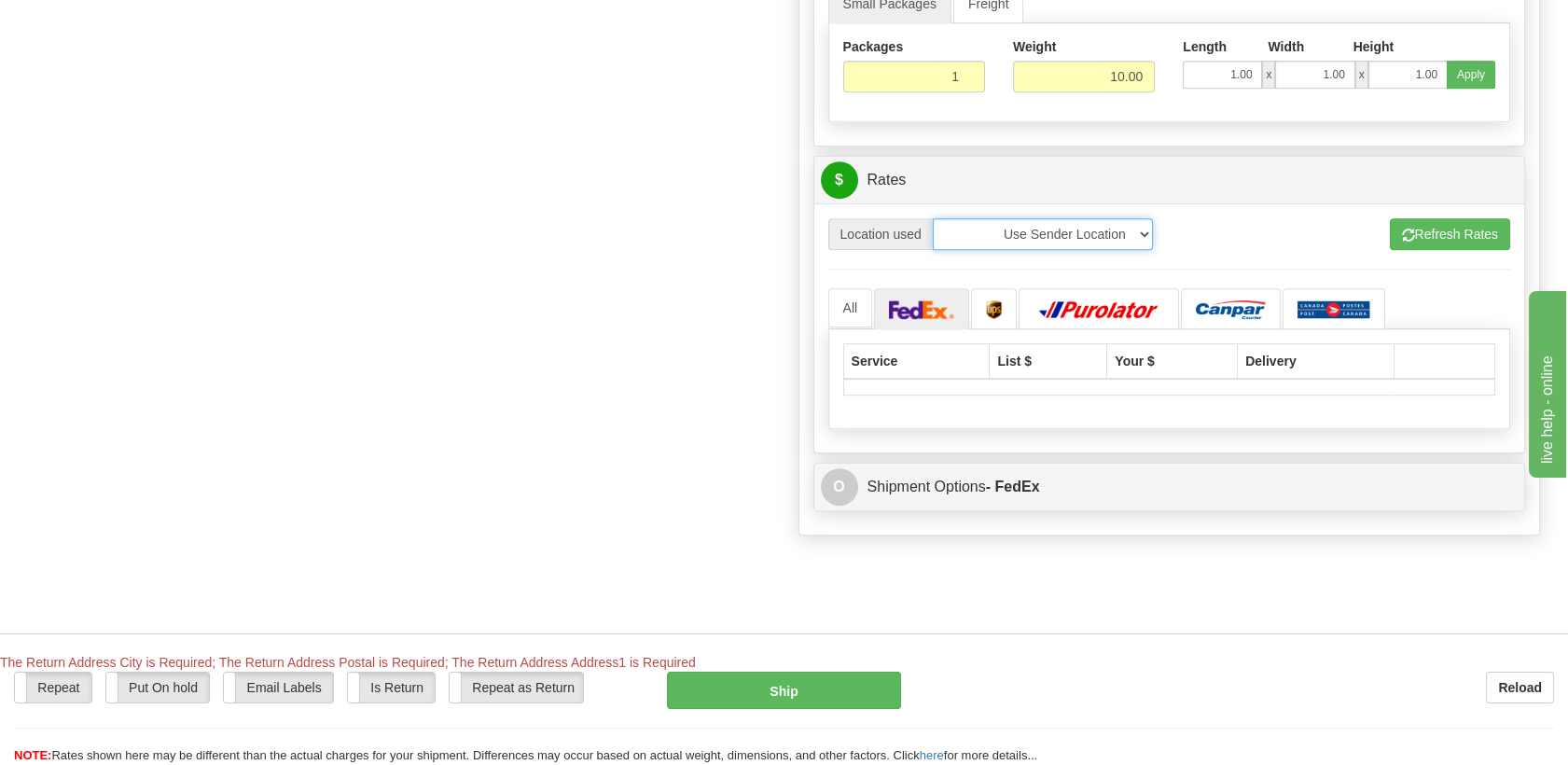 scroll, scrollTop: 1761, scrollLeft: 0, axis: vertical 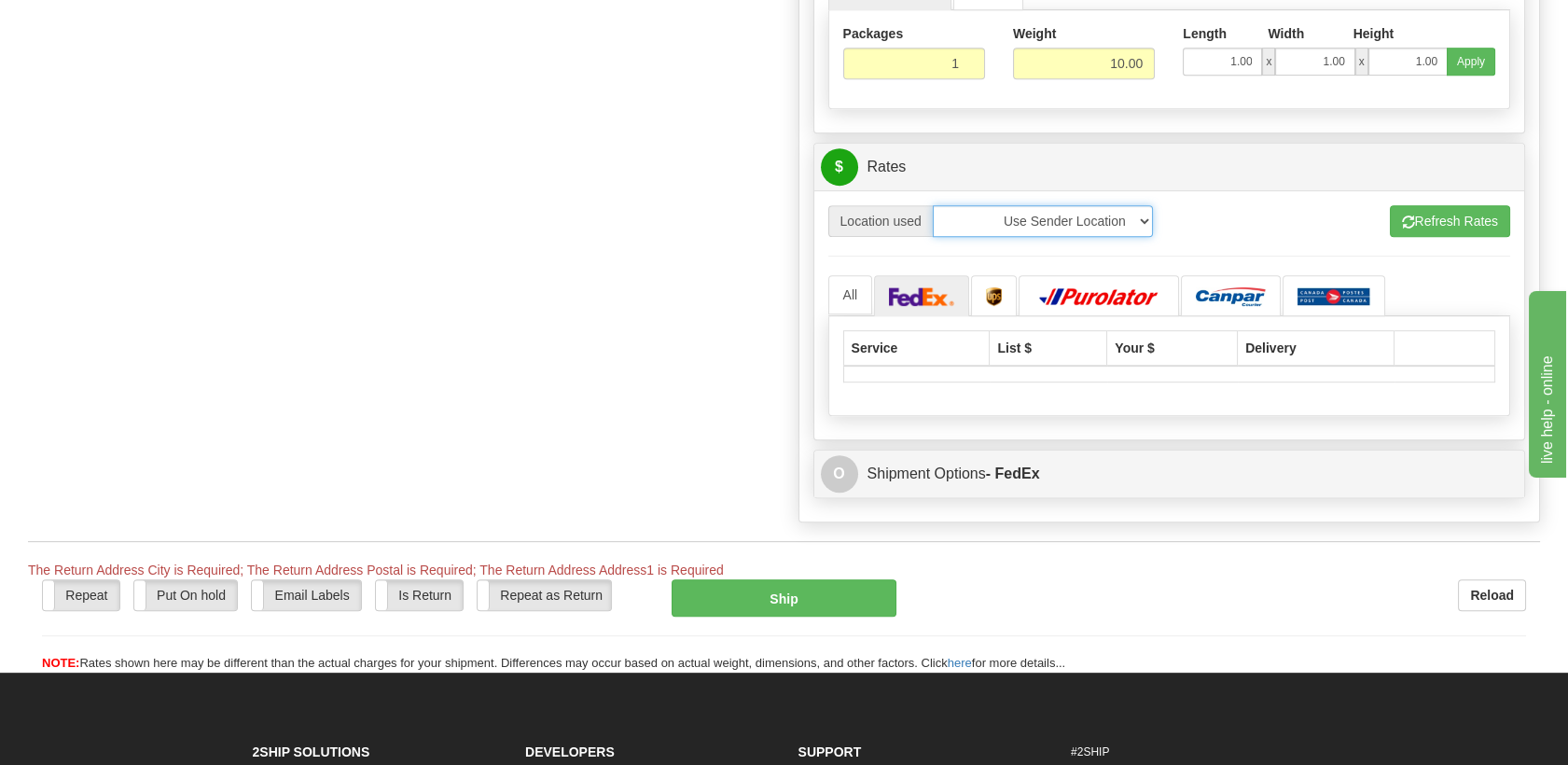 click on "Use Sender Location
Old Toronto DC
921
922
93
94
97
390
915
916
98
902
95
96
90
91
92
901
JERTE
SUP
BLU
PRIMU
BECO
CATH
951
914
REFF
IMRU
DUVET
COMO
MONA
SHEEX
TUCK
DORIN
MAJIN
LUINC
JASZ
XCELL
9009
SINCA
917
Ameriwood DC
SSNOW
300
5800
5900
CASPC
END
HUSHB
ORTH
NEXE
SLE
FASUS
HUSHD
BEDDN
National Focus Distribution Inc" at bounding box center (1043, 221) 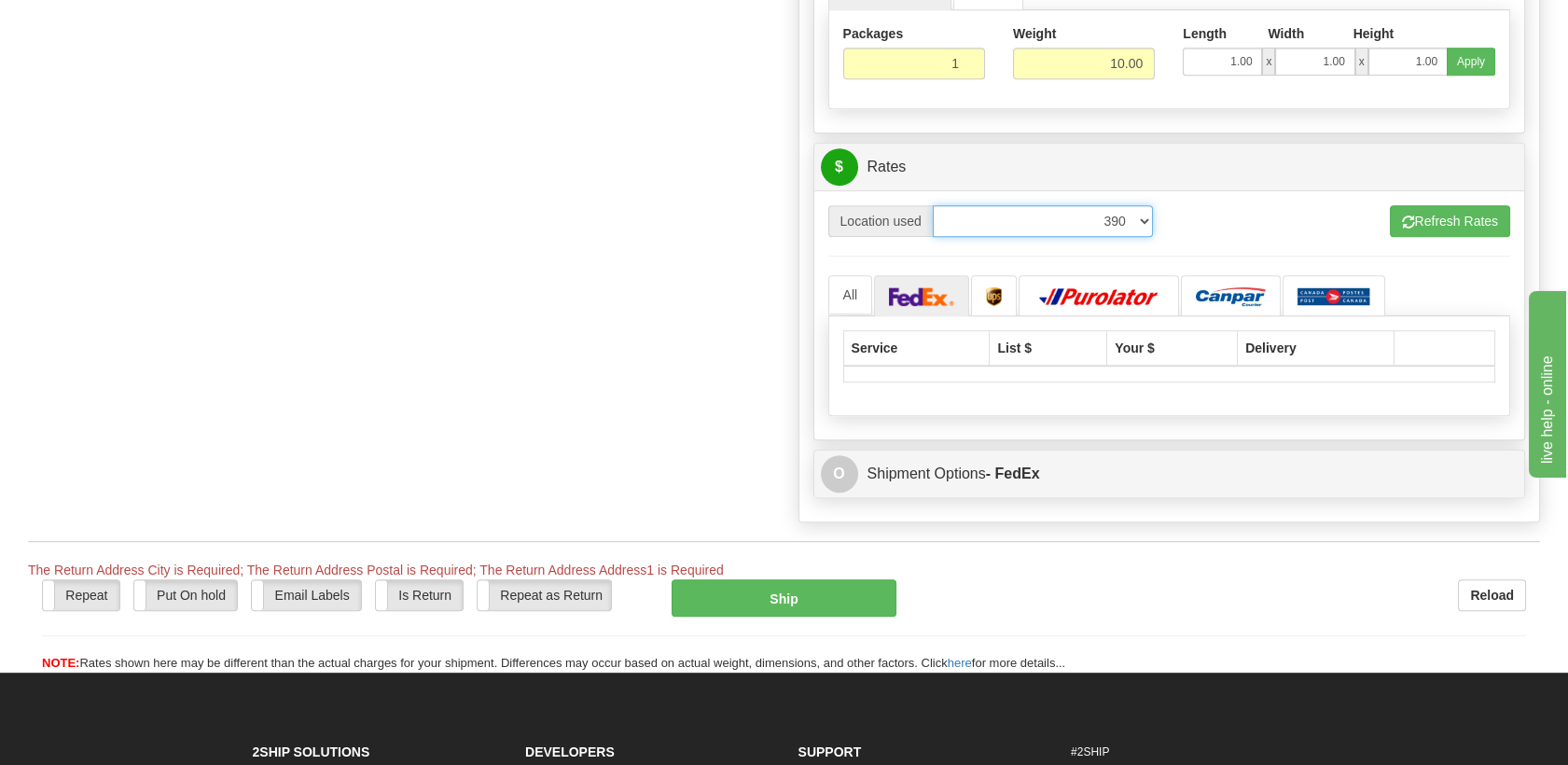 click on "Use Sender Location
Old Toronto DC
921
922
93
94
97
390
915
916
98
902
95
96
90
91
92
901
JERTE
SUP
BLU
PRIMU
BECO
CATH
951
914
REFF
IMRU
DUVET
COMO
MONA
SHEEX
TUCK
DORIN
MAJIN
LUINC
JASZ
XCELL
9009
SINCA
917
Ameriwood DC
SSNOW
300
5800
5900
CASPC
END
HUSHB
ORTH
NEXE
SLE
FASUS
HUSHD
BEDDN
National Focus Distribution Inc" at bounding box center [1043, 221] 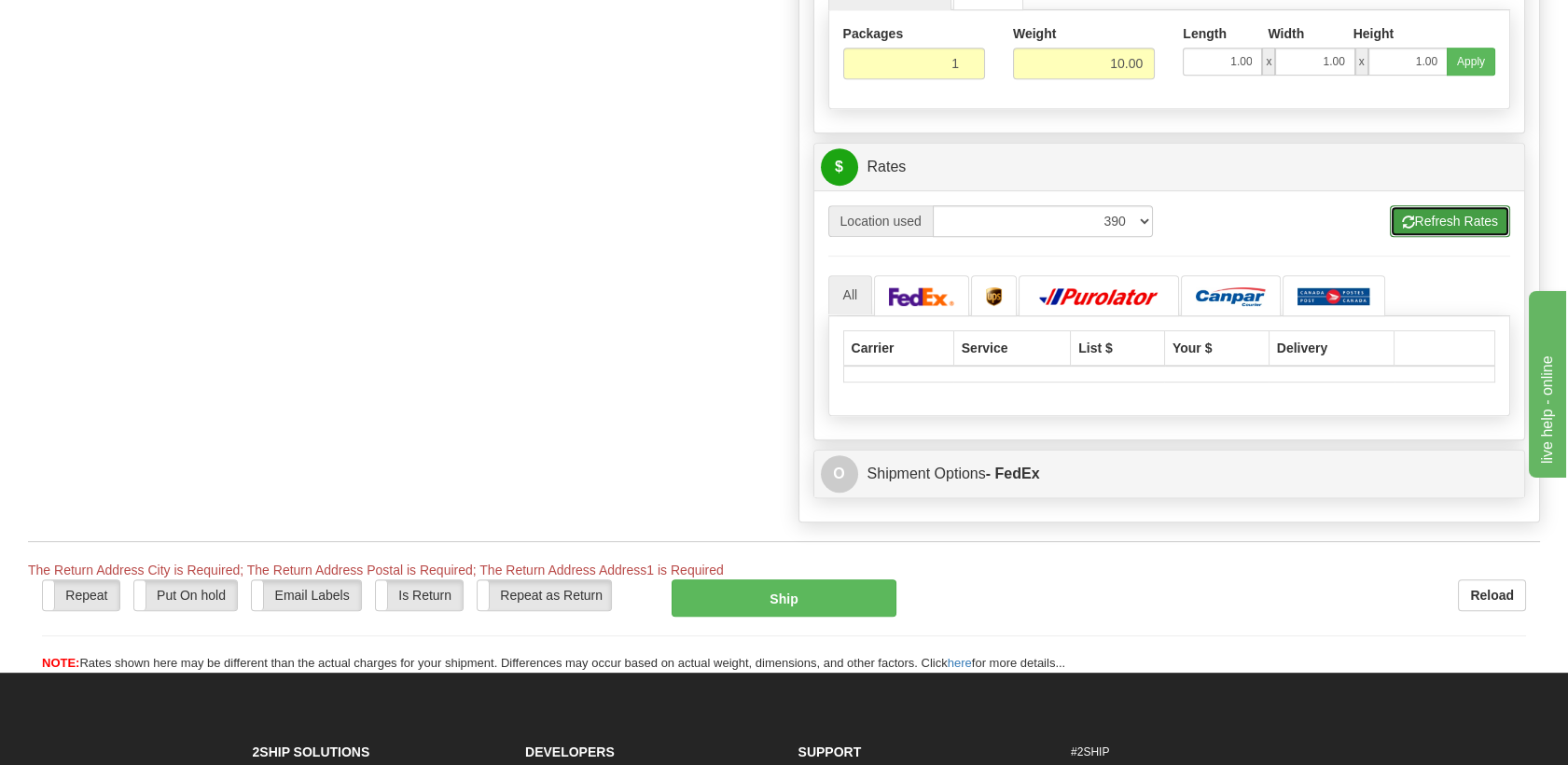 click on "Refresh Rates" at bounding box center (1450, 221) 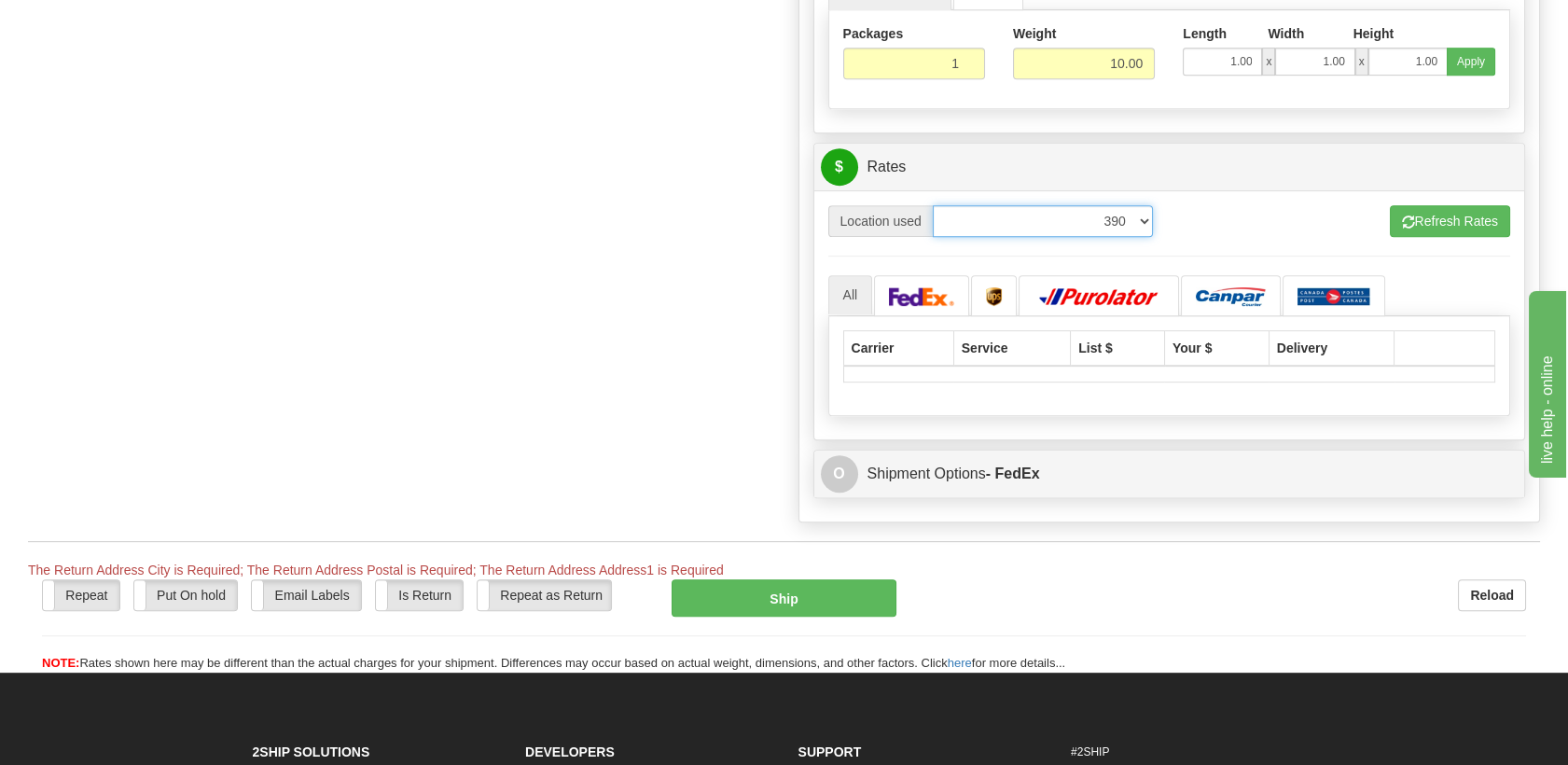 click on "Use Sender Location
Old Toronto DC
921
922
93
94
97
390
915
916
98
902
95
96
90
91
92
901
JERTE
SUP
BLU
PRIMU
BECO
CATH
951
914
REFF
IMRU
DUVET
COMO
MONA
SHEEX
TUCK
DORIN
MAJIN
LUINC
JASZ
XCELL
9009
SINCA
917
Ameriwood DC
SSNOW
300
5800
5900
CASPC
END
HUSHB
ORTH
NEXE
SLE
FASUS
HUSHD
BEDDN
National Focus Distribution Inc" at bounding box center [1043, 221] 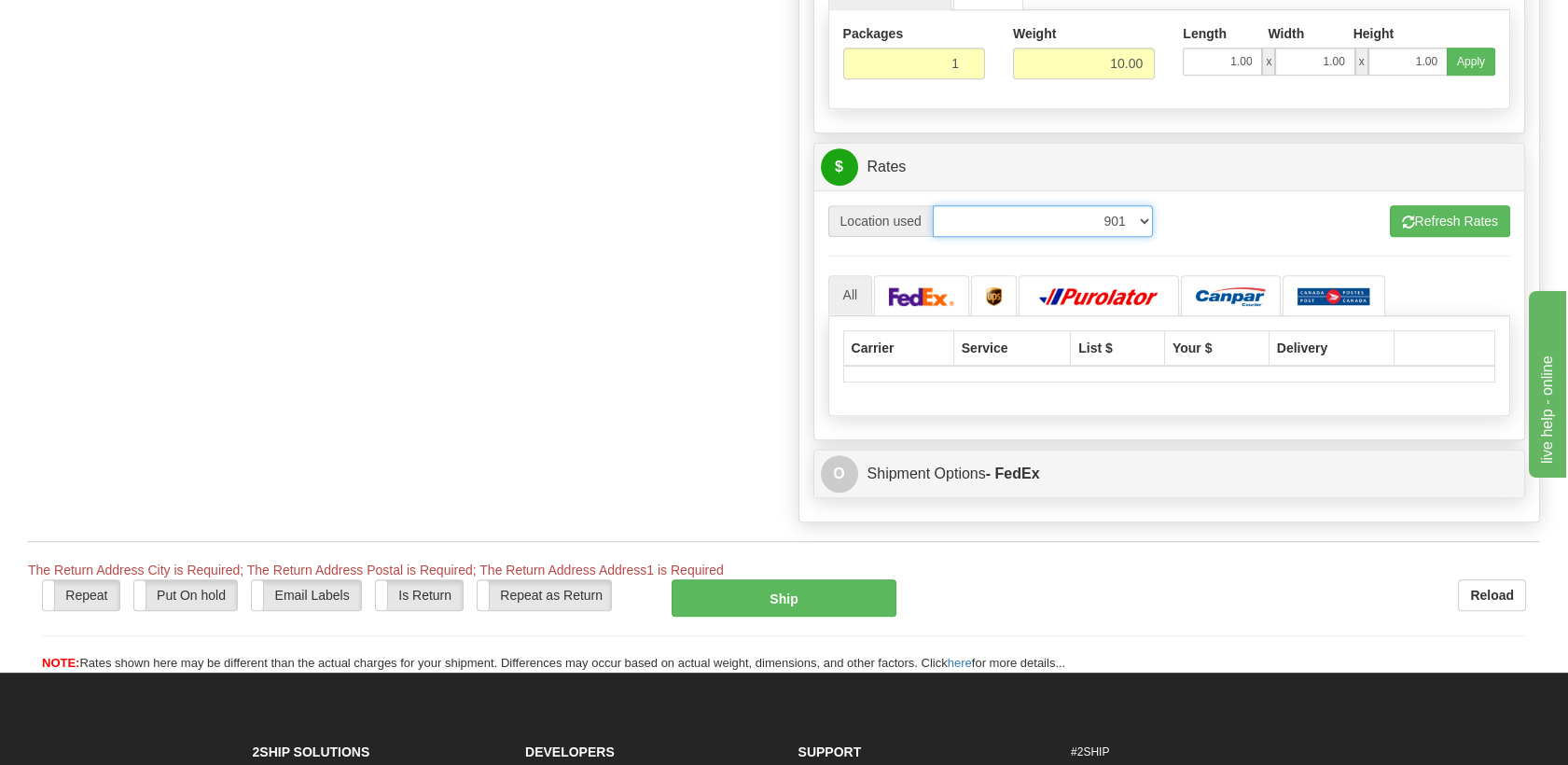 click on "Use Sender Location
Old Toronto DC
921
922
93
94
97
390
915
916
98
902
95
96
90
91
92
901
JERTE
SUP
BLU
PRIMU
BECO
CATH
951
914
REFF
IMRU
DUVET
COMO
MONA
SHEEX
TUCK
DORIN
MAJIN
LUINC
JASZ
XCELL
9009
SINCA
917
Ameriwood DC
SSNOW
300
5800
5900
CASPC
END
HUSHB
ORTH
NEXE
SLE
FASUS
HUSHD
BEDDN
National Focus Distribution Inc" at bounding box center (1043, 221) 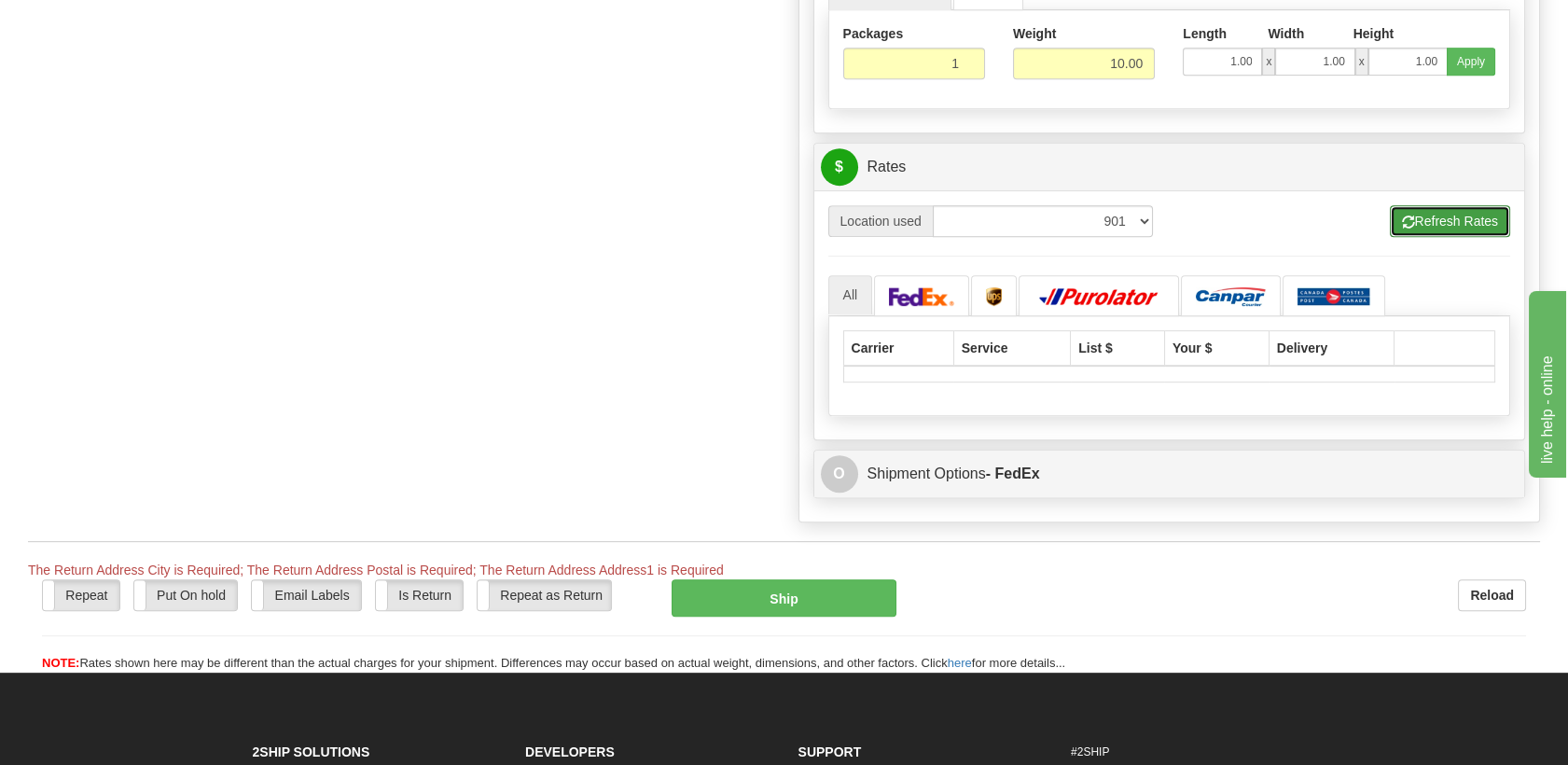 click on "Refresh Rates" at bounding box center (1450, 221) 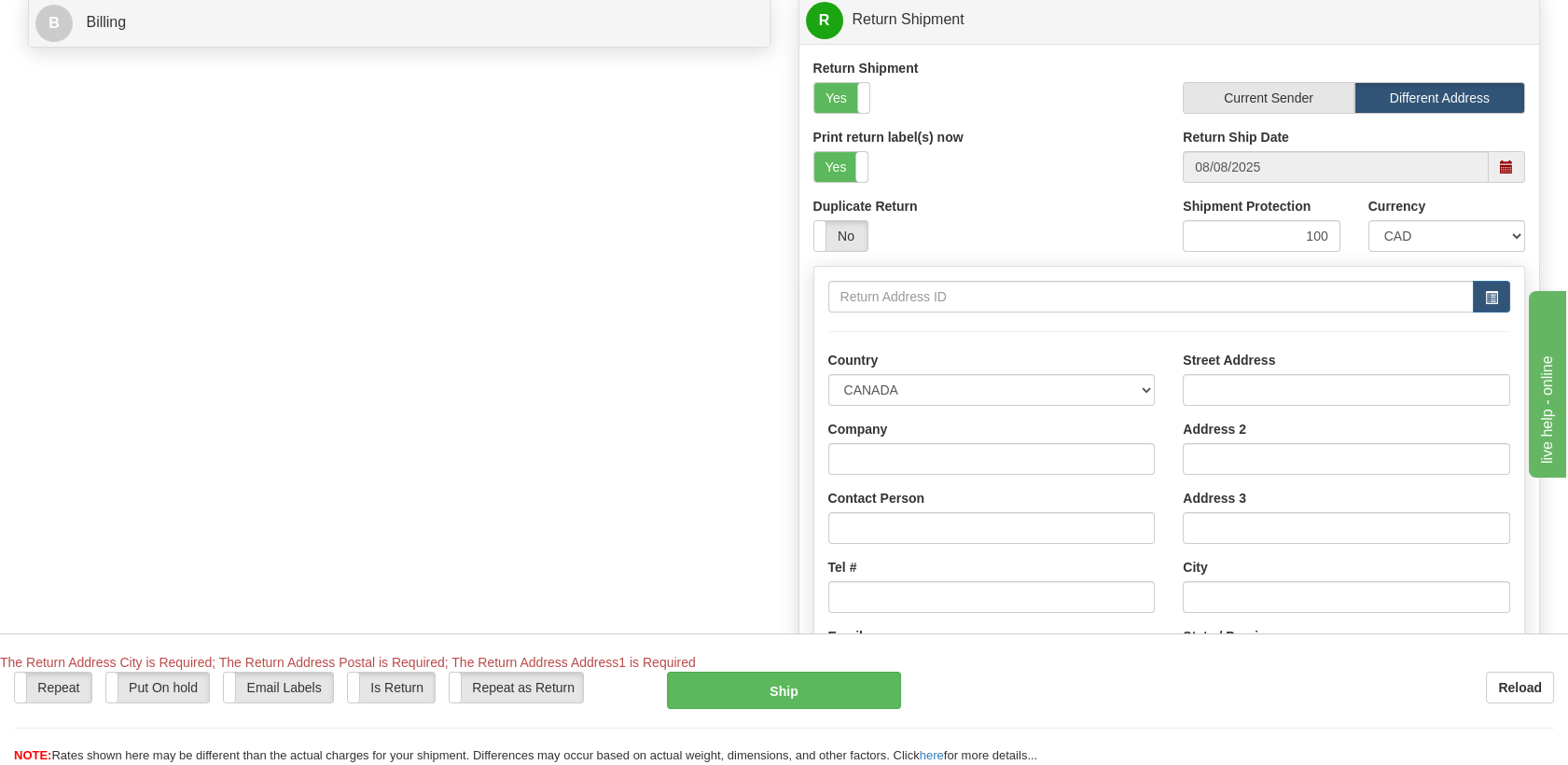 scroll, scrollTop: 828, scrollLeft: 0, axis: vertical 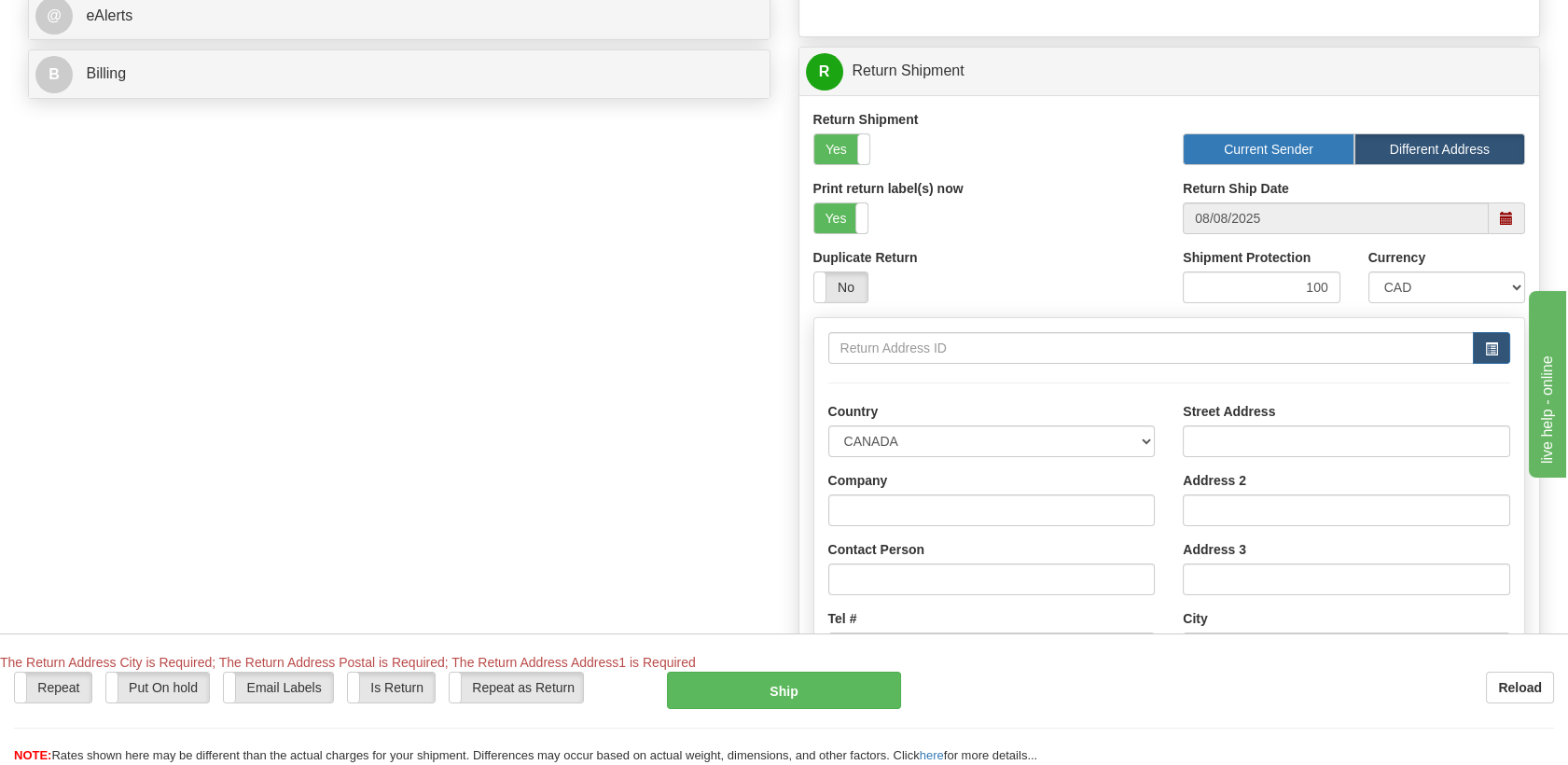 click on "Current Sender" at bounding box center (1268, 149) 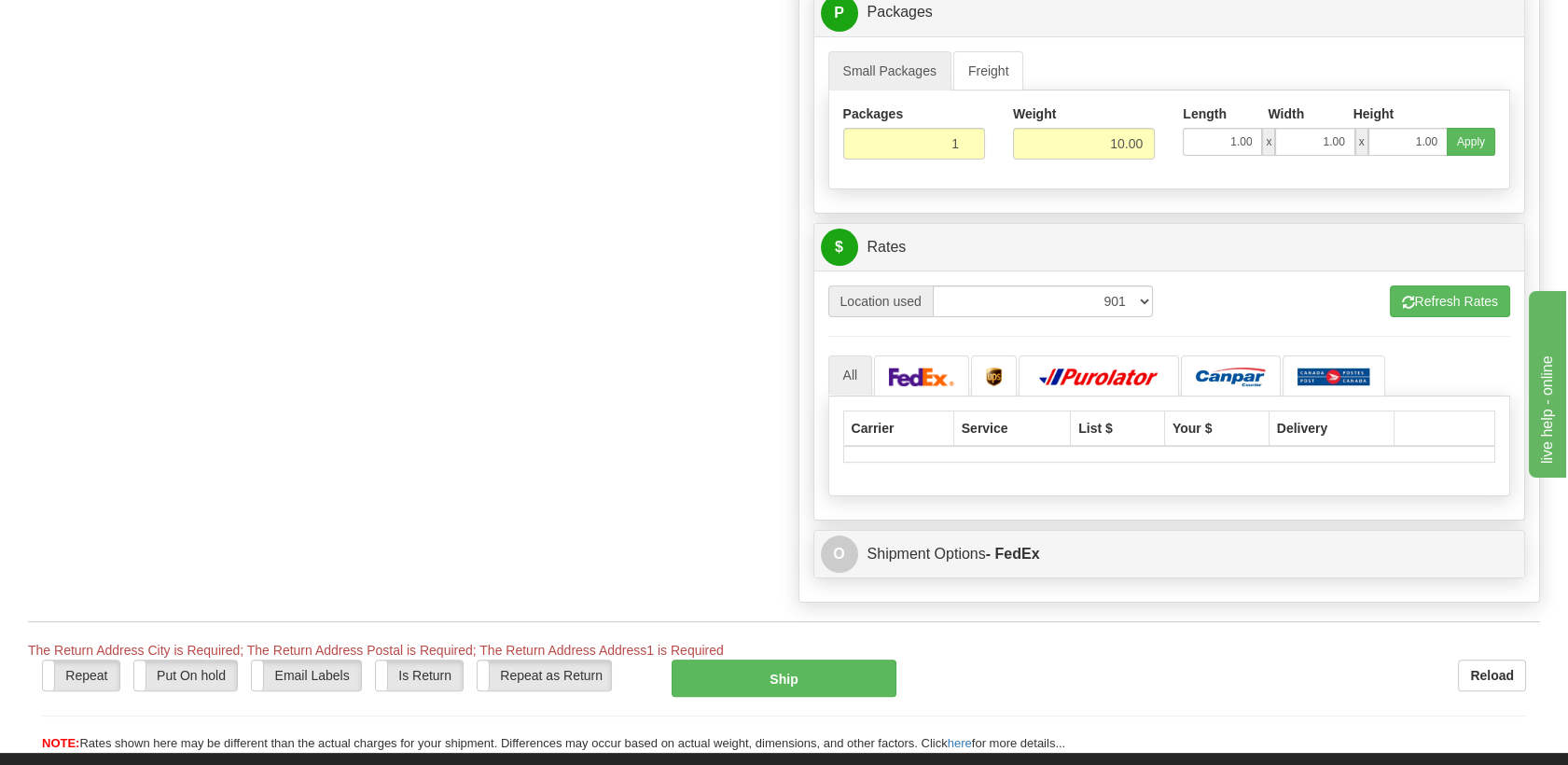 scroll, scrollTop: 1244, scrollLeft: 0, axis: vertical 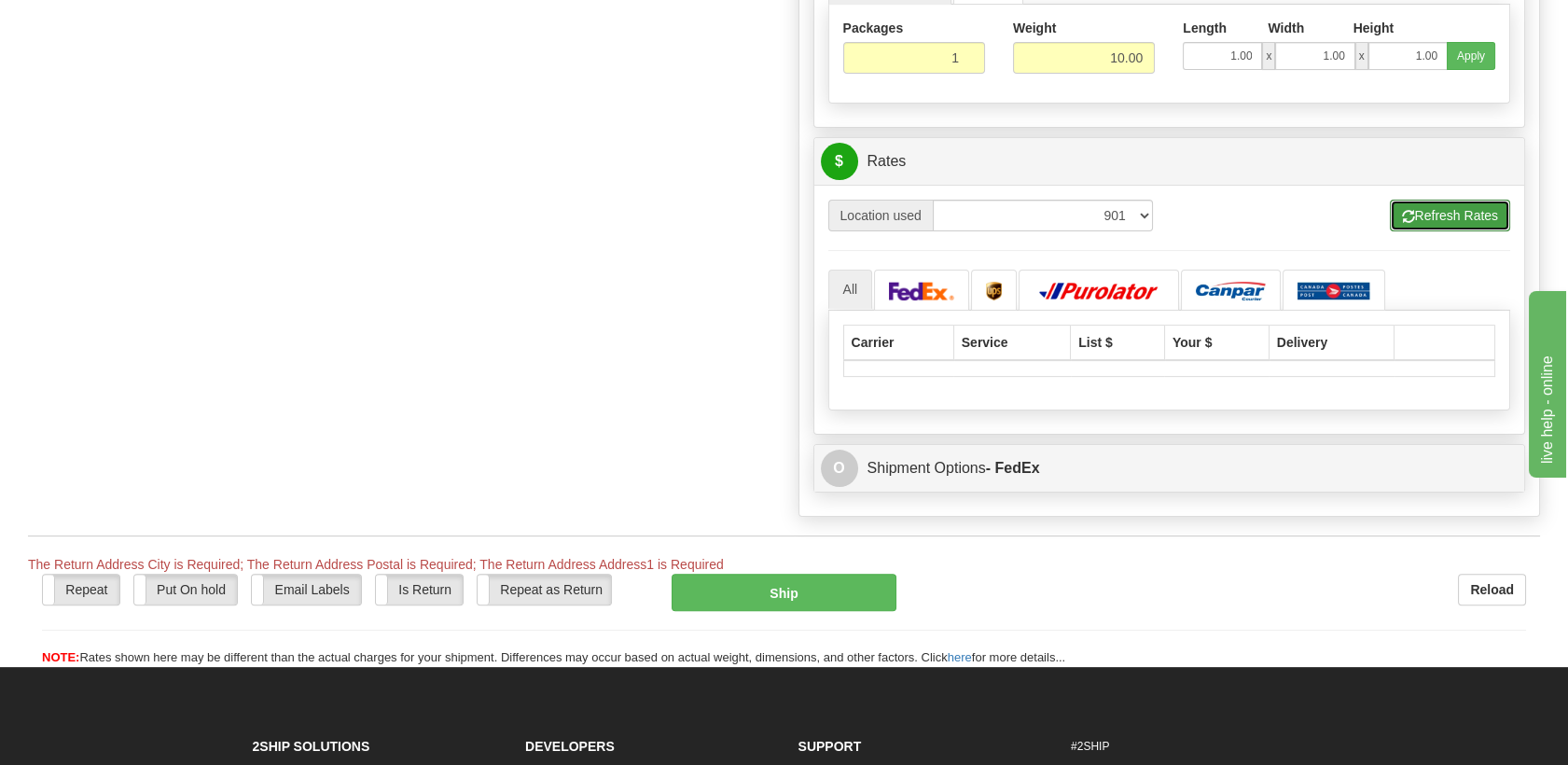 click on "Refresh Rates" at bounding box center (1450, 216) 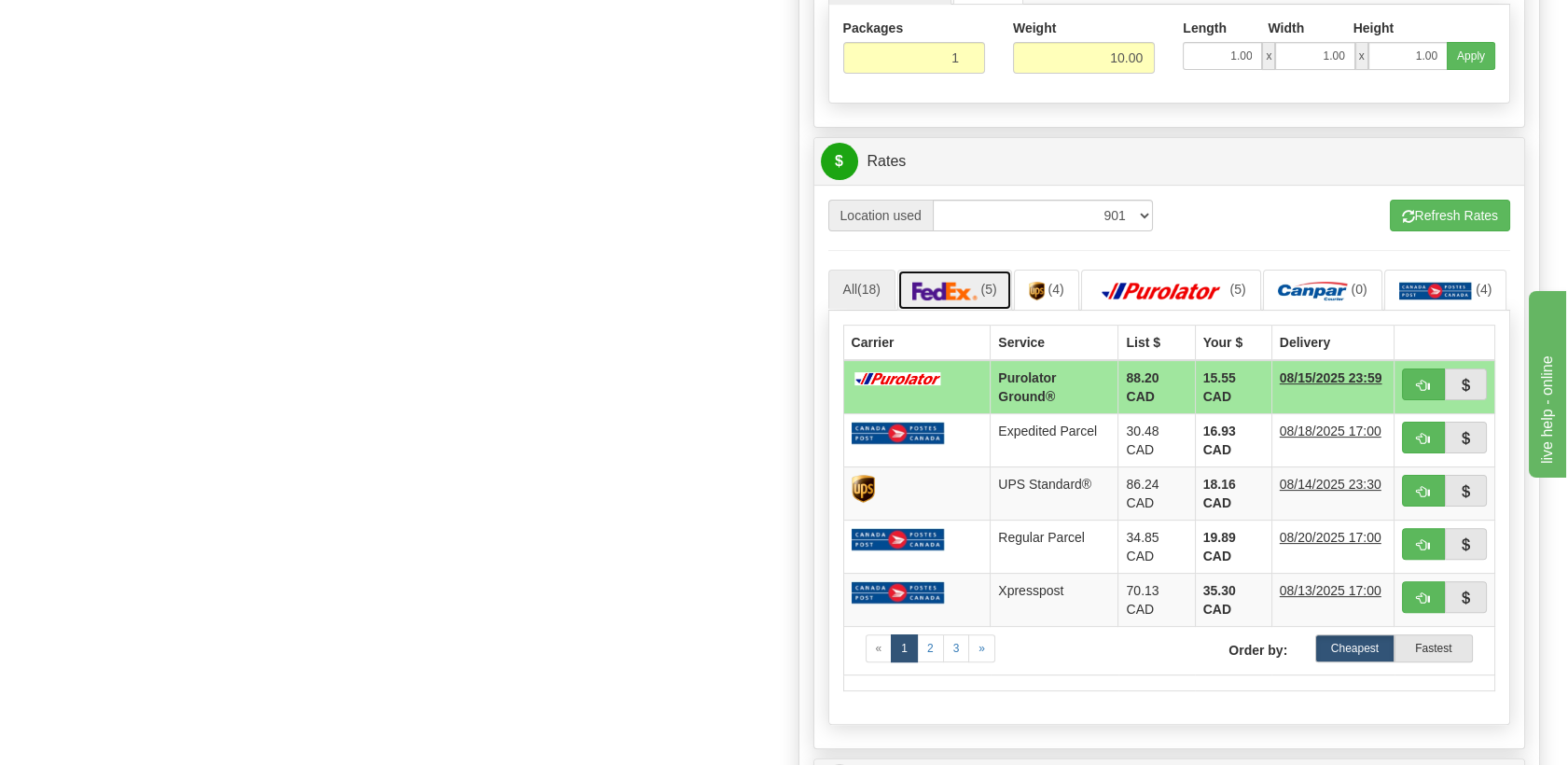 click at bounding box center (945, 291) 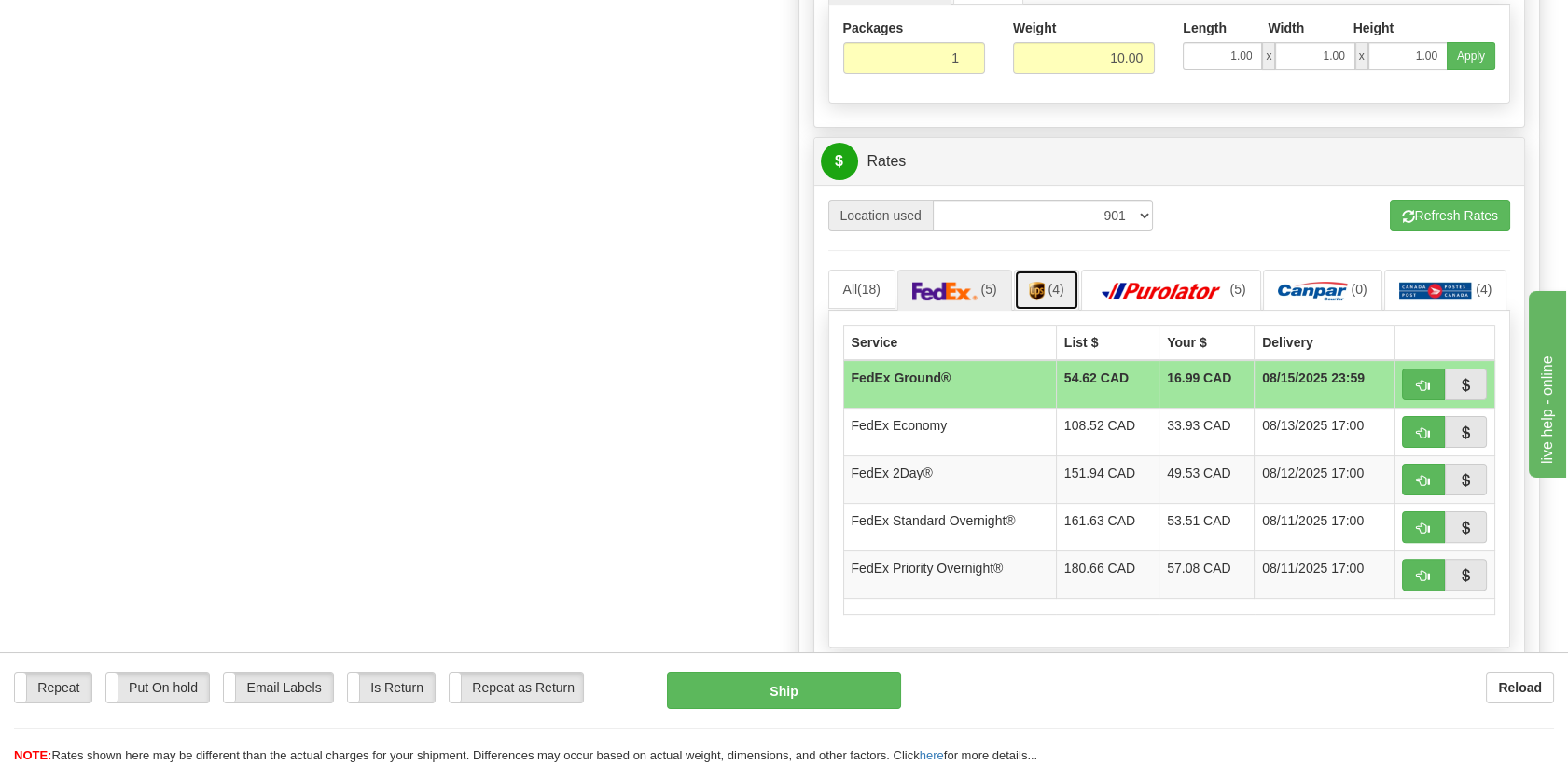 click on "(4)" at bounding box center (1055, 289) 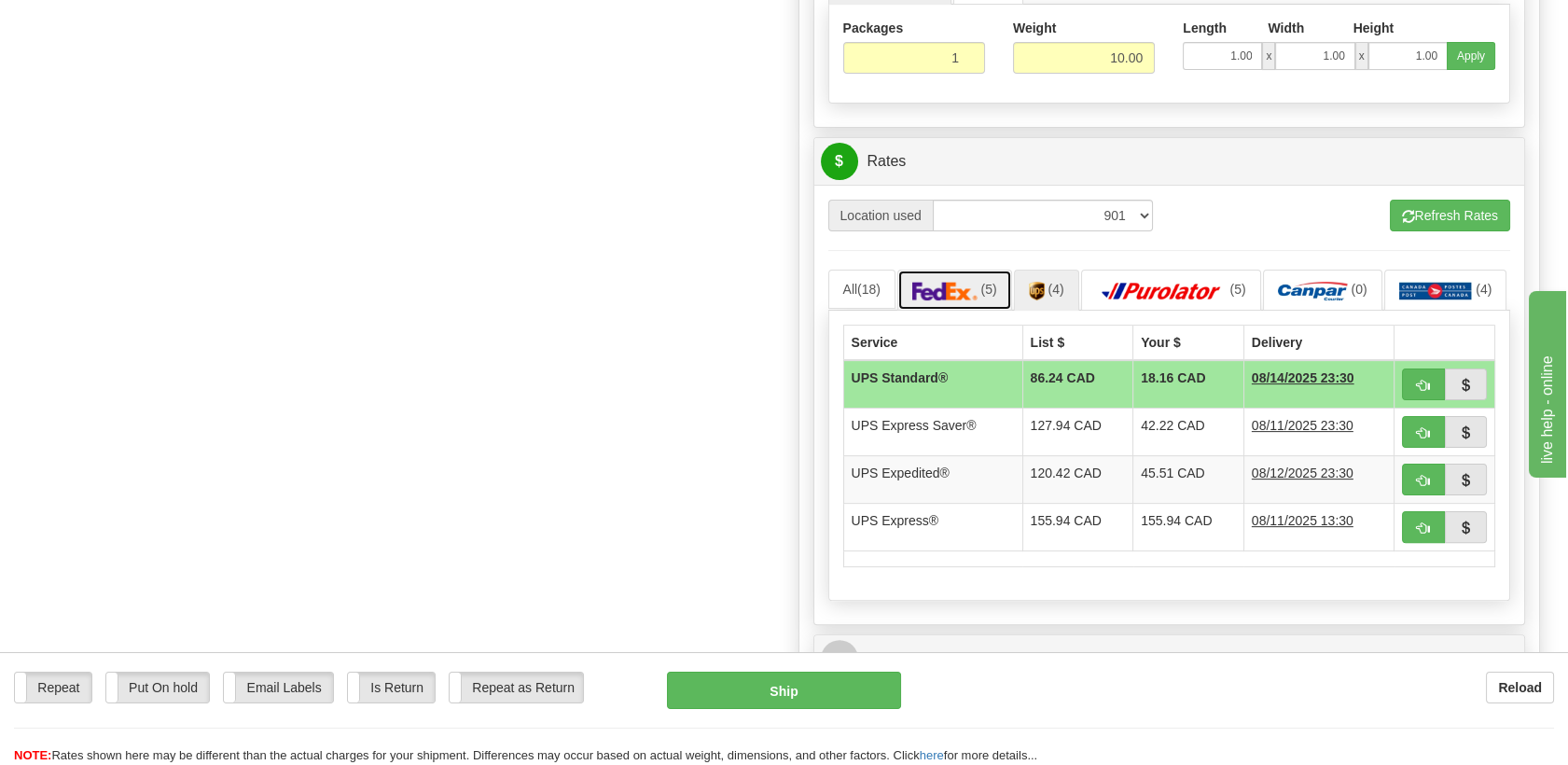 click on "(5)" at bounding box center (954, 289) 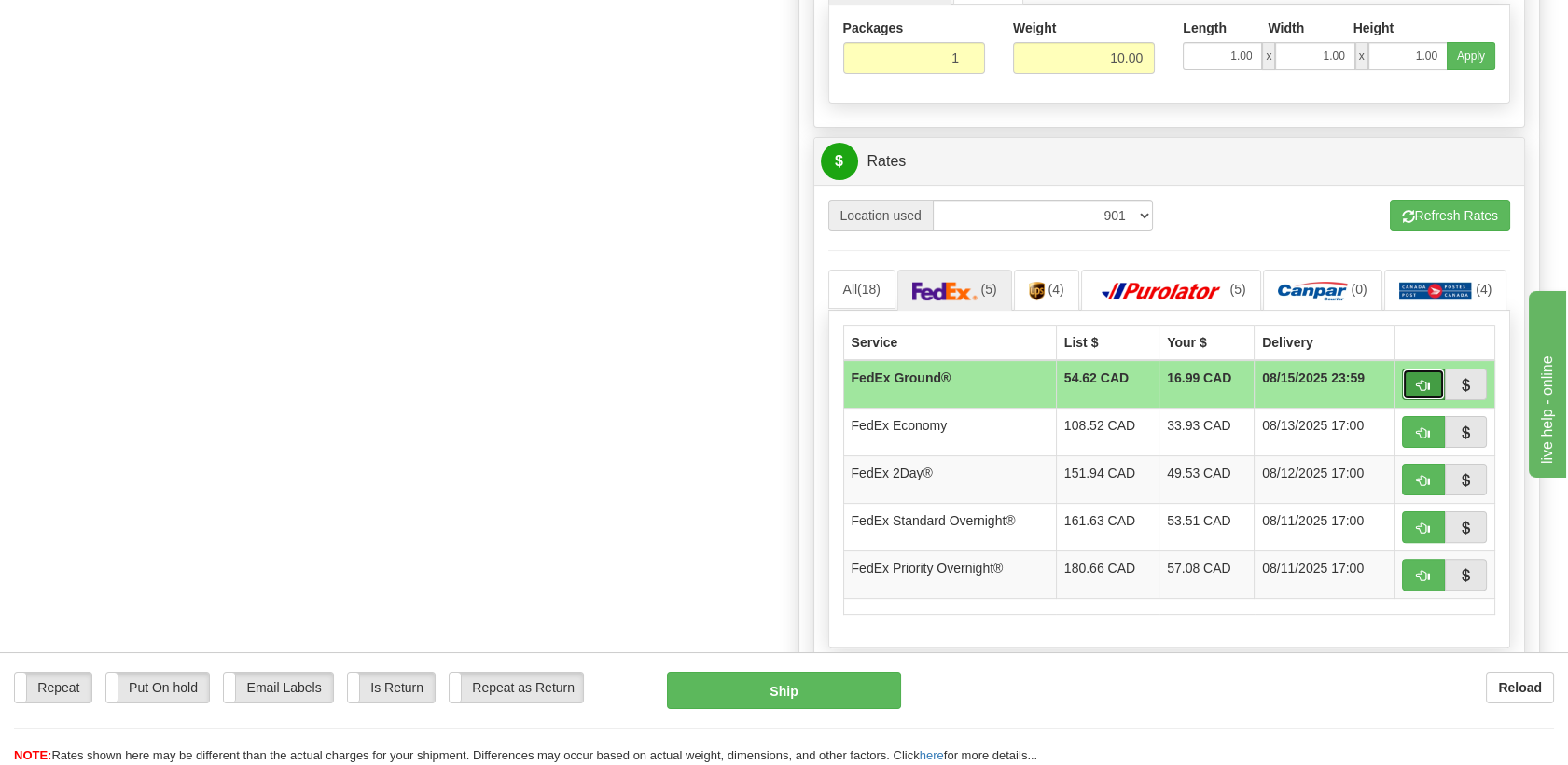 click at bounding box center [1423, 385] 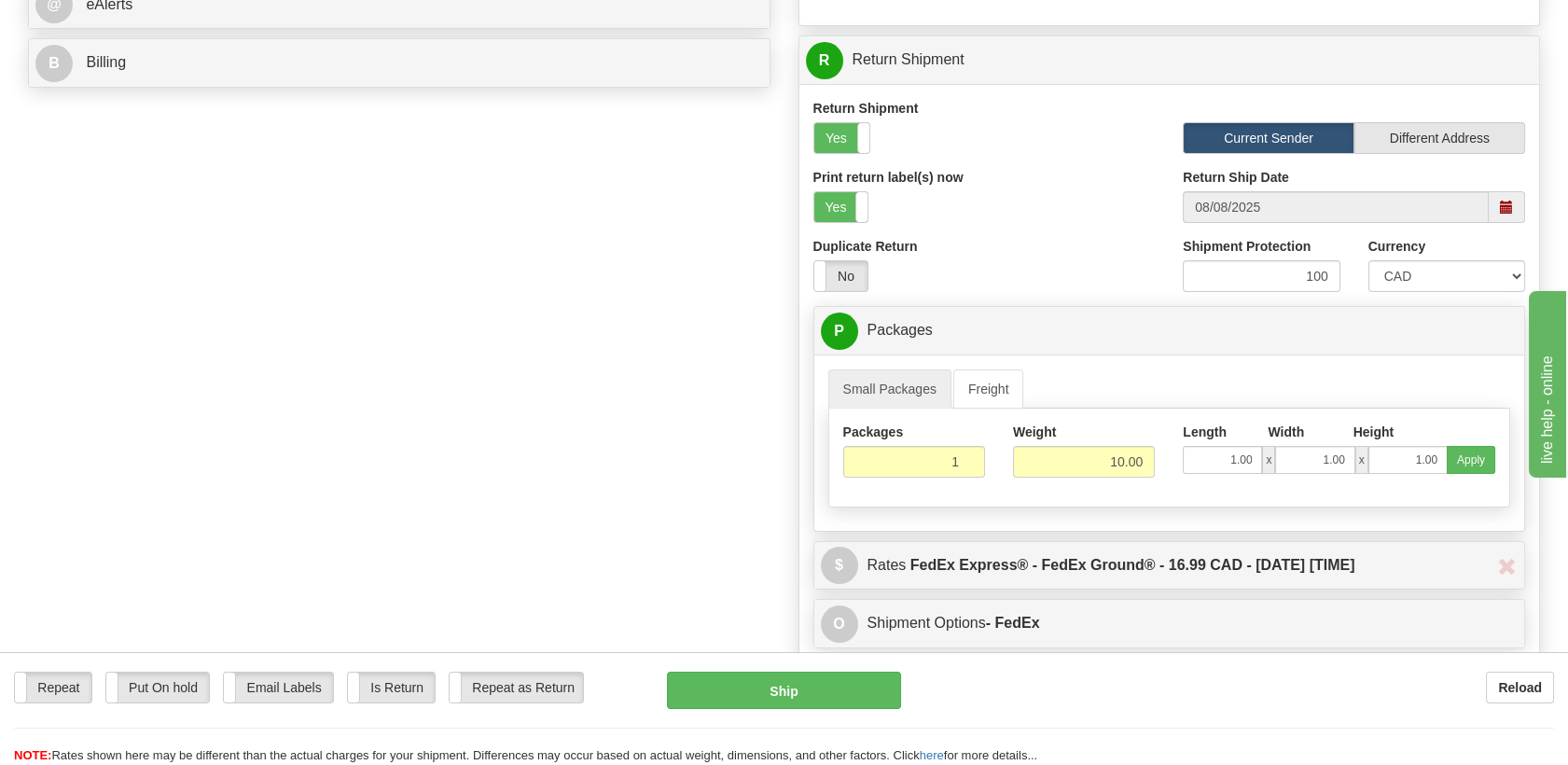 scroll, scrollTop: 844, scrollLeft: 0, axis: vertical 